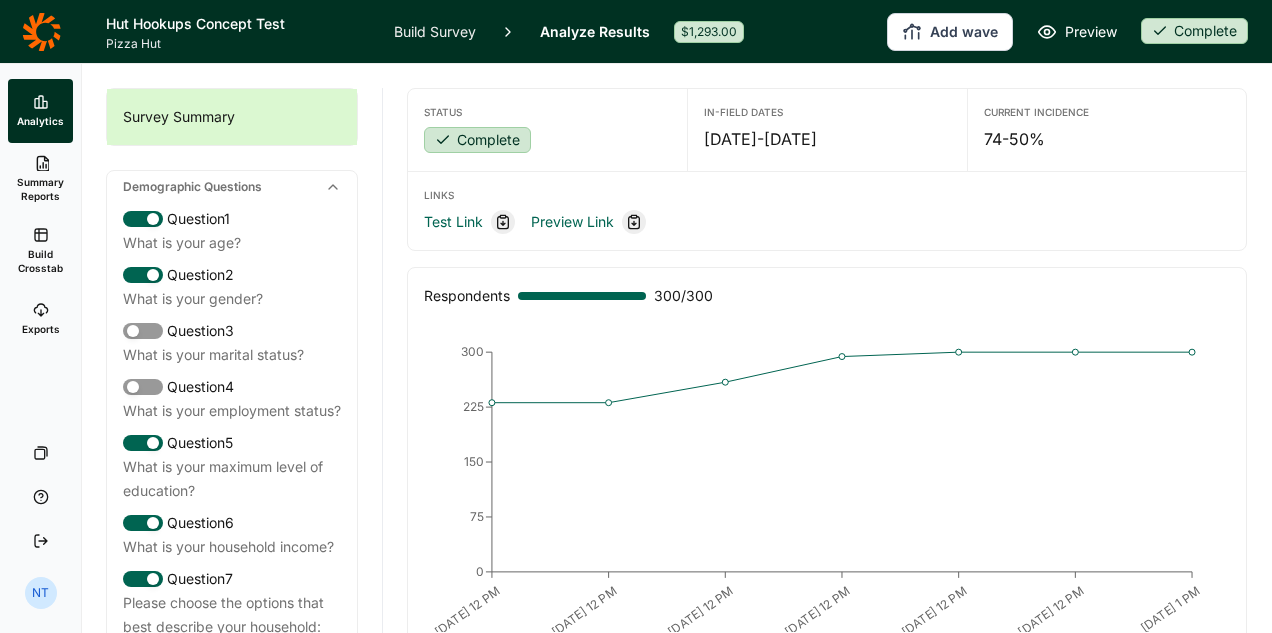 scroll, scrollTop: 0, scrollLeft: 0, axis: both 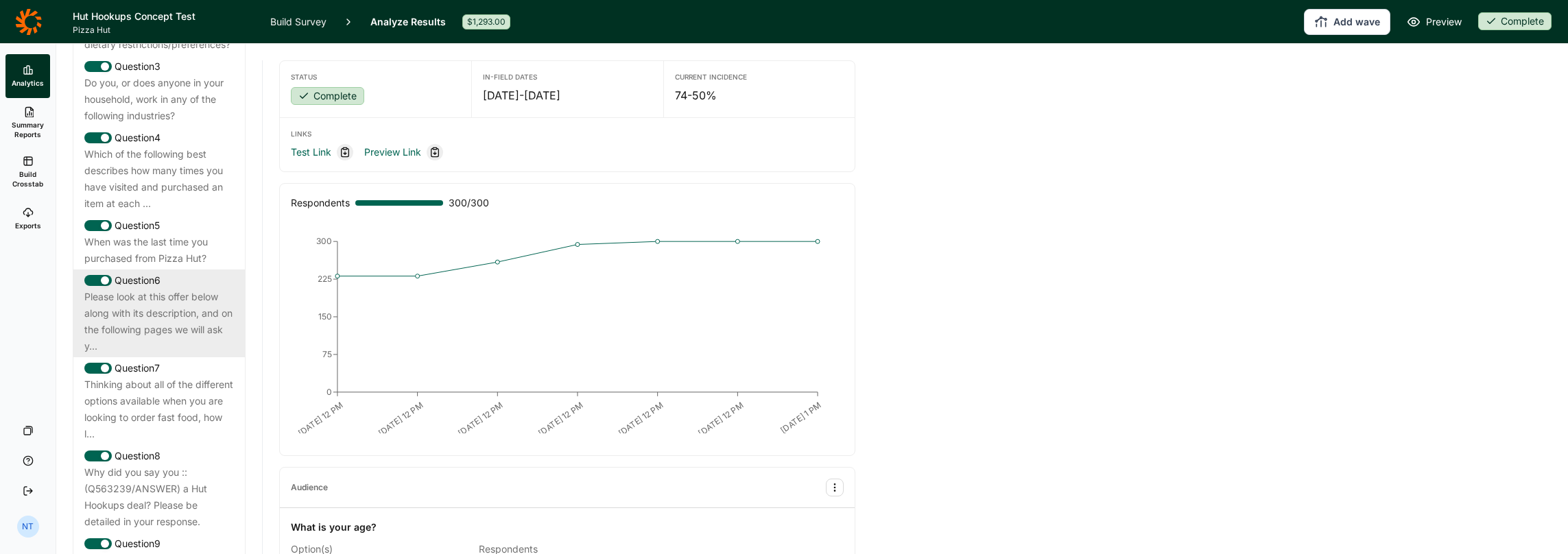 click on "Please look at this offer below along with its description, and on the following pages we will ask y..." at bounding box center [159, 322] 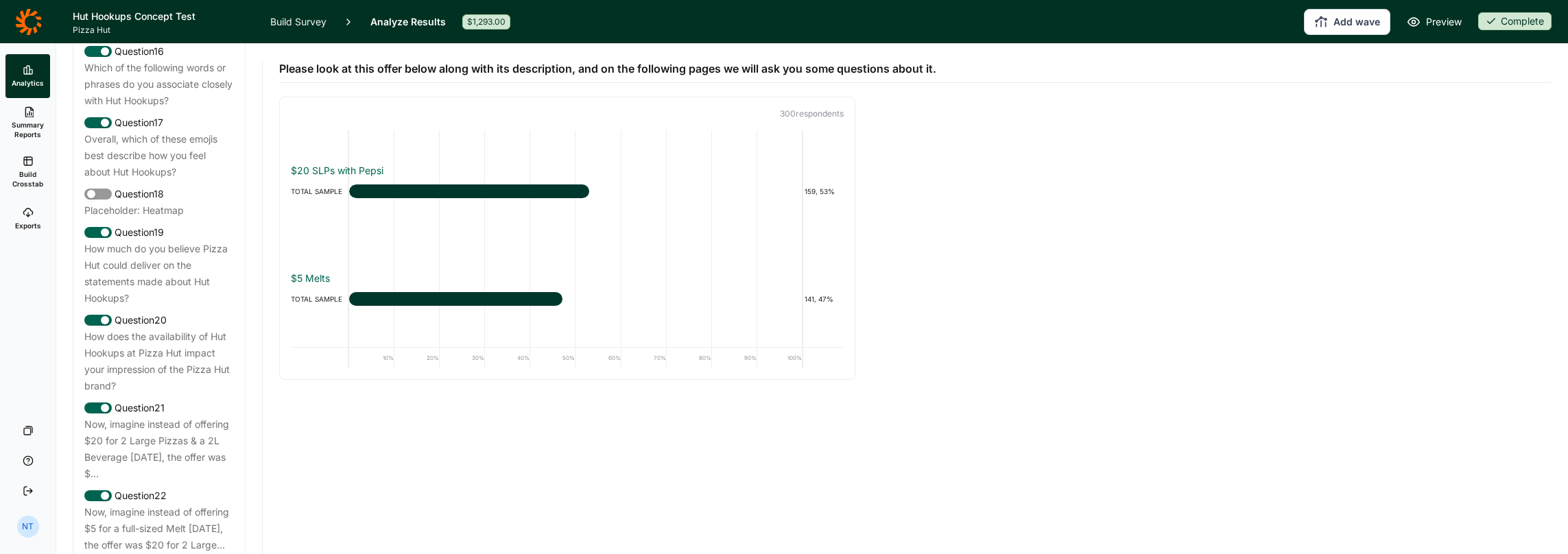 scroll, scrollTop: 1792, scrollLeft: 0, axis: vertical 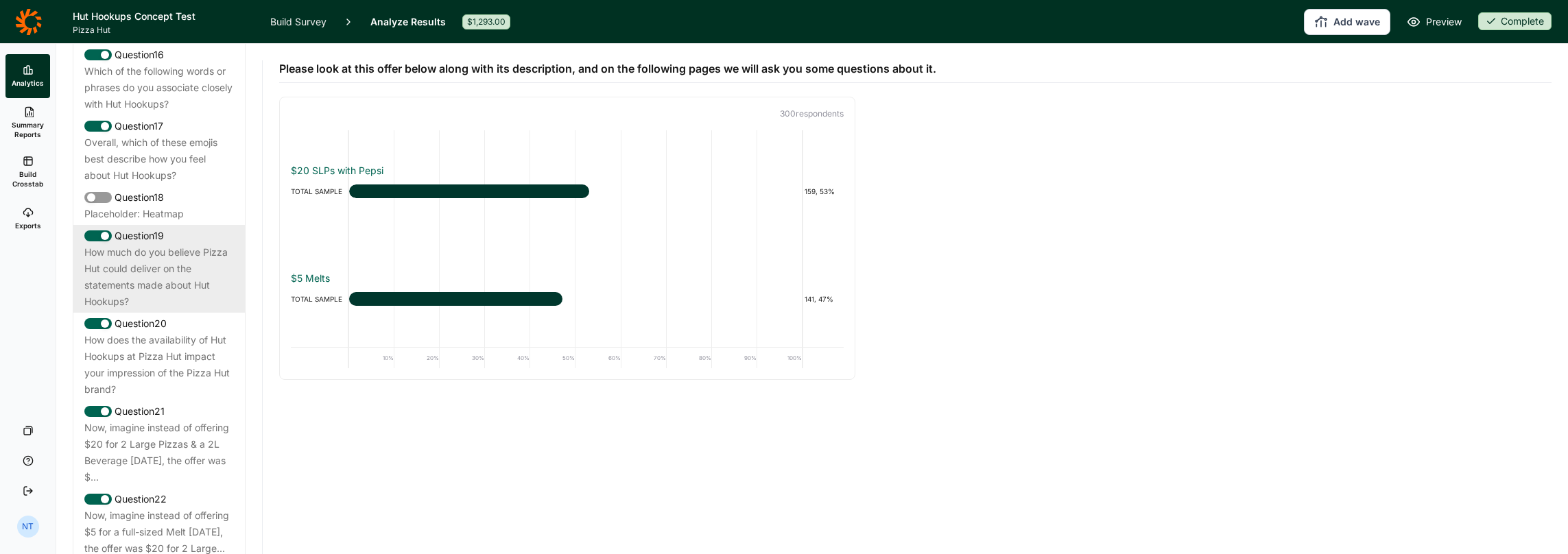 click on "How much do you believe Pizza Hut could deliver on the statements made about Hut Hookups?" at bounding box center (159, 277) 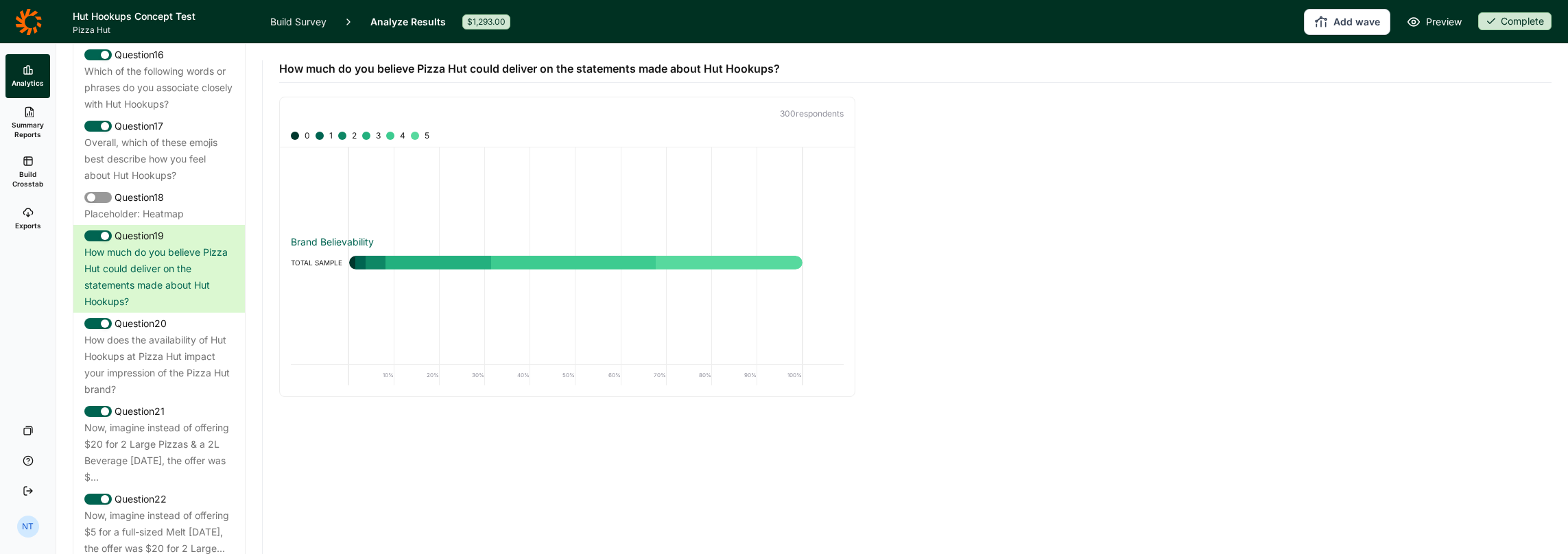 click on "Build Crosstab" at bounding box center [27, 179] 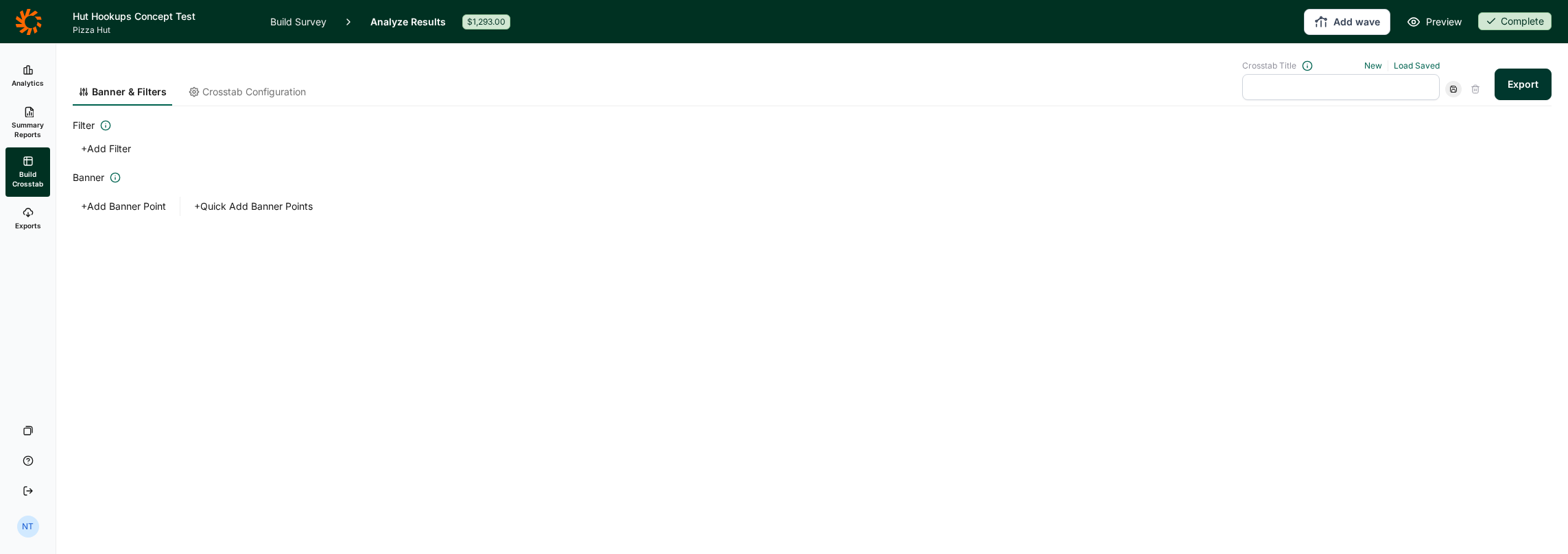 click on "Analytics" at bounding box center [27, 76] 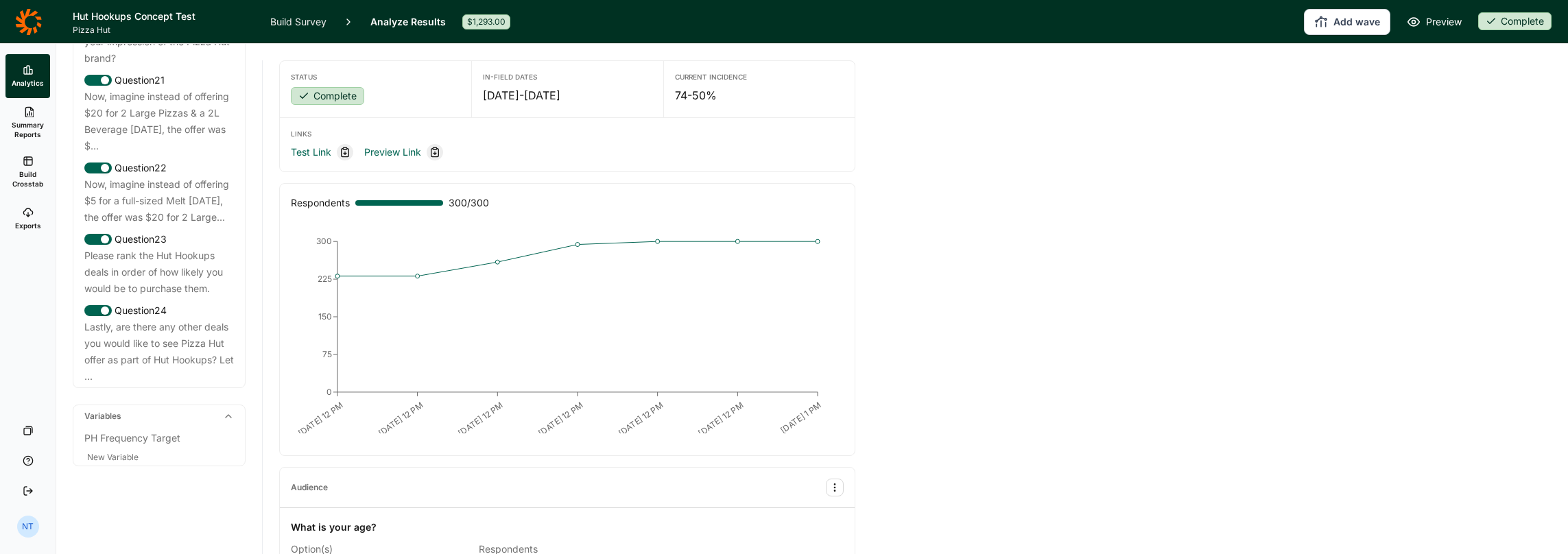 scroll, scrollTop: 2203, scrollLeft: 0, axis: vertical 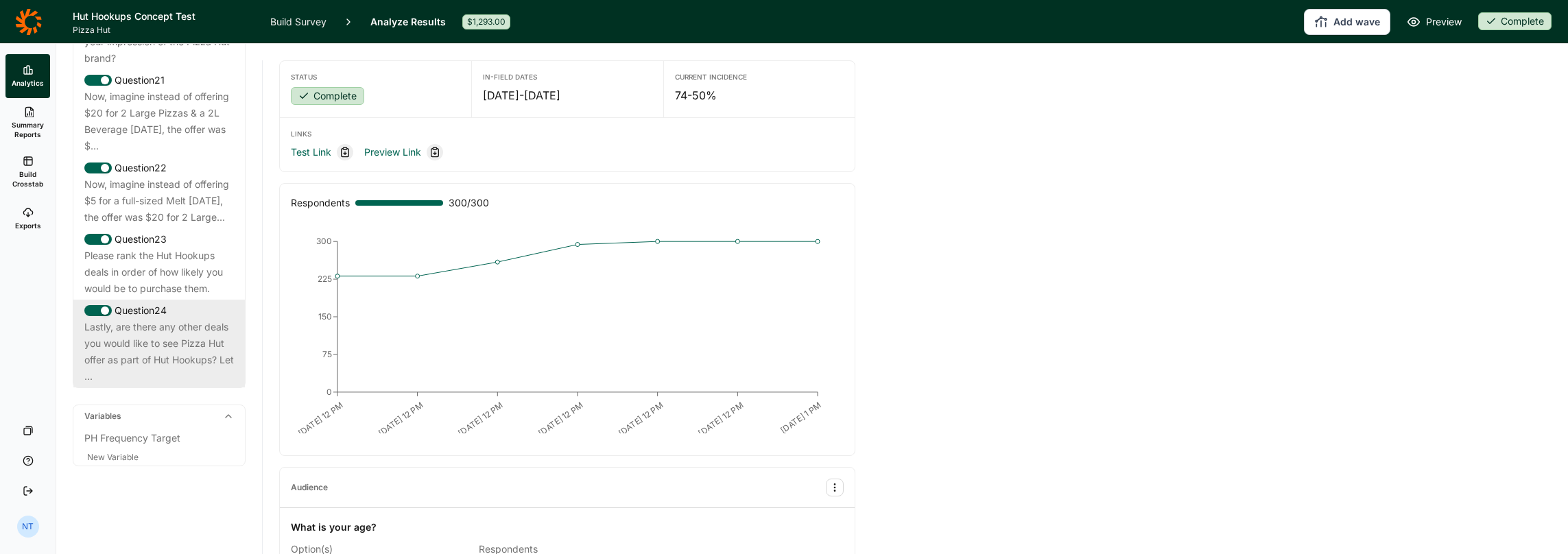 click on "Question  24" at bounding box center (159, 311) 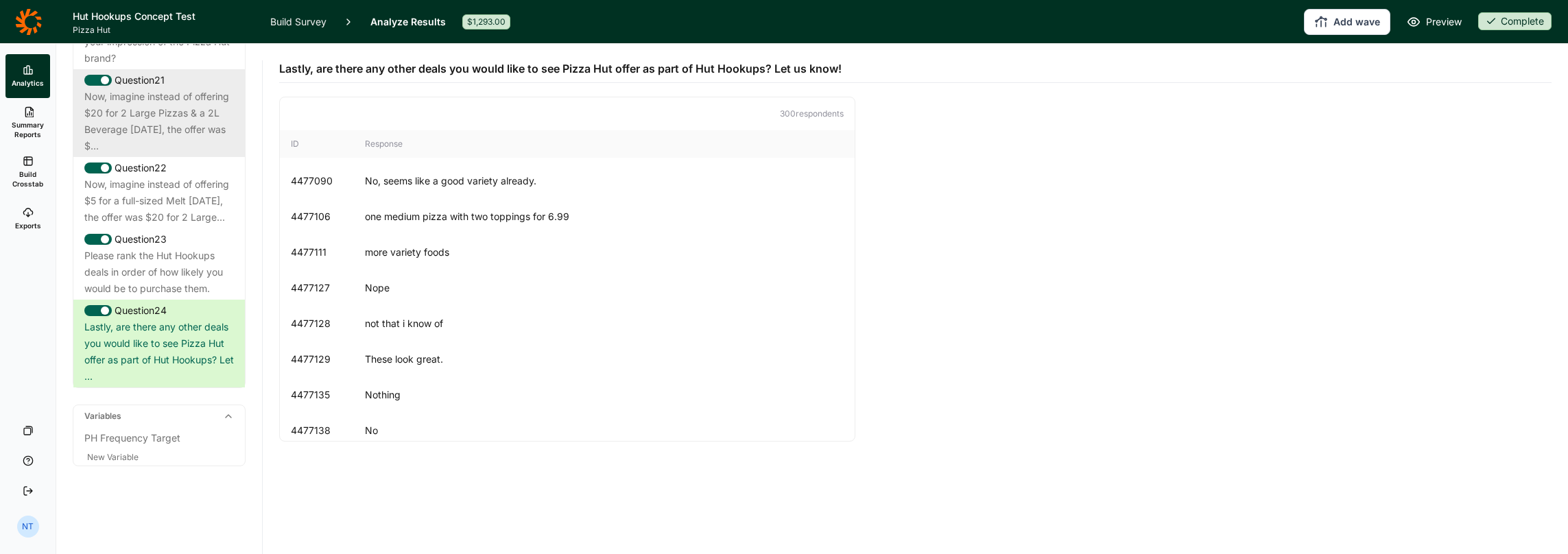 scroll, scrollTop: 2134, scrollLeft: 0, axis: vertical 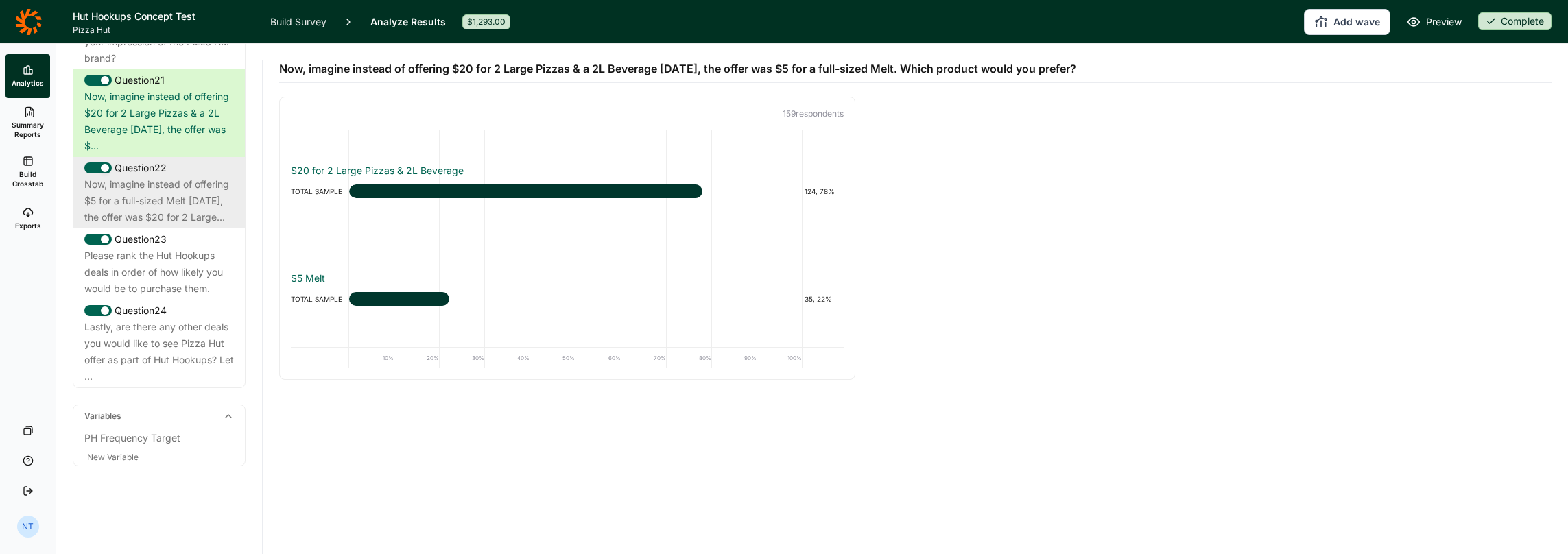 click on "Now, imagine instead of offering $5 for a full-sized Melt [DATE], the offer was $20 for 2 Large..." at bounding box center [159, 201] 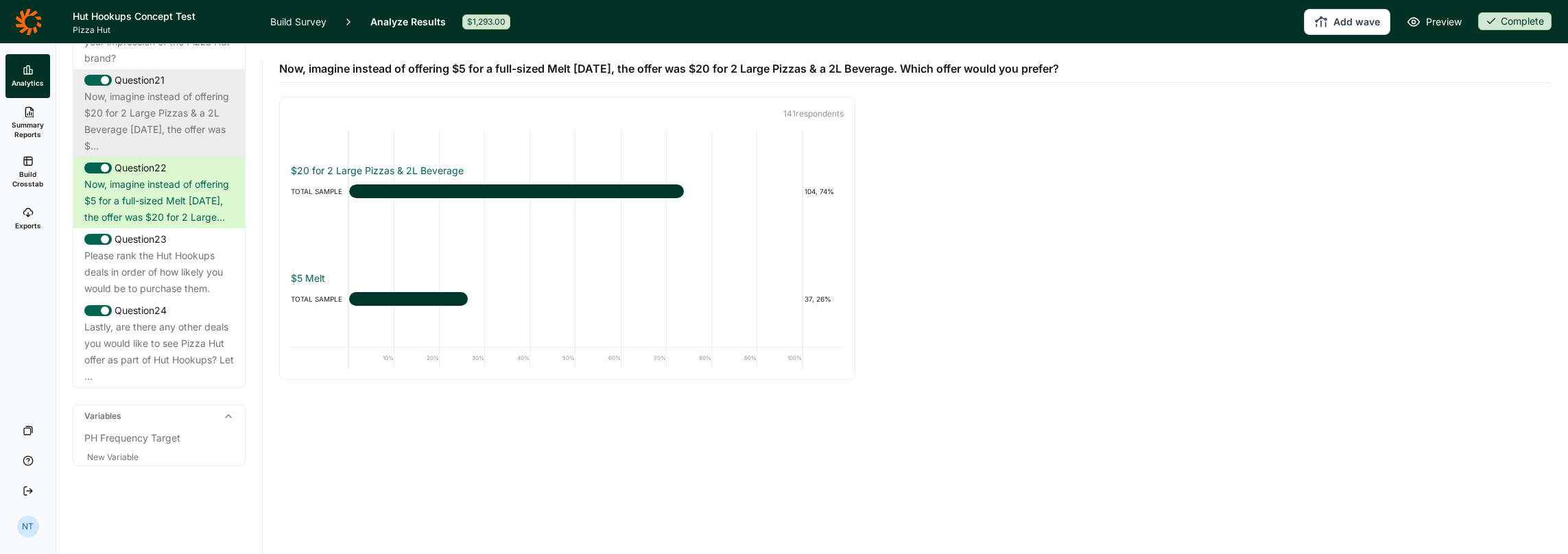 click on "Now, imagine instead of offering $20 for 2 Large Pizzas & a 2L Beverage [DATE], the offer was $..." at bounding box center [159, 121] 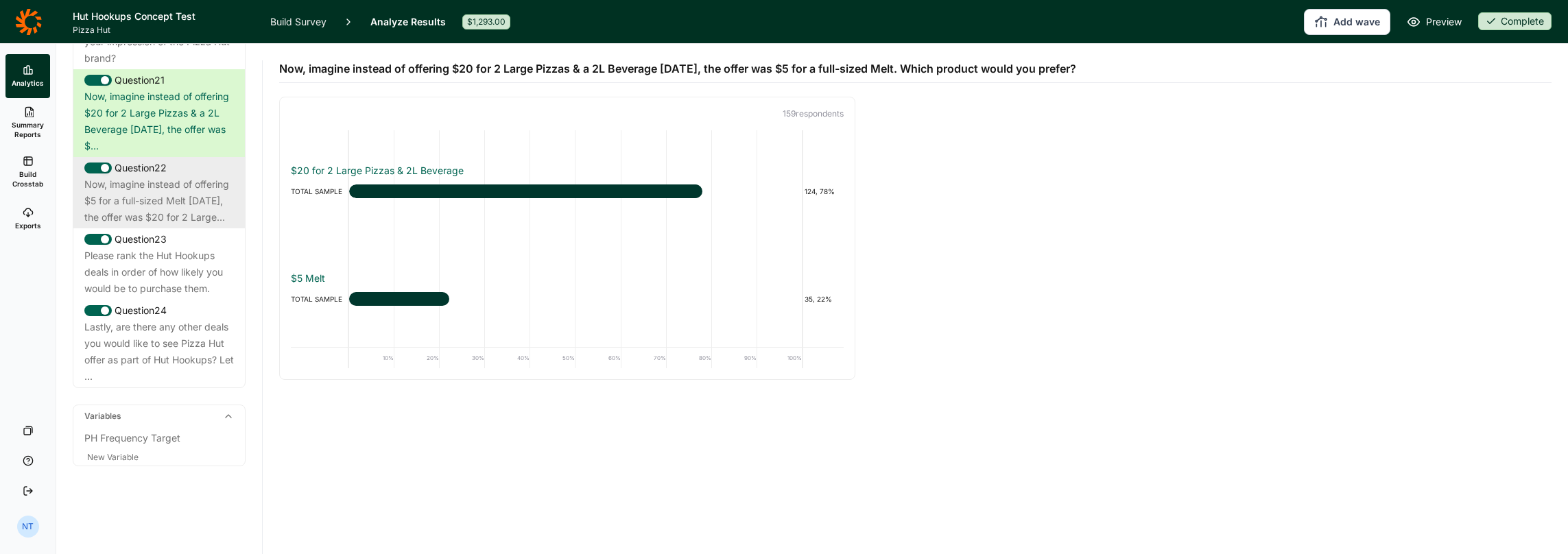 click on "Now, imagine instead of offering $5 for a full-sized Melt [DATE], the offer was $20 for 2 Large..." at bounding box center (159, 201) 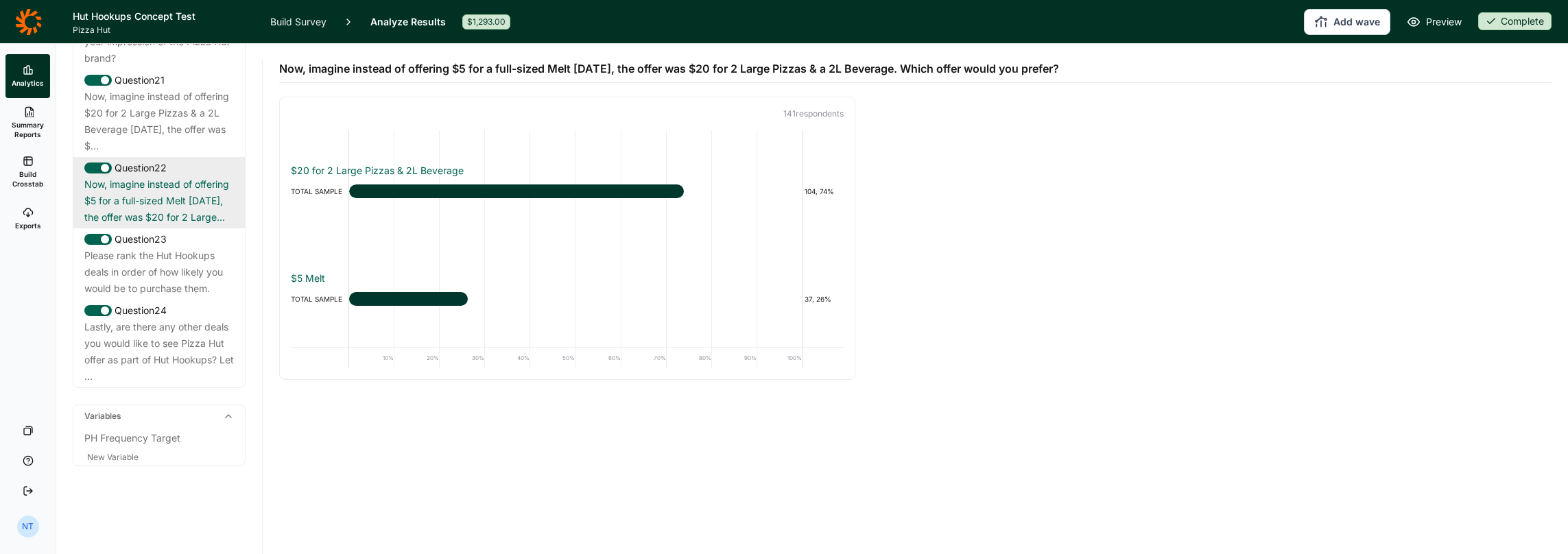 scroll, scrollTop: 2066, scrollLeft: 0, axis: vertical 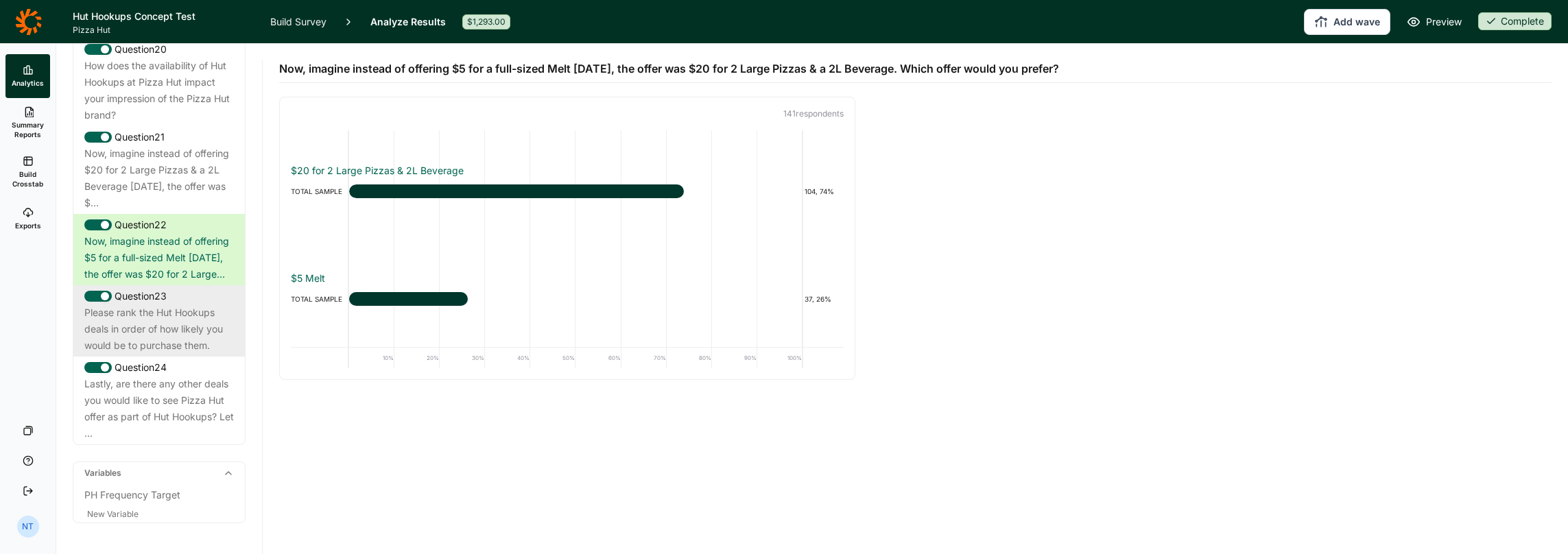 click on "Please rank the Hut Hookups deals in order of how likely you would be to purchase them." at bounding box center [159, 329] 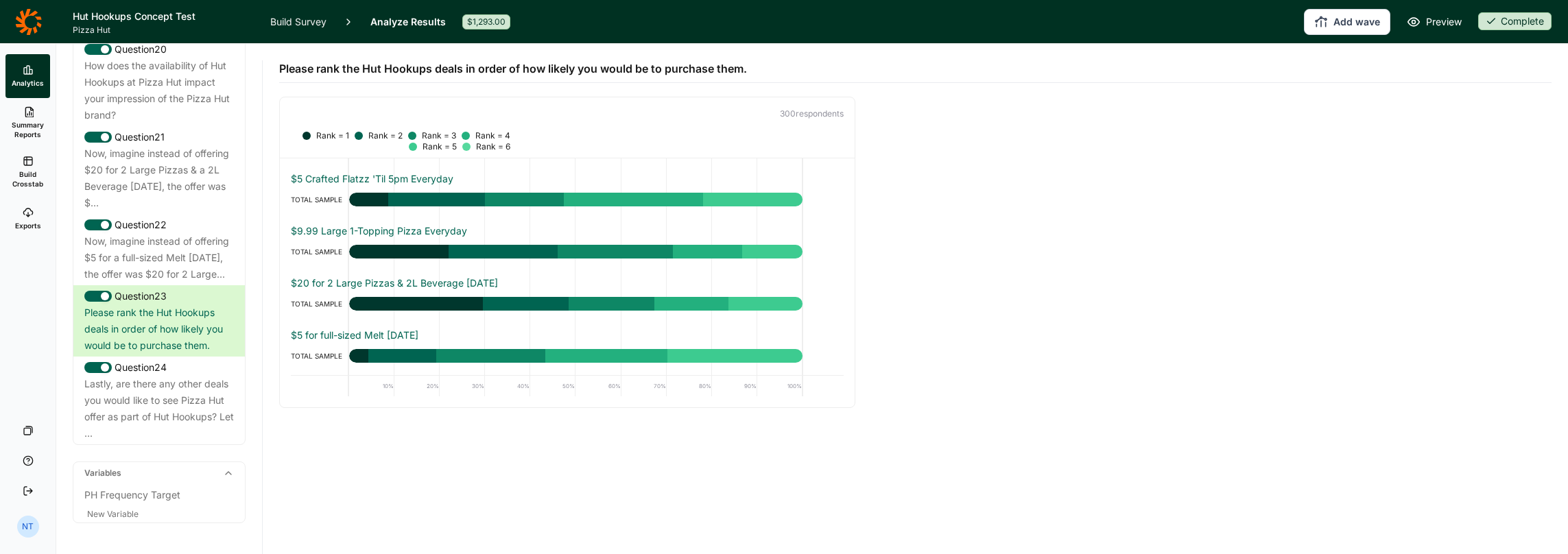 scroll, scrollTop: 0, scrollLeft: 0, axis: both 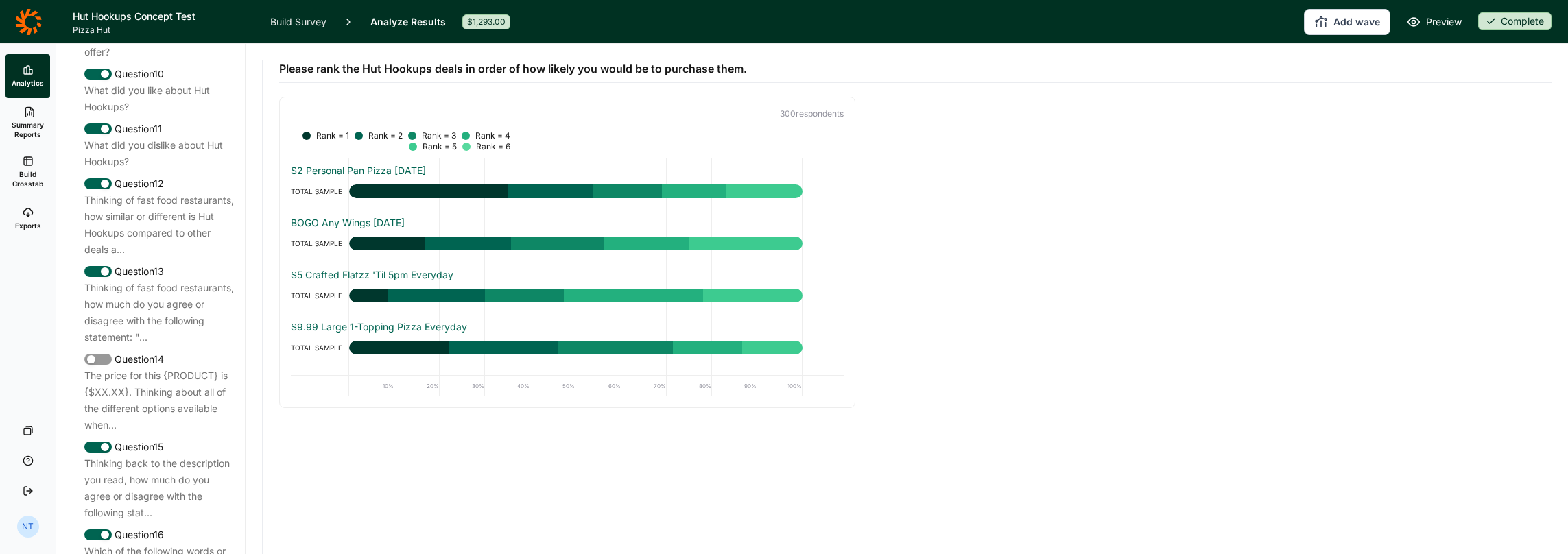 click on "Build Crosstab" at bounding box center [27, 172] 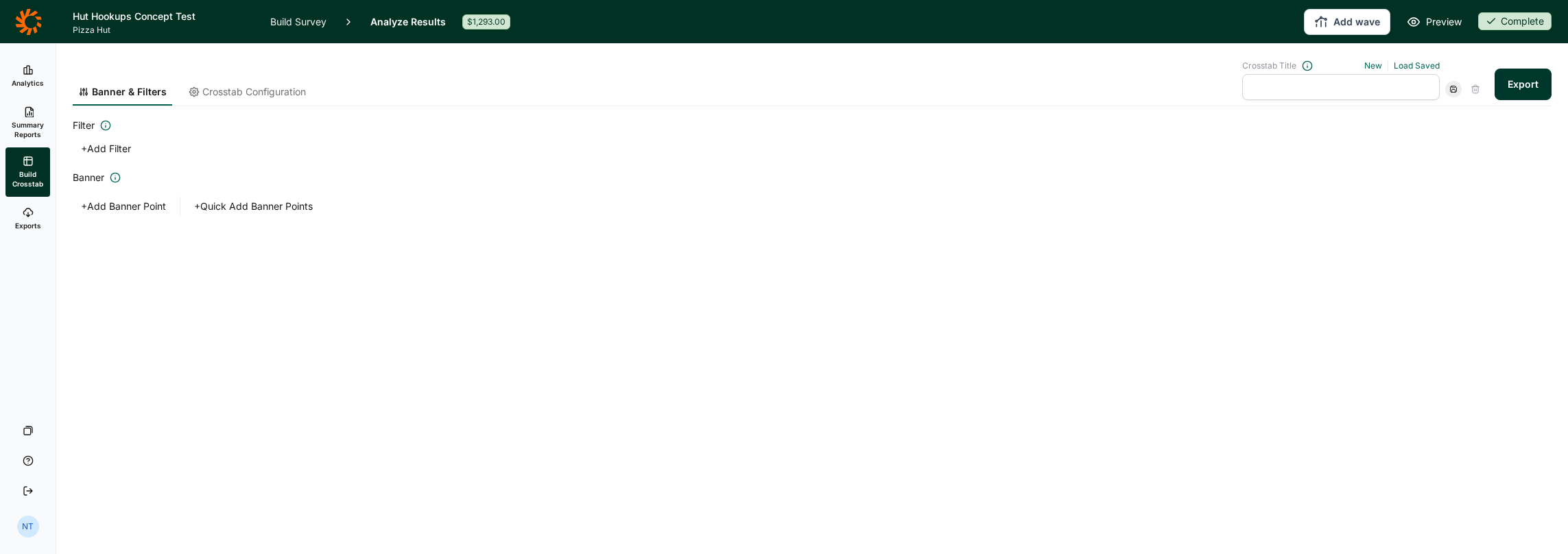 click at bounding box center [1341, 87] 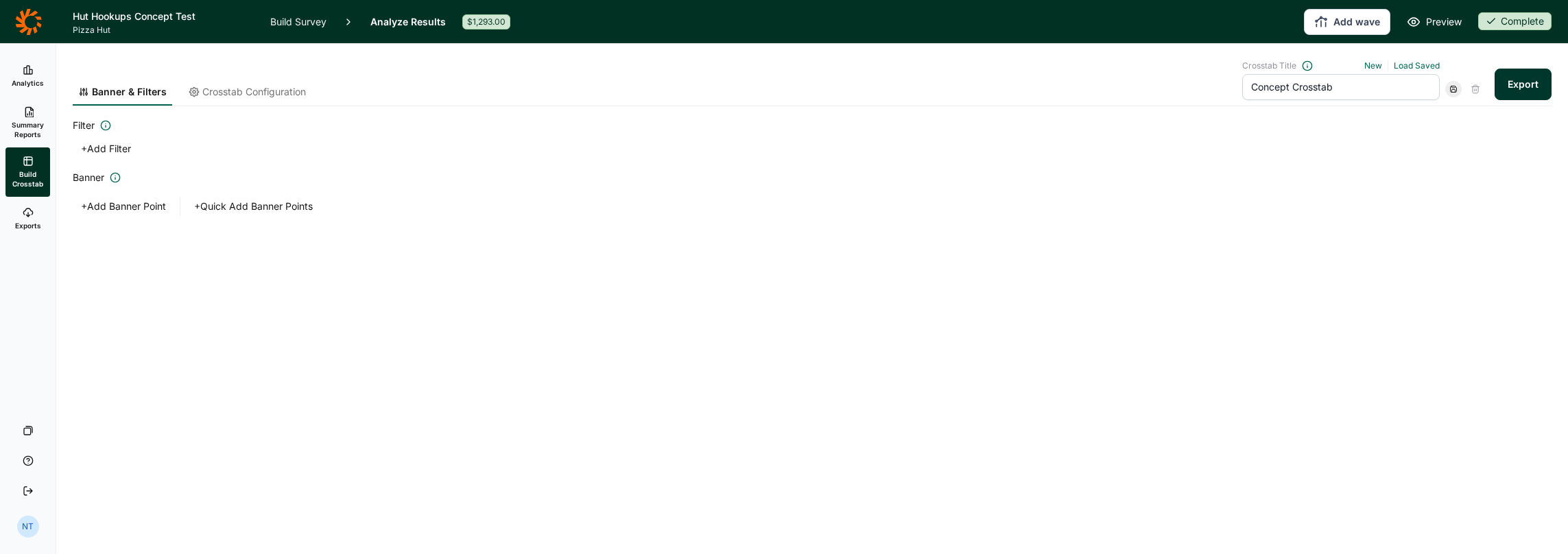 type on "Concept Crosstab" 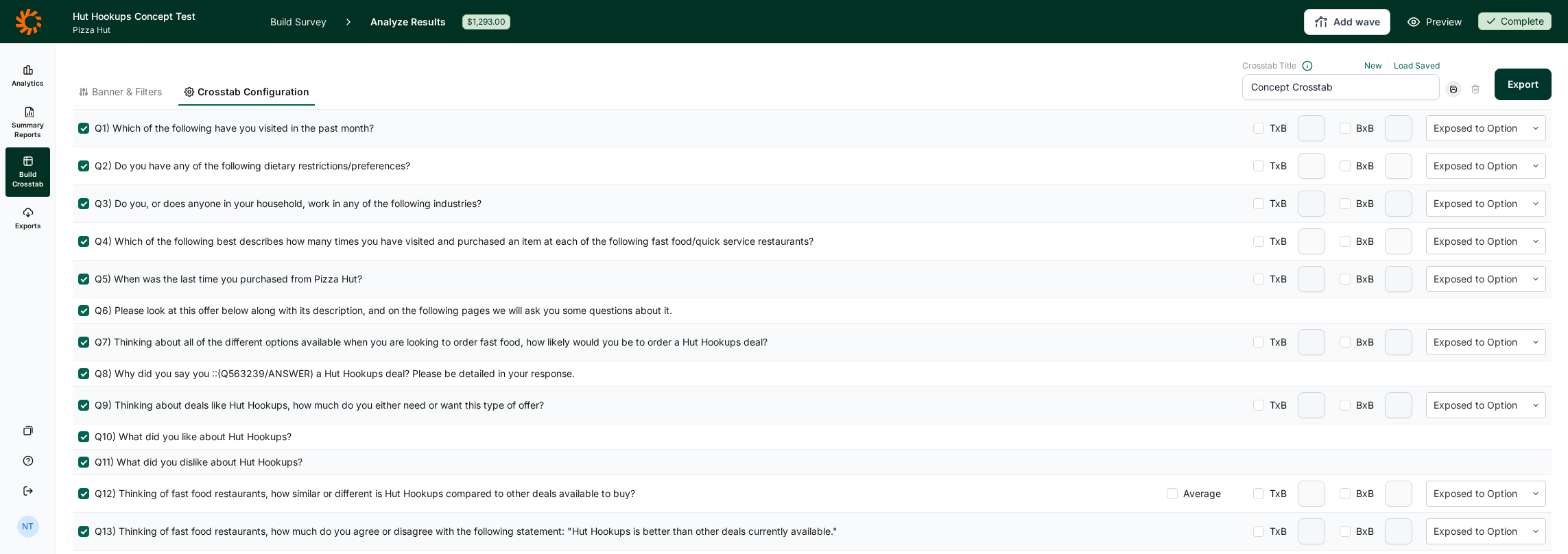 scroll, scrollTop: 549, scrollLeft: 0, axis: vertical 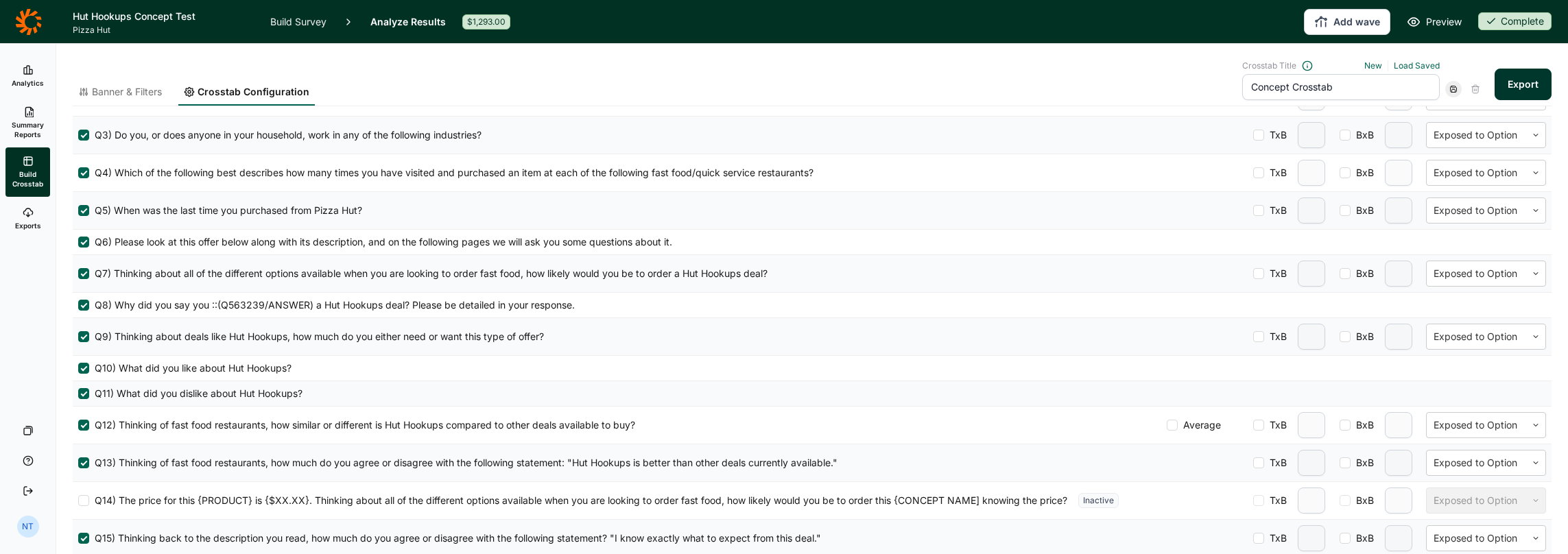 click at bounding box center [1259, 337] 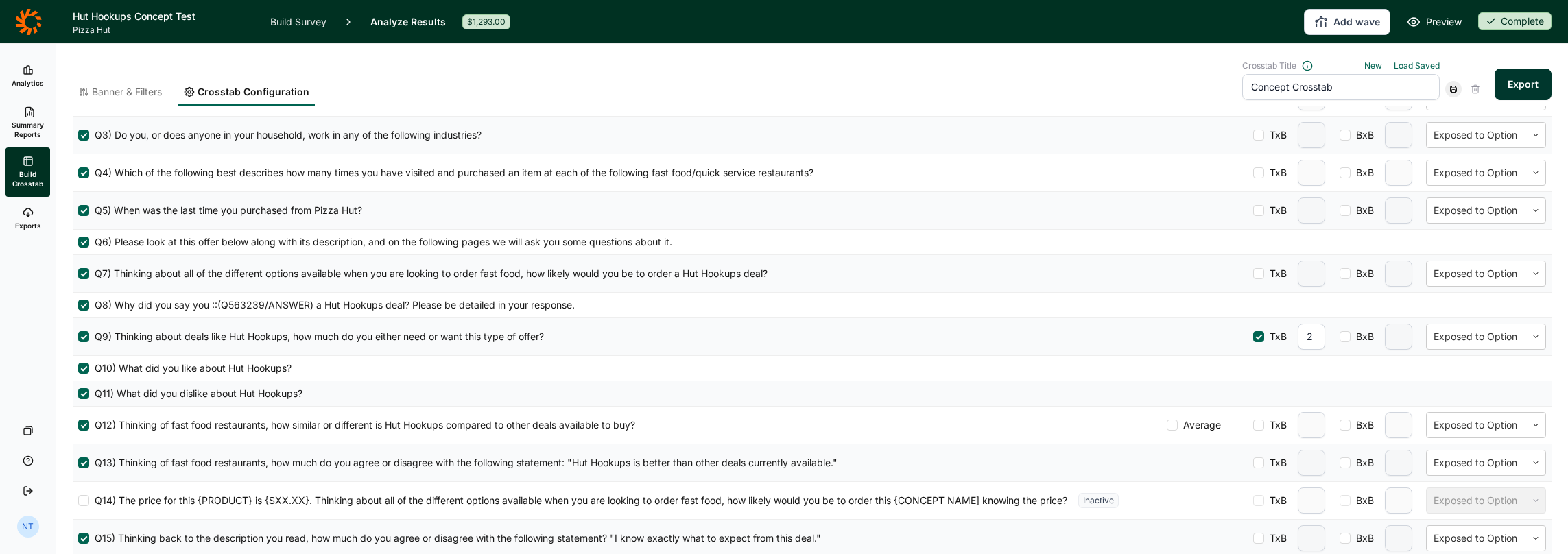 click at bounding box center [1345, 337] 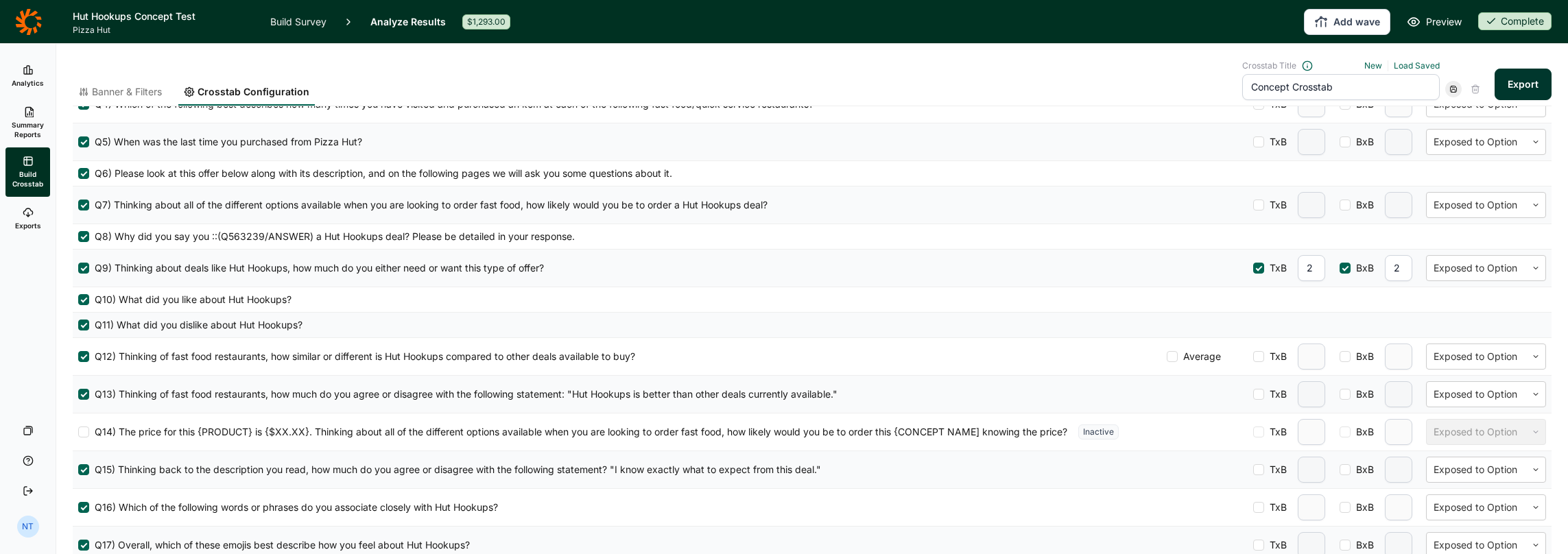 scroll, scrollTop: 686, scrollLeft: 0, axis: vertical 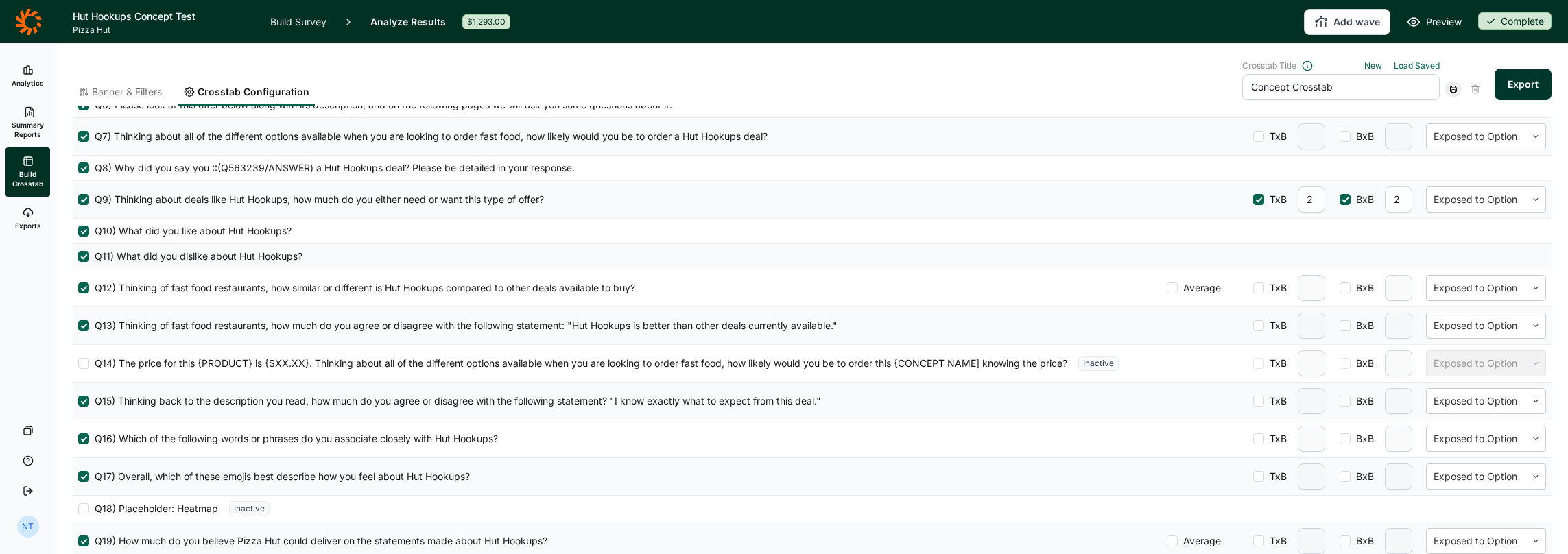 click on "TxB" at bounding box center (1275, 288) 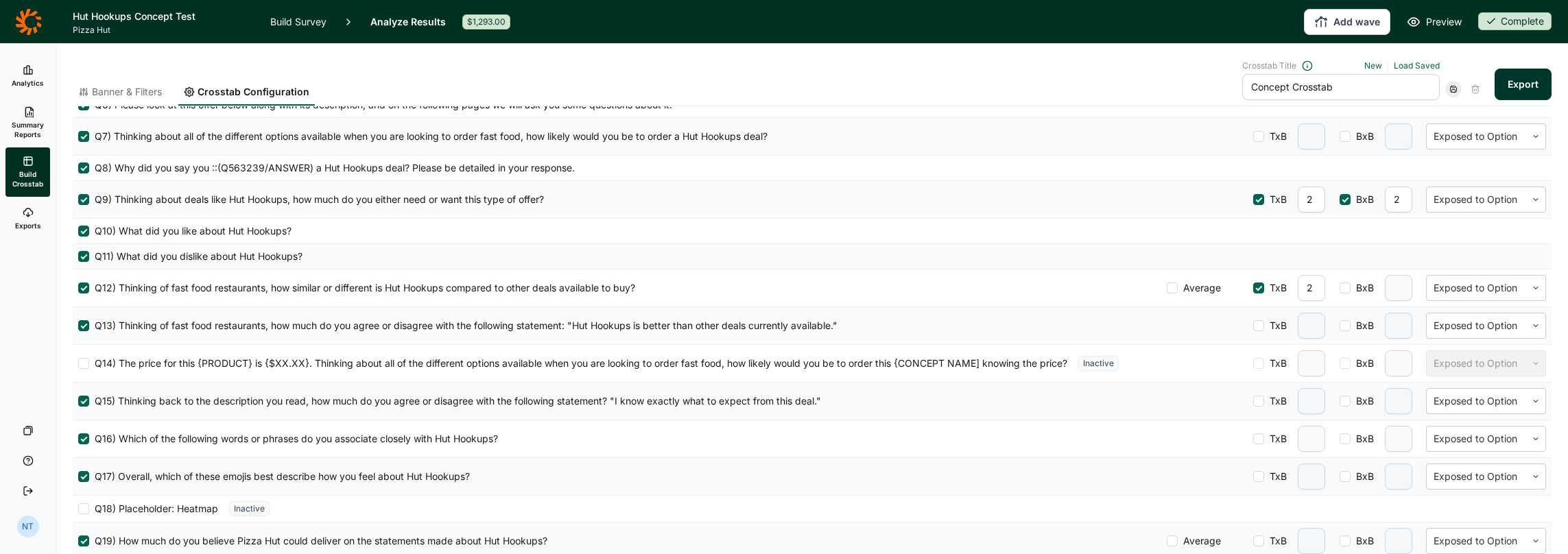 click on "BxB" at bounding box center [1377, 288] 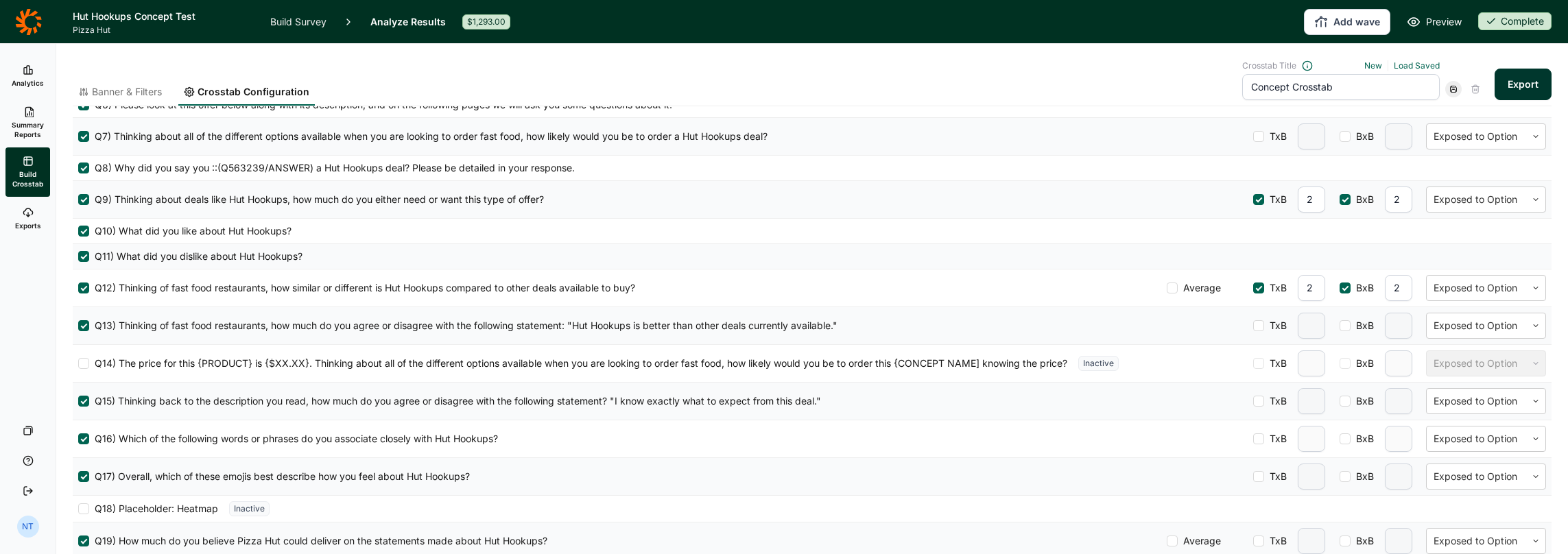 click on "TxB" at bounding box center [1275, 326] 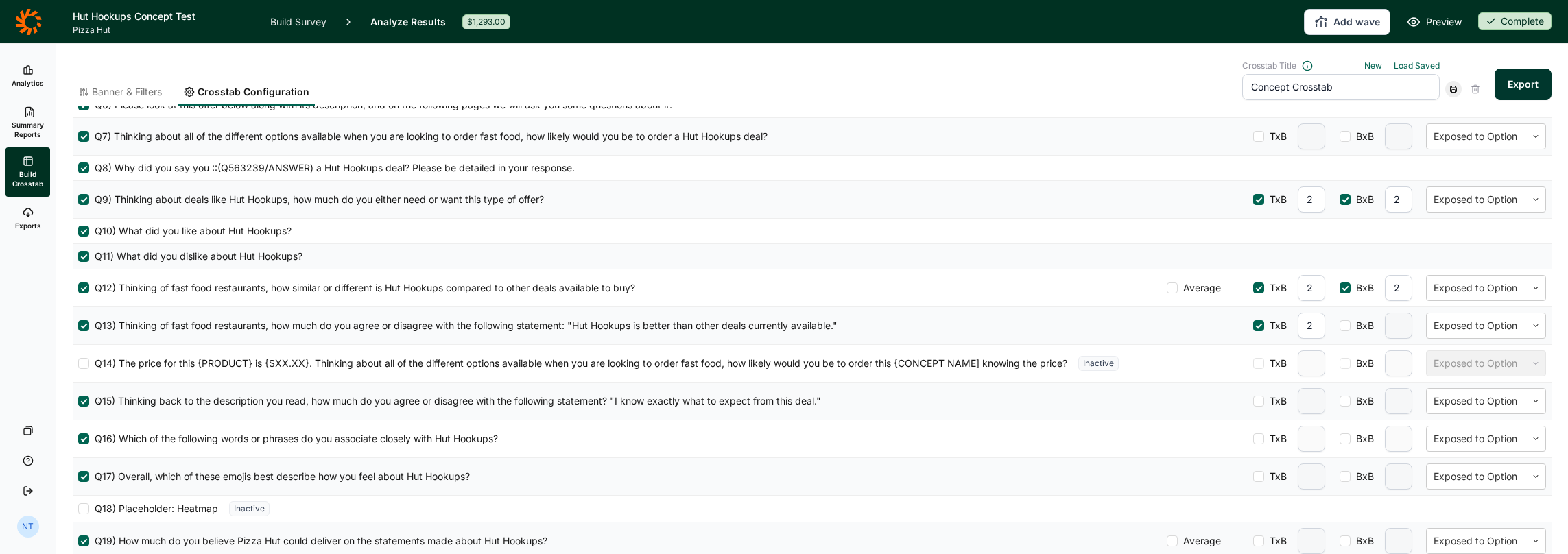 click on "BxB" at bounding box center [1362, 326] 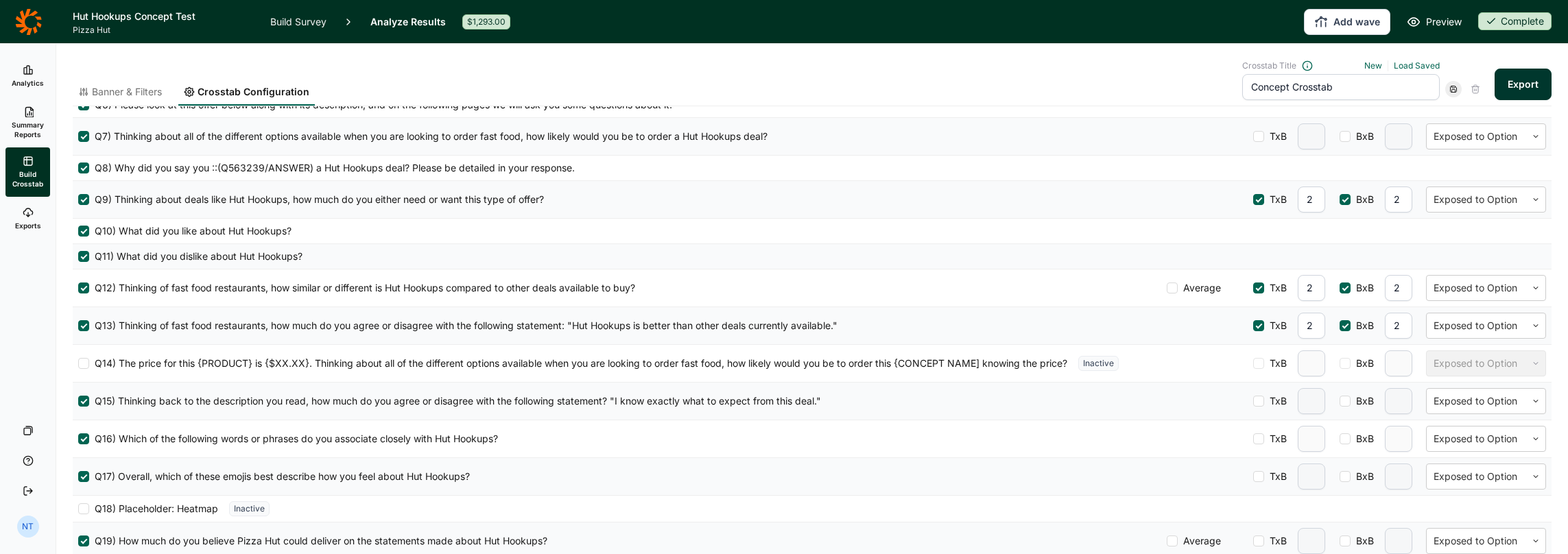 scroll, scrollTop: 754, scrollLeft: 0, axis: vertical 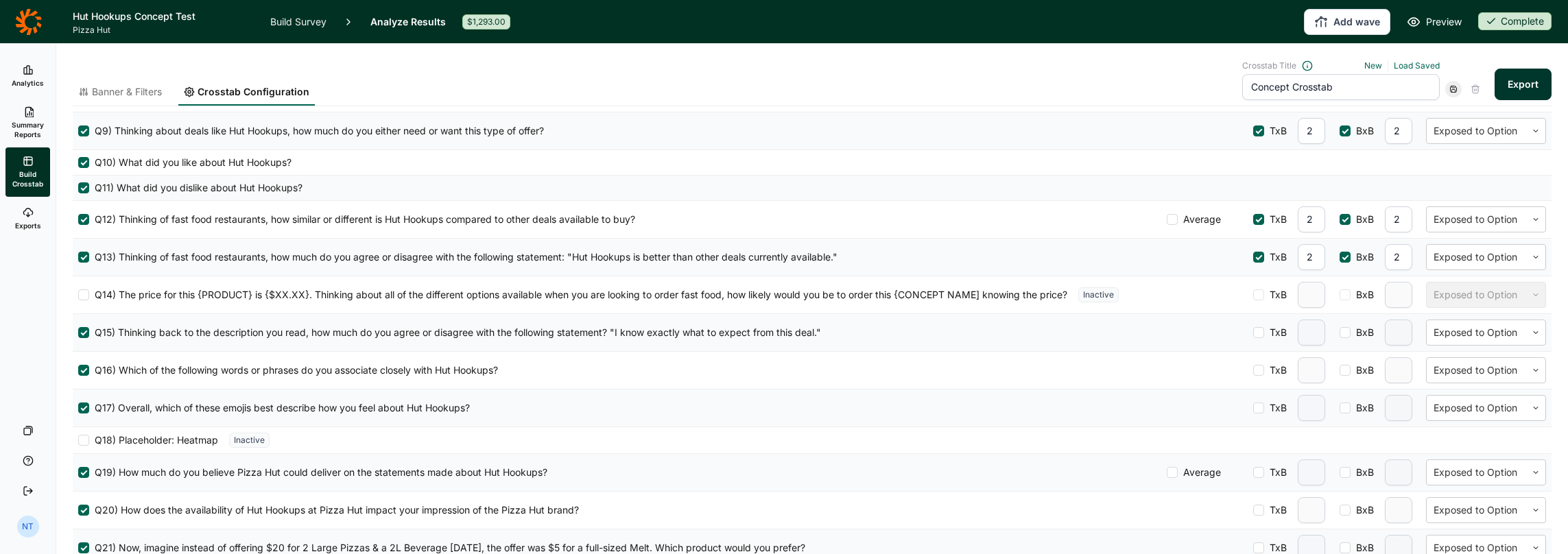 click on "TxB" at bounding box center [1275, 333] 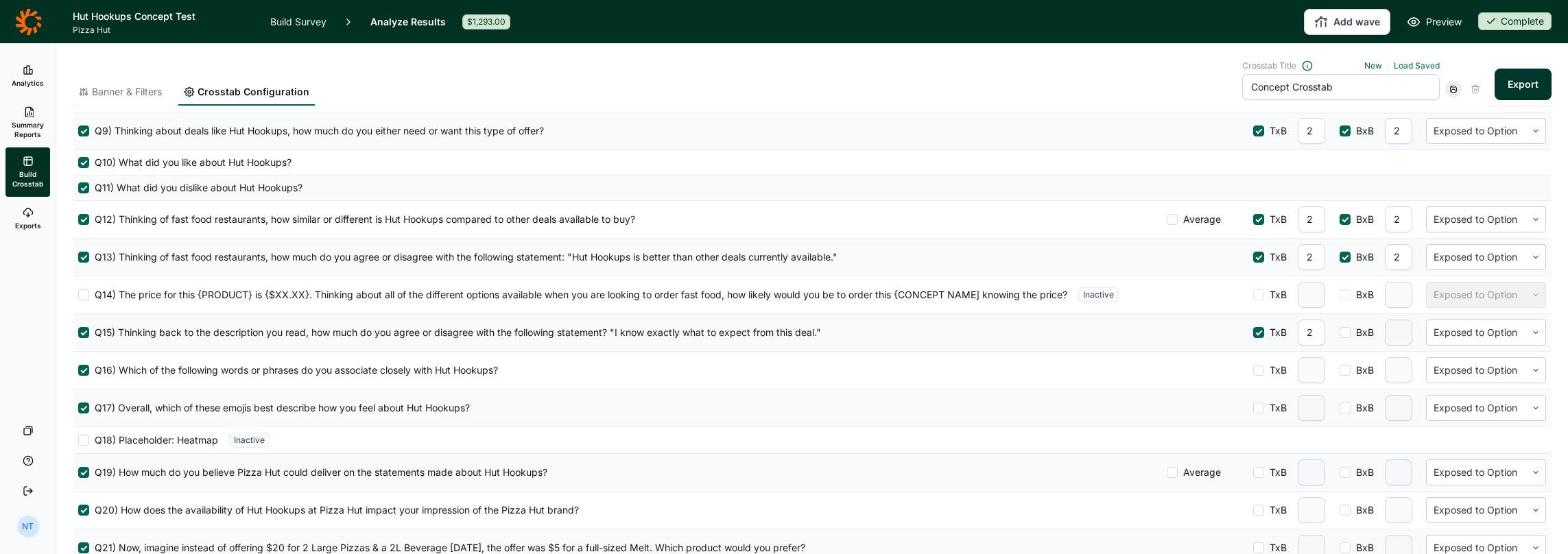 click on "BxB" at bounding box center [1362, 333] 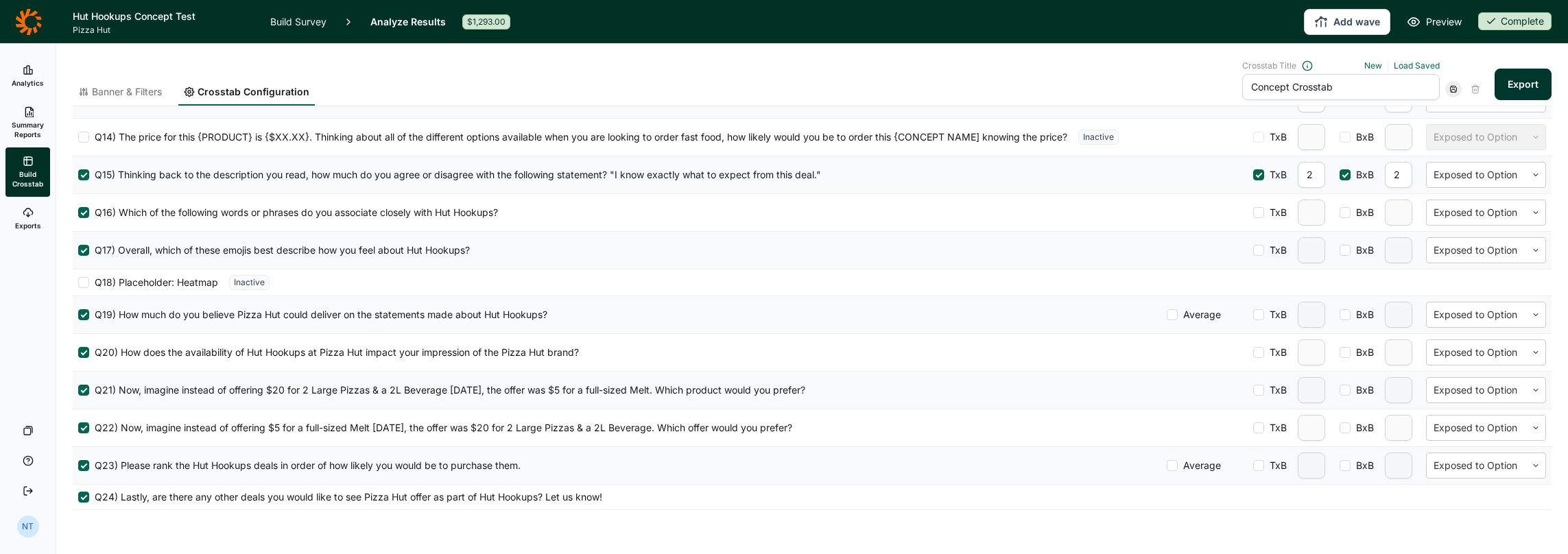scroll, scrollTop: 924, scrollLeft: 0, axis: vertical 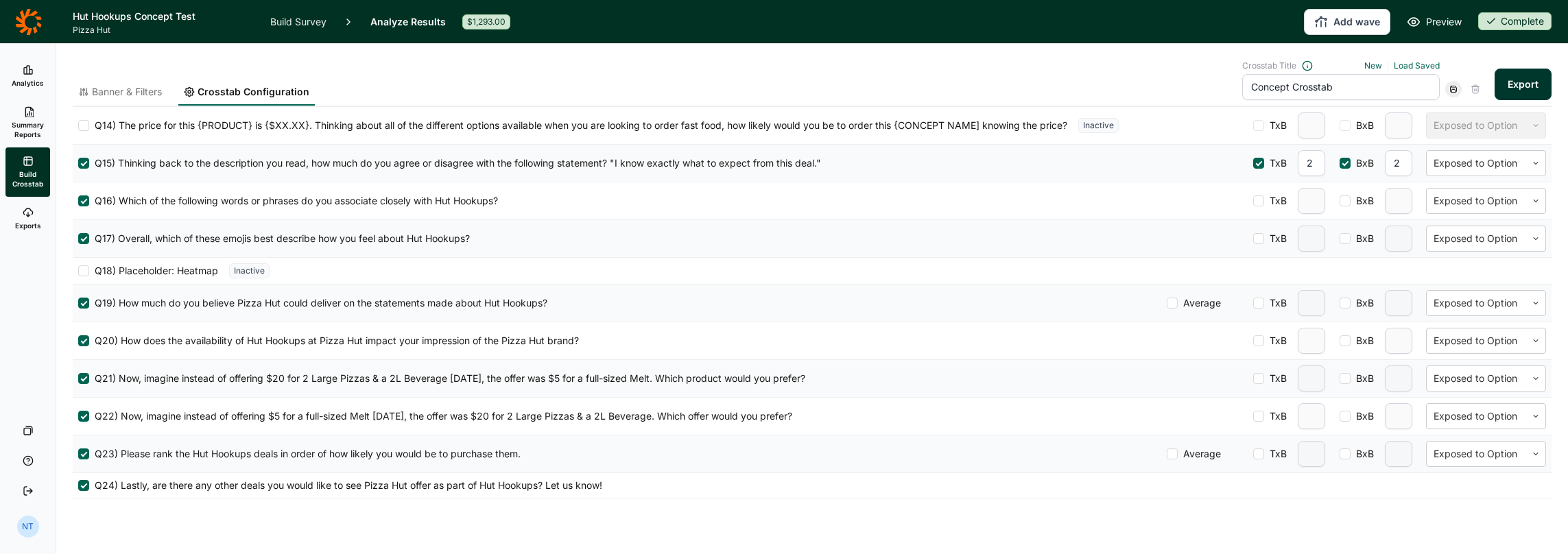 click at bounding box center [1259, 303] 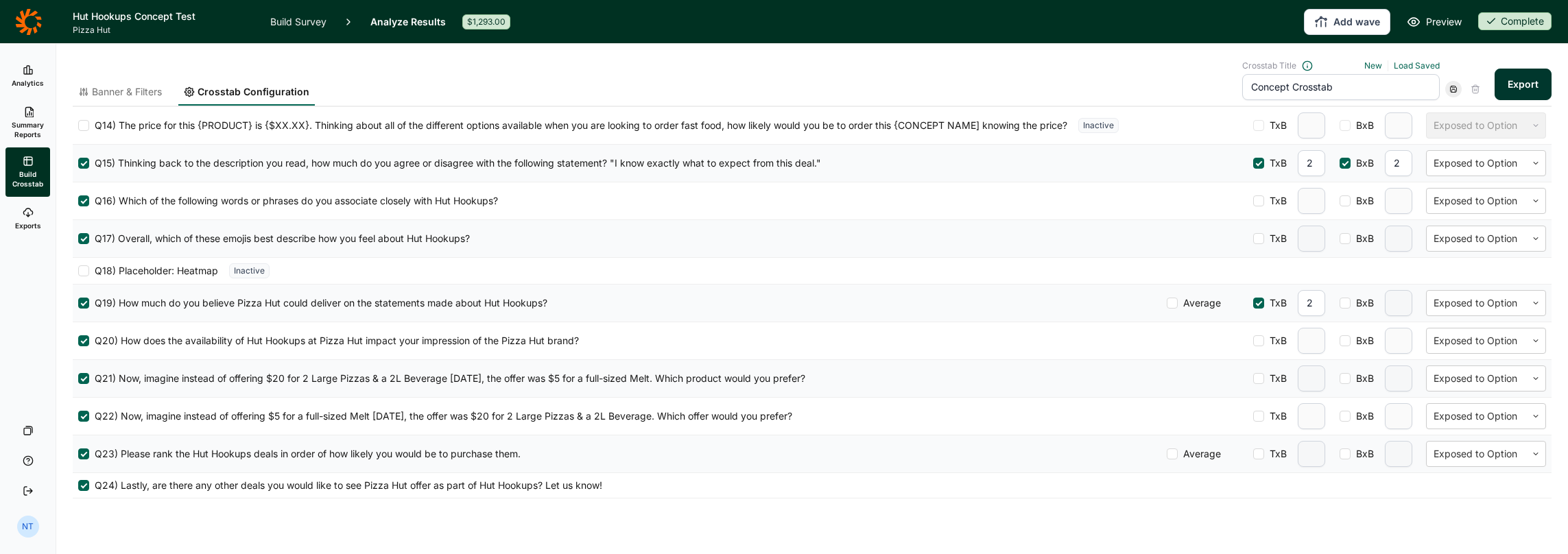 click at bounding box center [1345, 303] 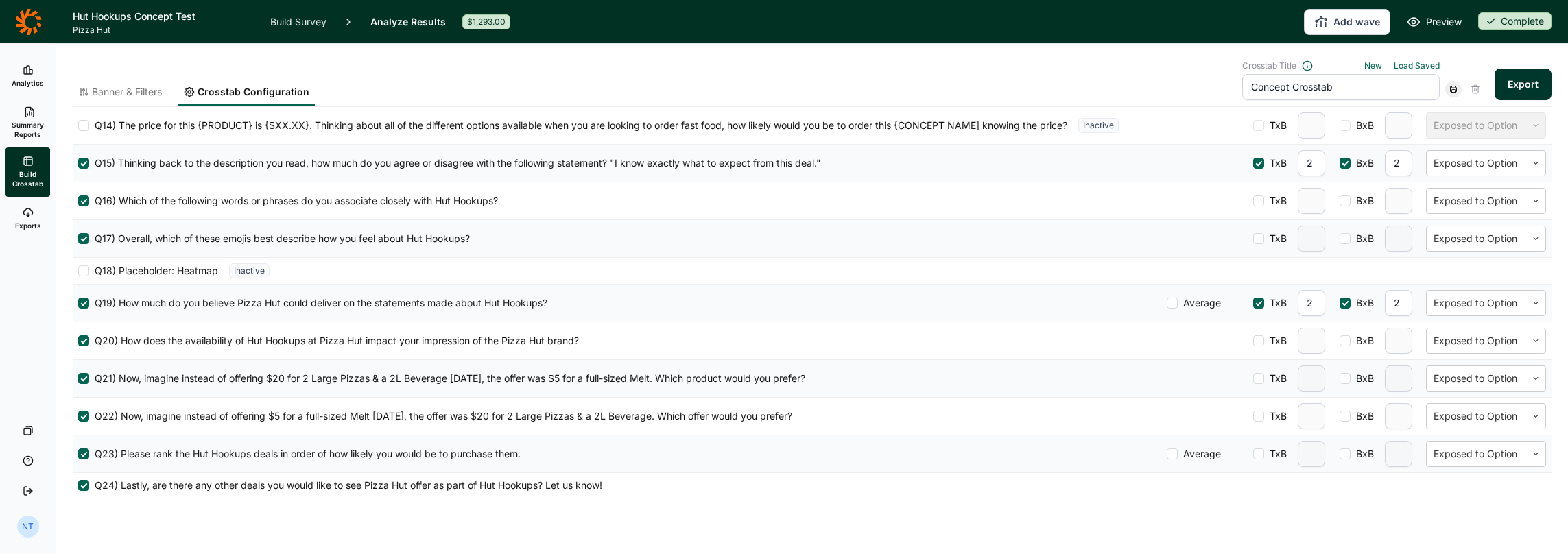click on "TxB" at bounding box center [1275, 341] 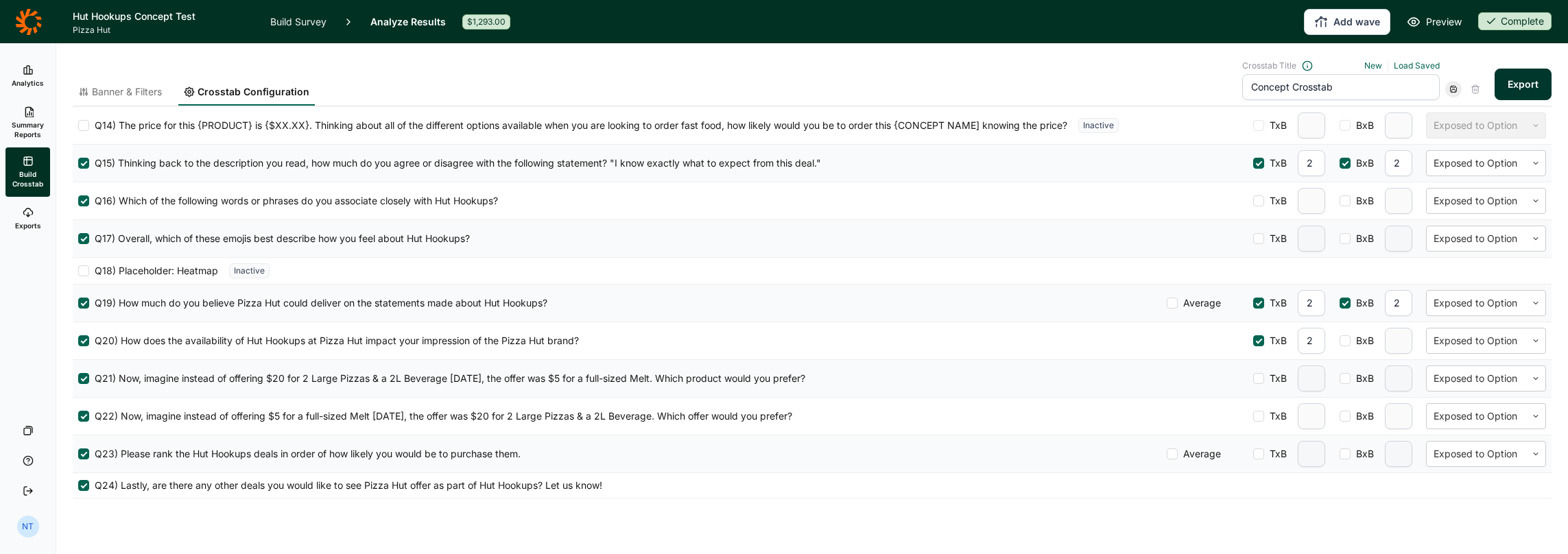 click on "BxB" at bounding box center (1377, 341) 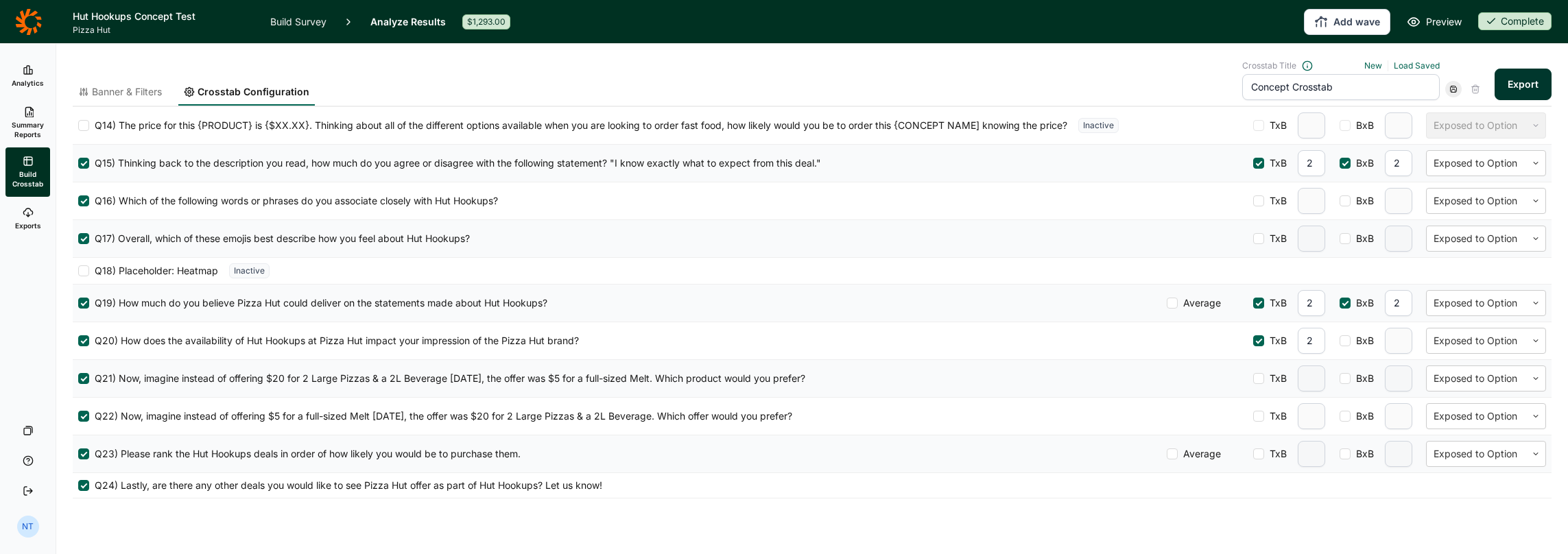 click on "BxB" at bounding box center [1362, 341] 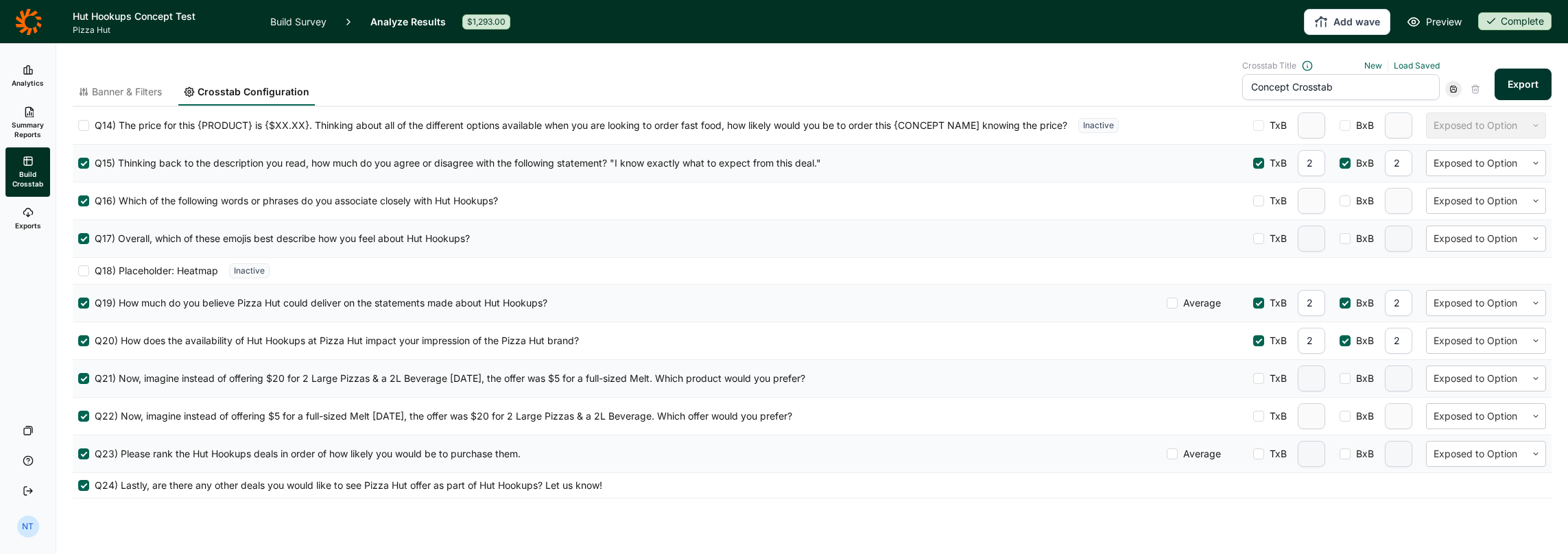 click on "Average" at bounding box center [1204, 454] 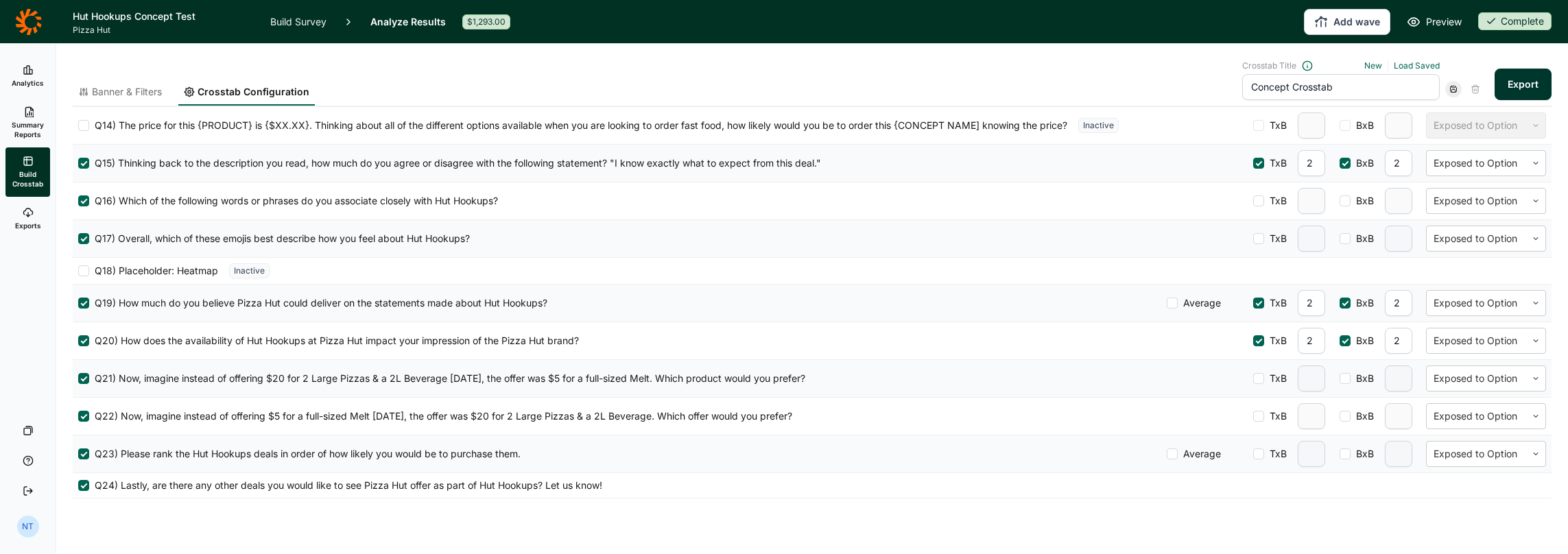 click on "Average" at bounding box center [1199, 454] 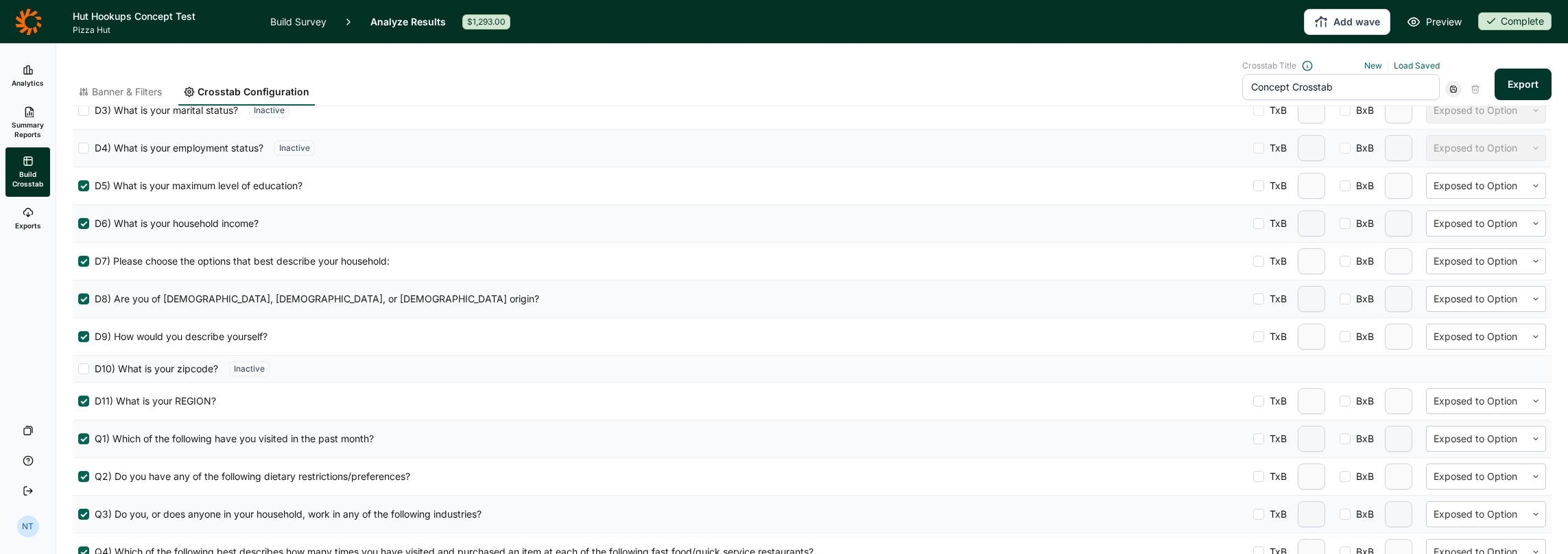 scroll, scrollTop: 0, scrollLeft: 0, axis: both 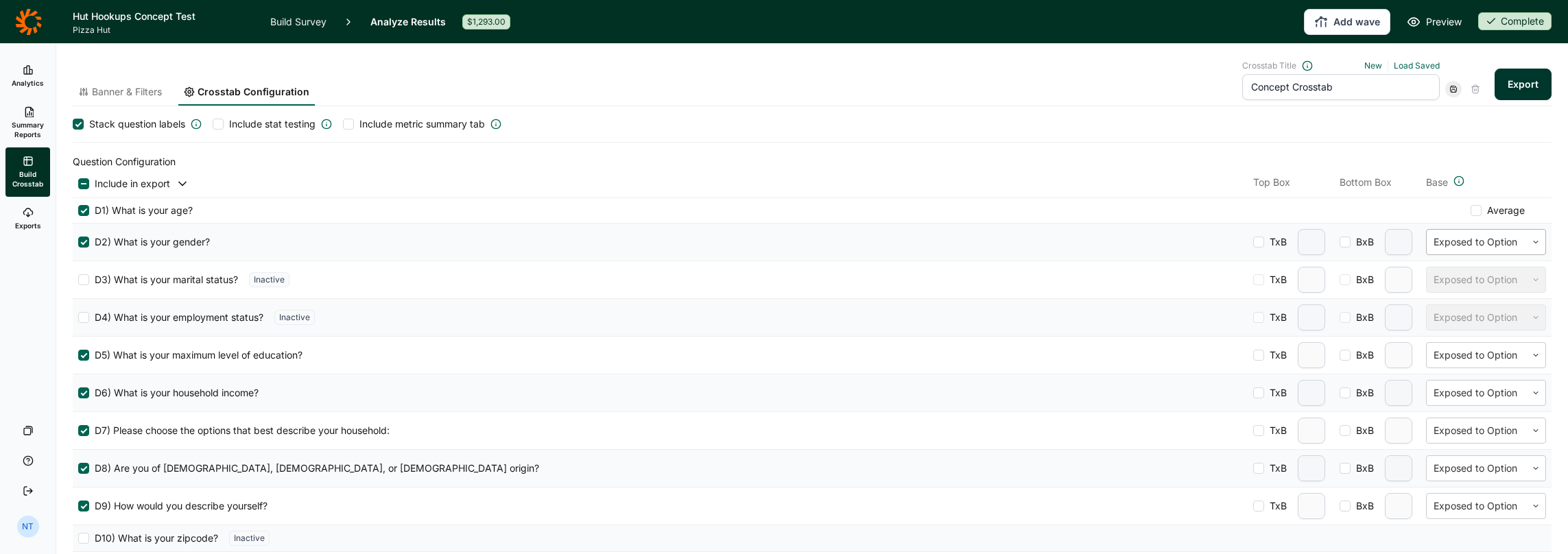 click at bounding box center [1476, 242] 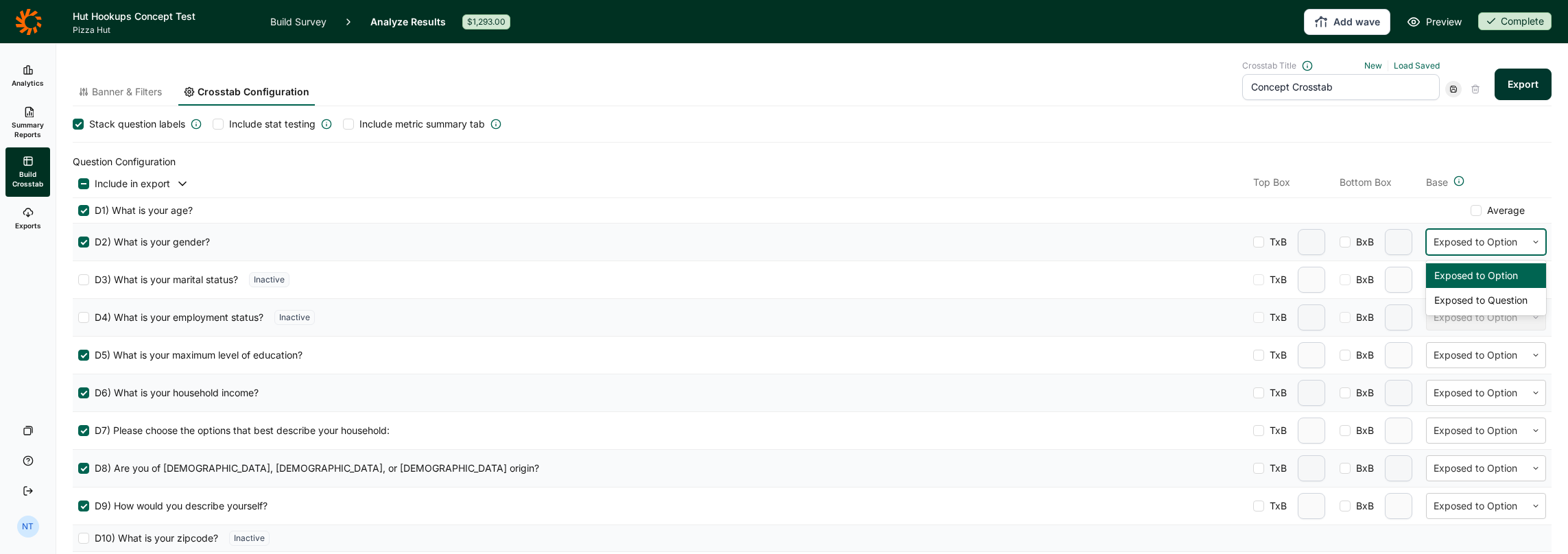 click at bounding box center (1476, 242) 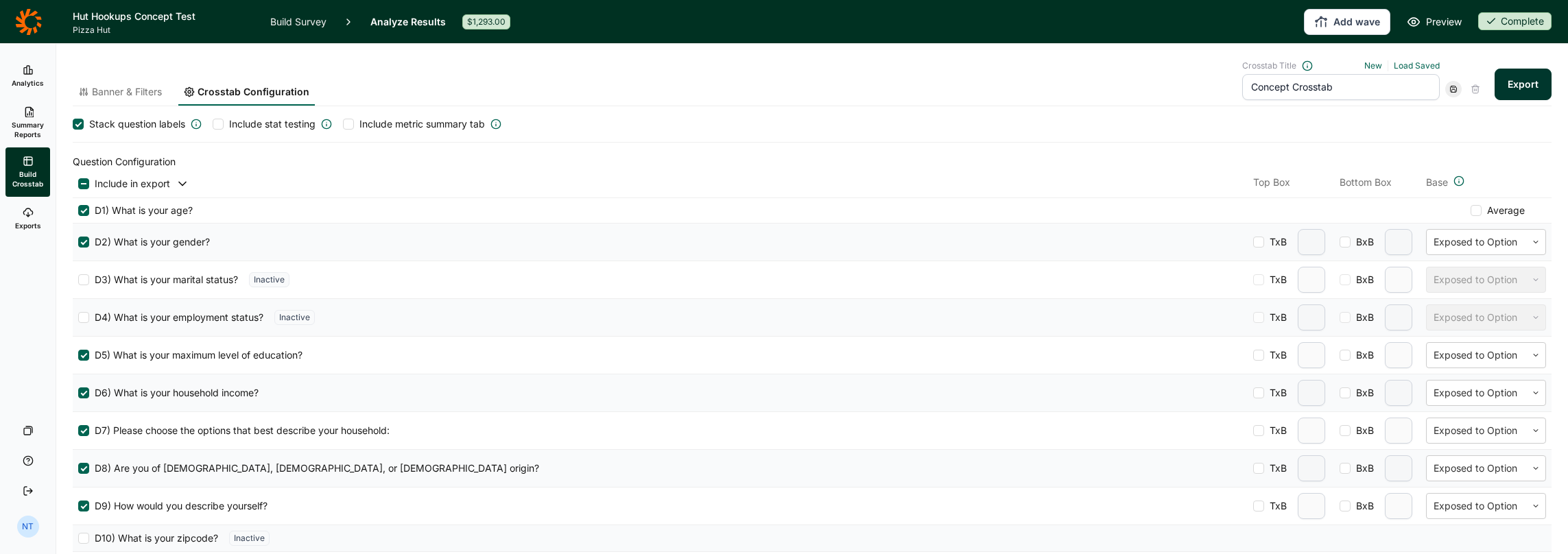click at bounding box center [218, 124] 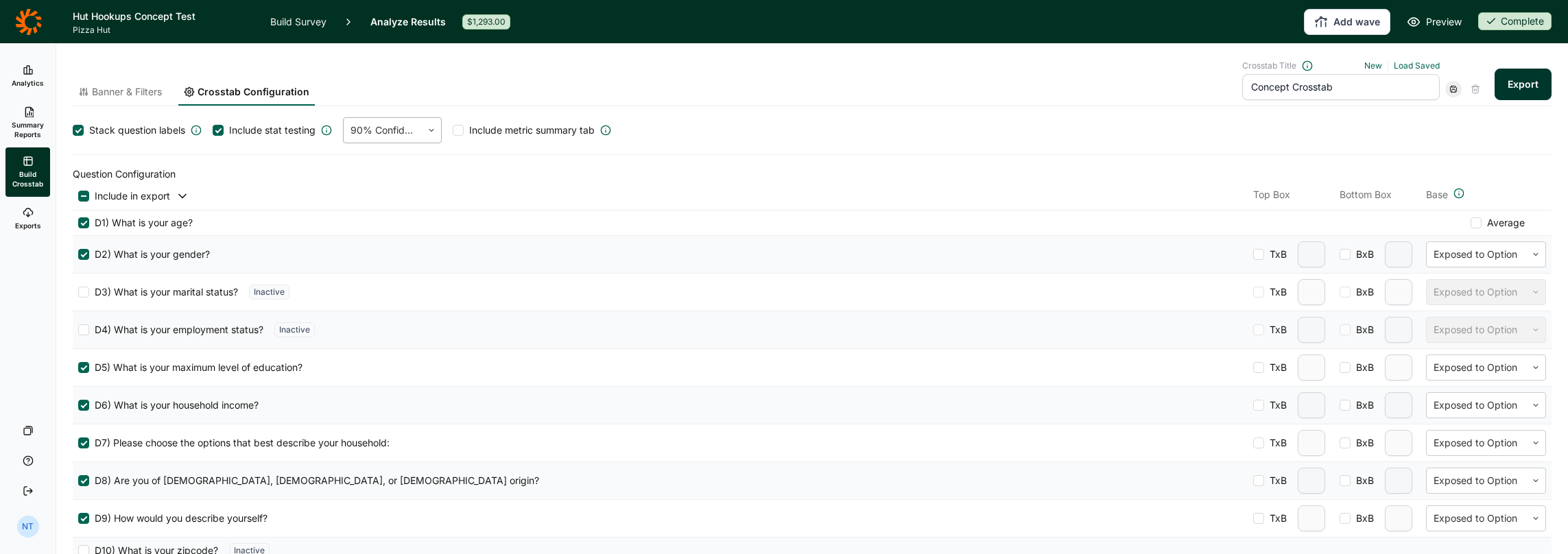 click at bounding box center [383, 130] 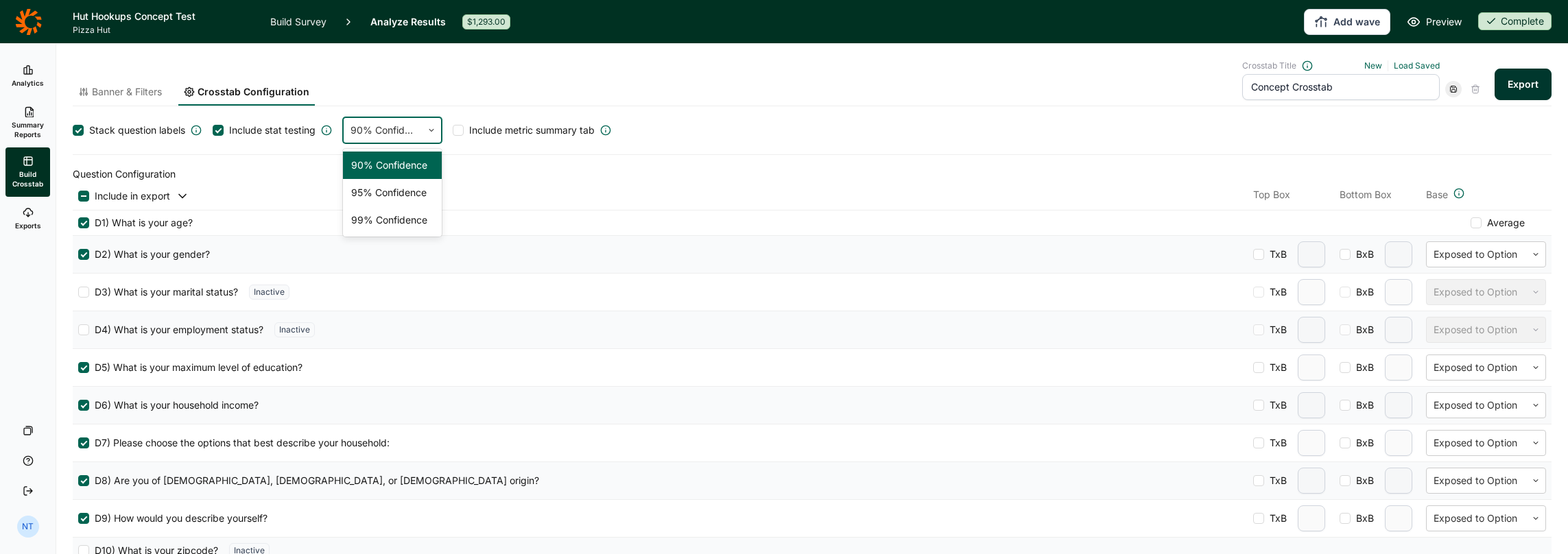 click on "Banner & Filters Crosstab Configuration Crosstab Title New Load Saved Concept Crosstab Export" at bounding box center [812, 83] 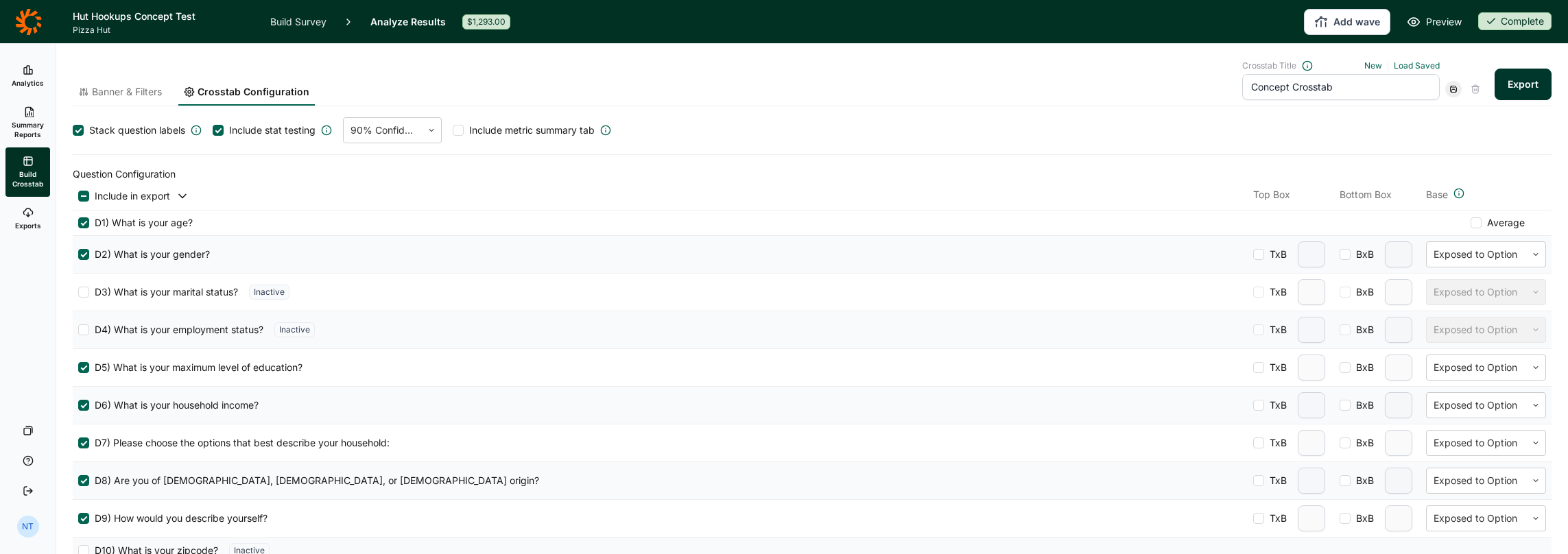 click on "Include metric summary tab" at bounding box center (532, 130) 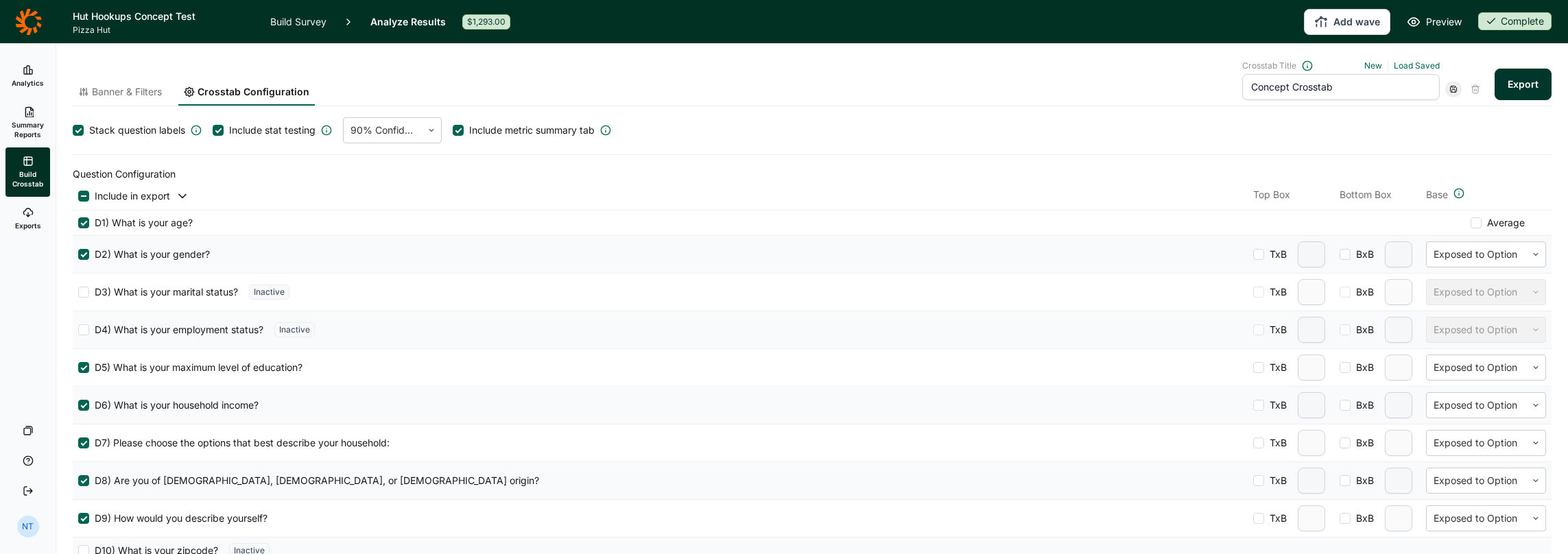 click on "Banner & Filters" at bounding box center (120, 92) 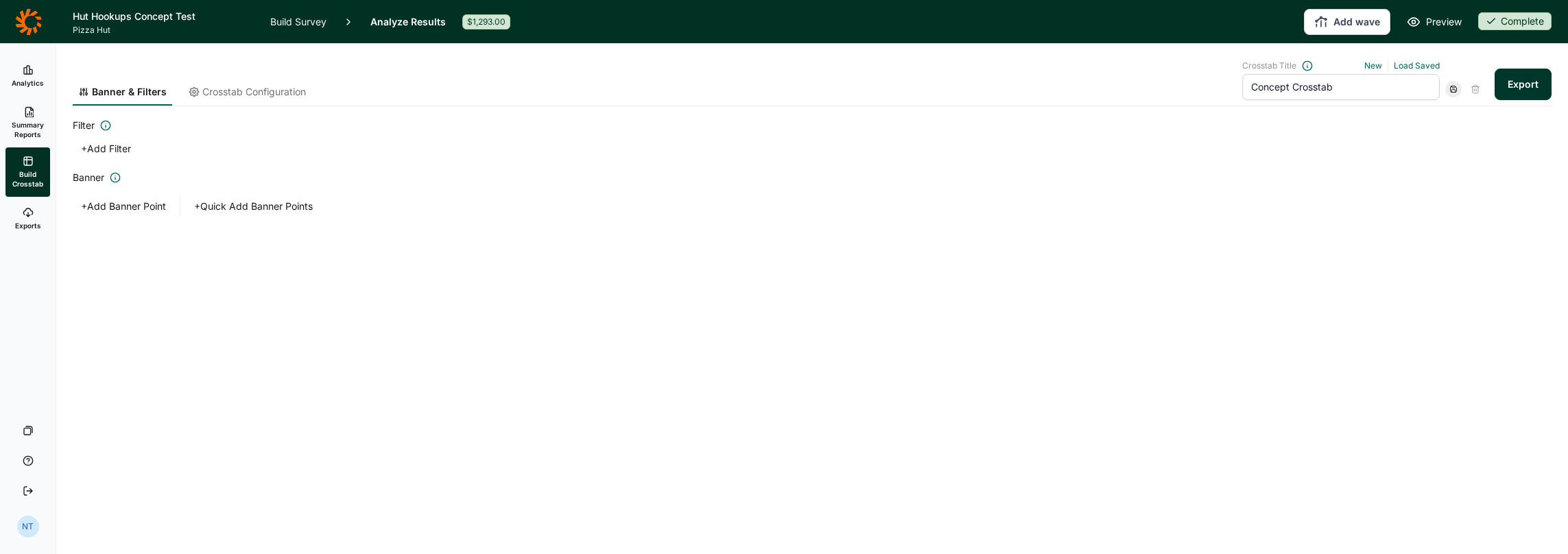 click on "+  Quick Add Banner Points" at bounding box center [253, 206] 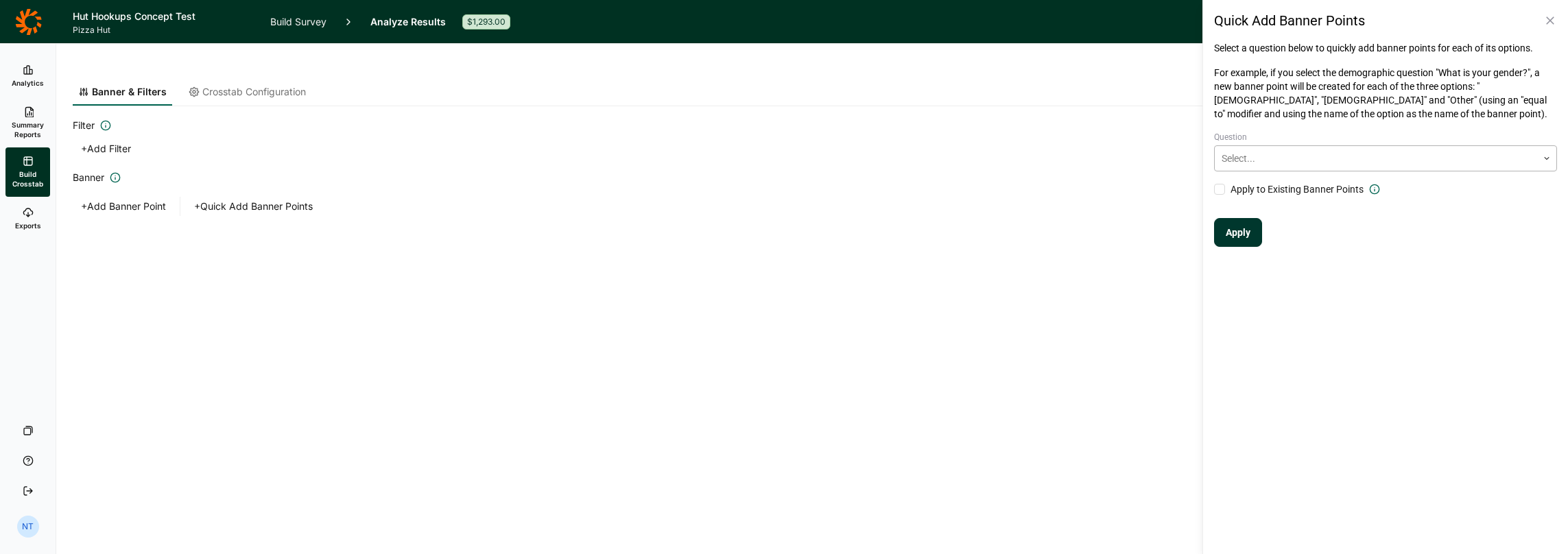 click at bounding box center (1376, 158) 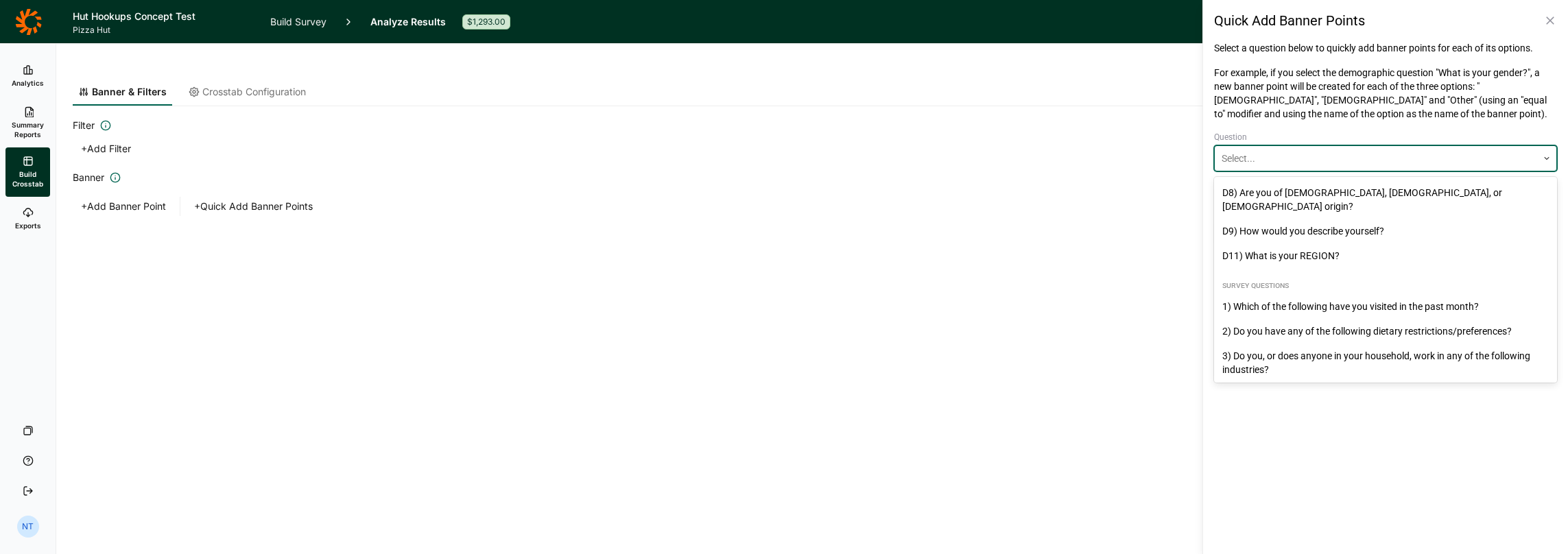 scroll, scrollTop: 274, scrollLeft: 0, axis: vertical 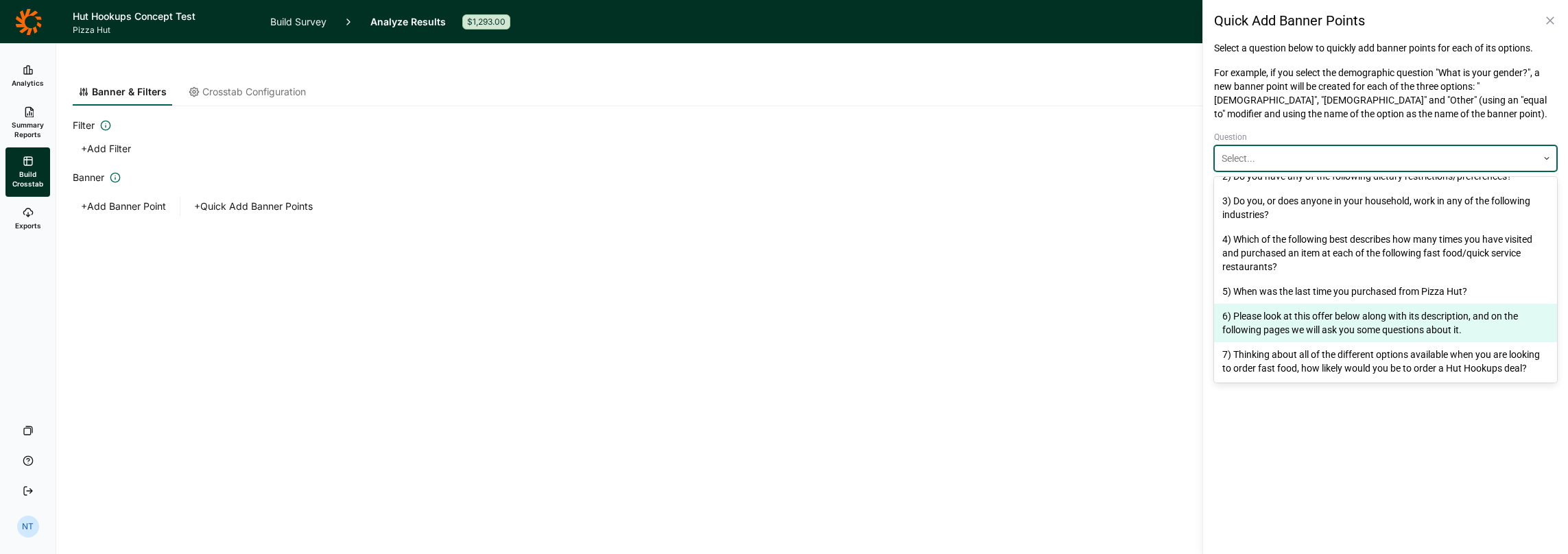 click on "6) Please look at this offer below along with its description, and on the following pages we will ask you some questions about it." at bounding box center (1386, 323) 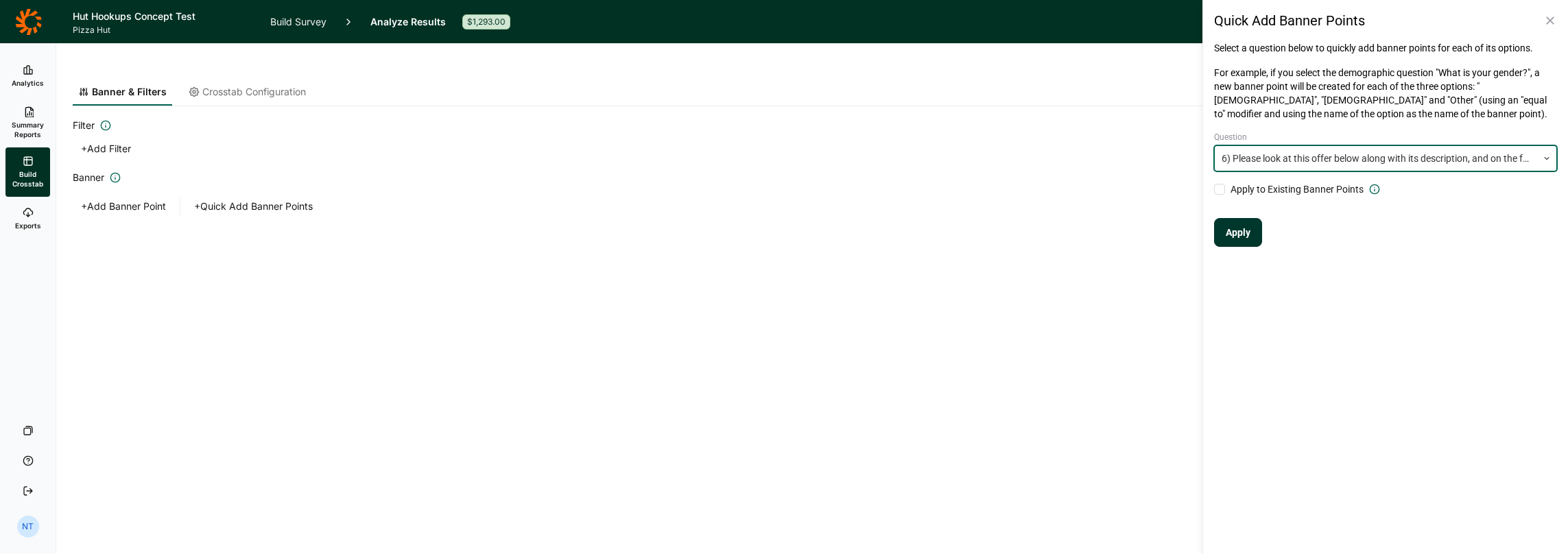 click on "Apply" at bounding box center (1238, 232) 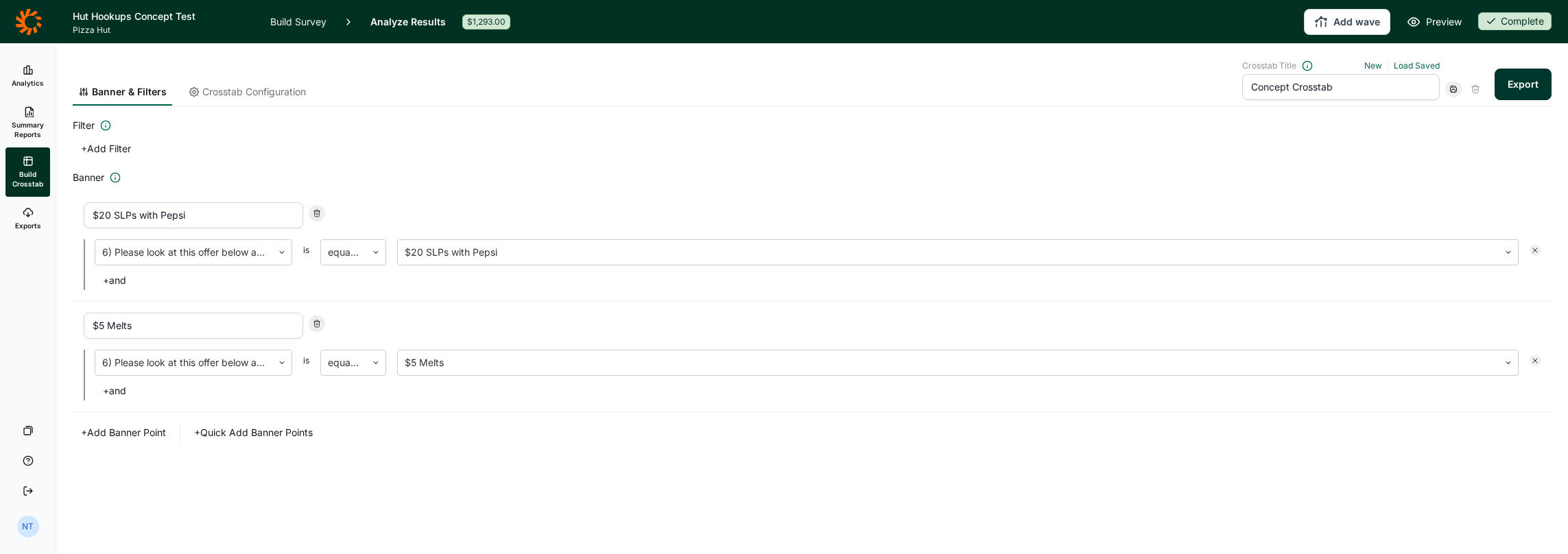 click on "+  Quick Add Banner Points" at bounding box center [253, 433] 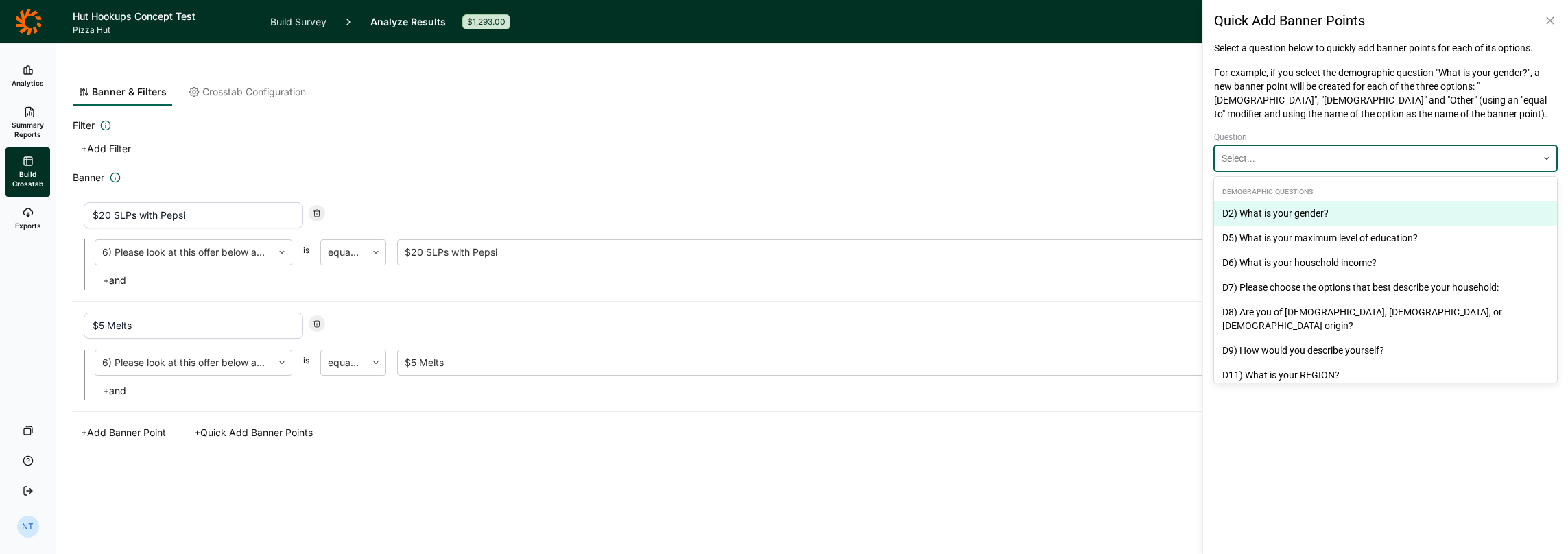 click at bounding box center (1376, 158) 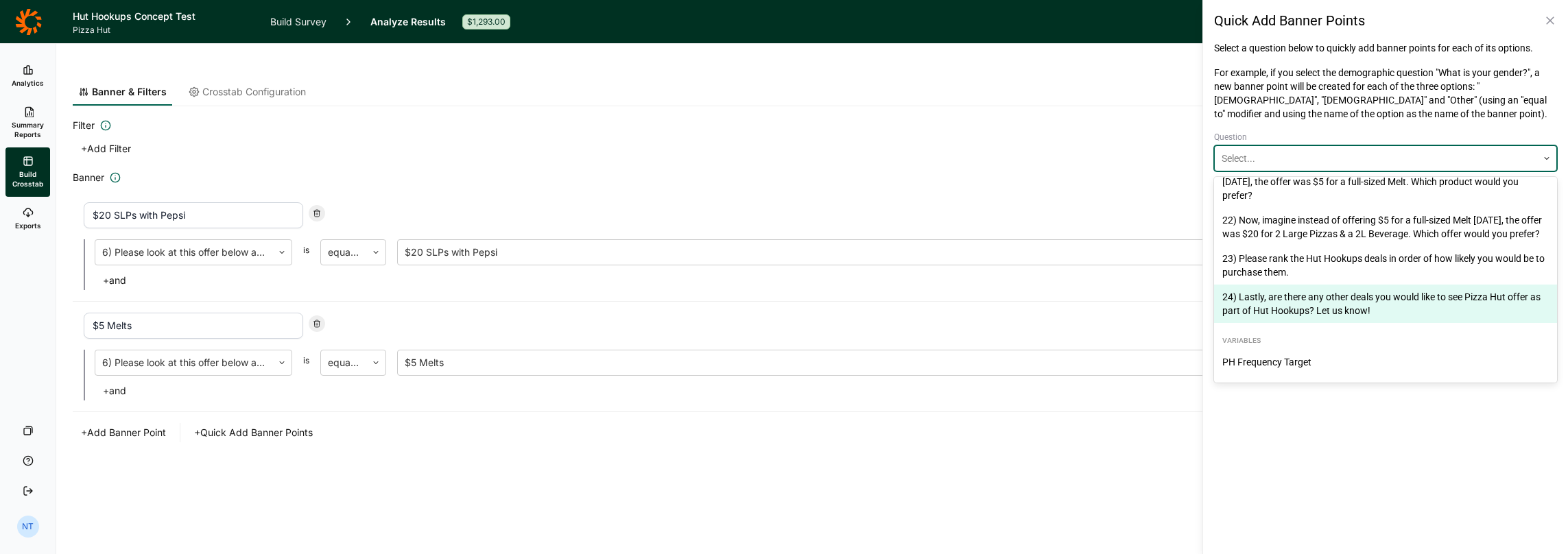 scroll, scrollTop: 935, scrollLeft: 0, axis: vertical 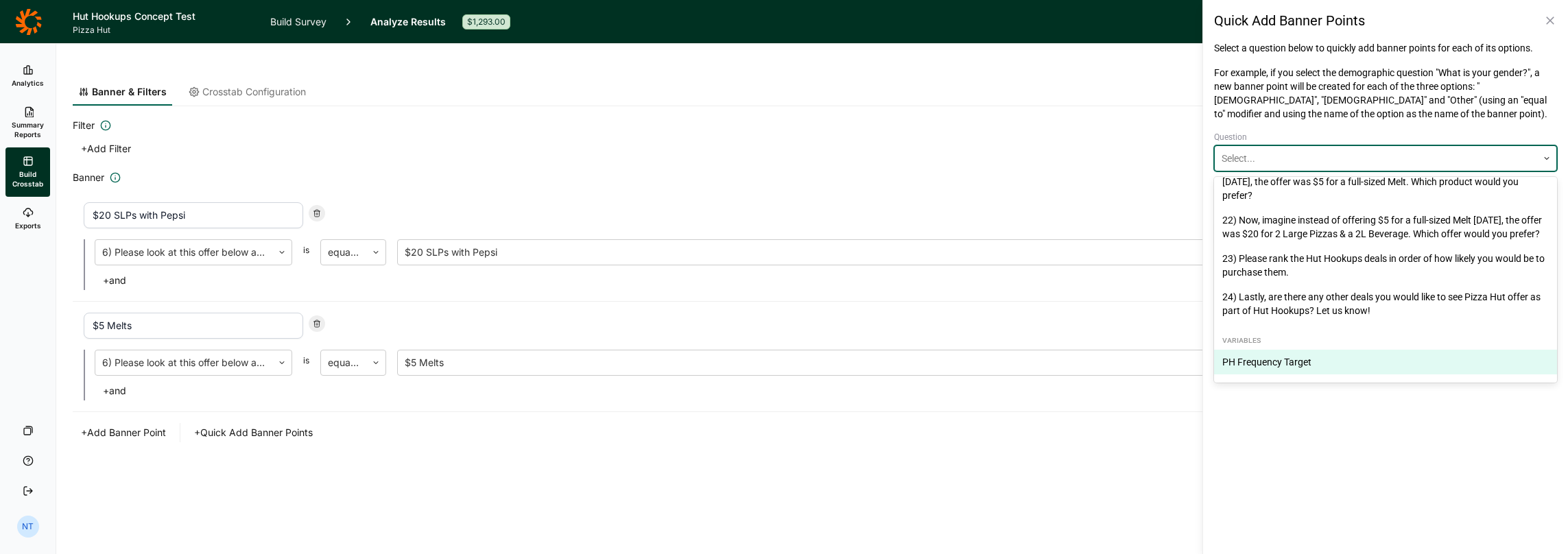 click on "PH Frequency Target" at bounding box center [1386, 362] 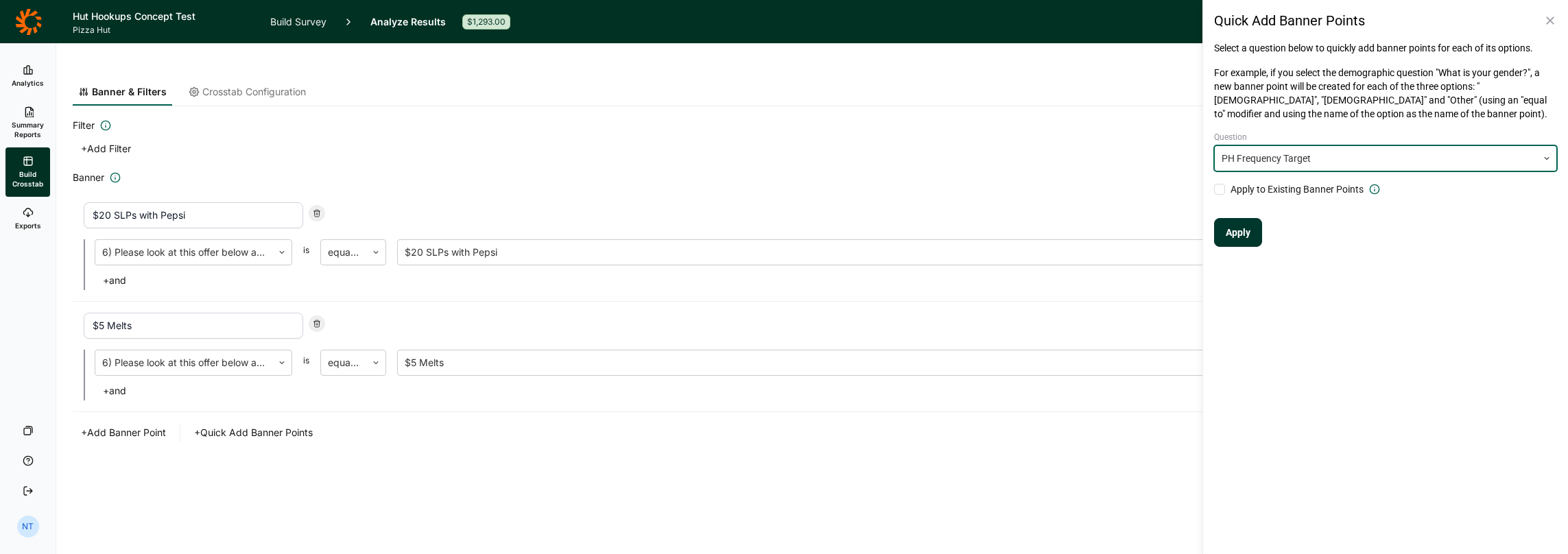 click on "Apply" at bounding box center (1238, 232) 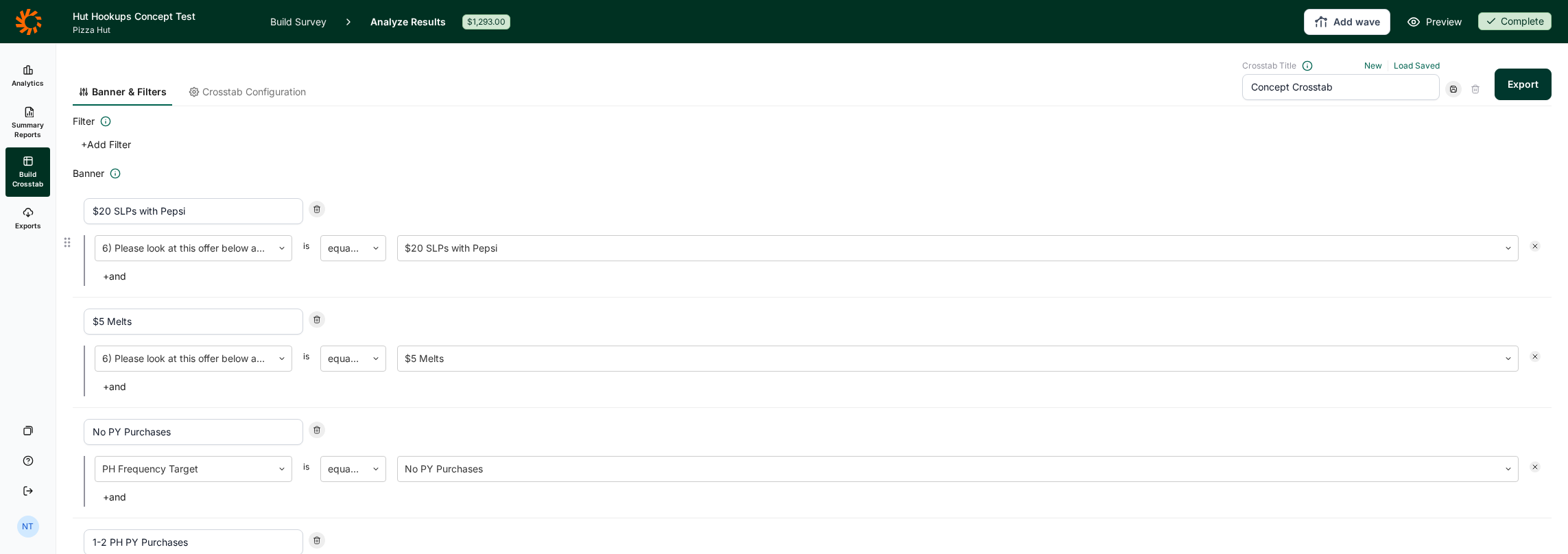 scroll, scrollTop: 0, scrollLeft: 0, axis: both 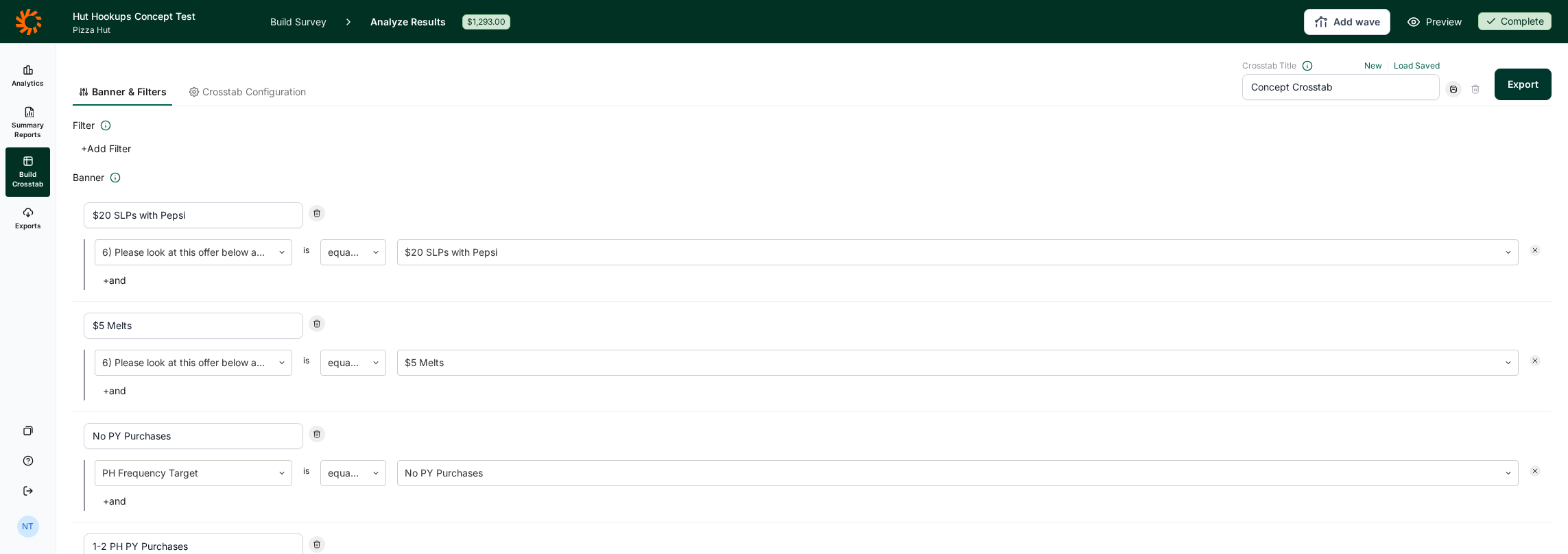 click 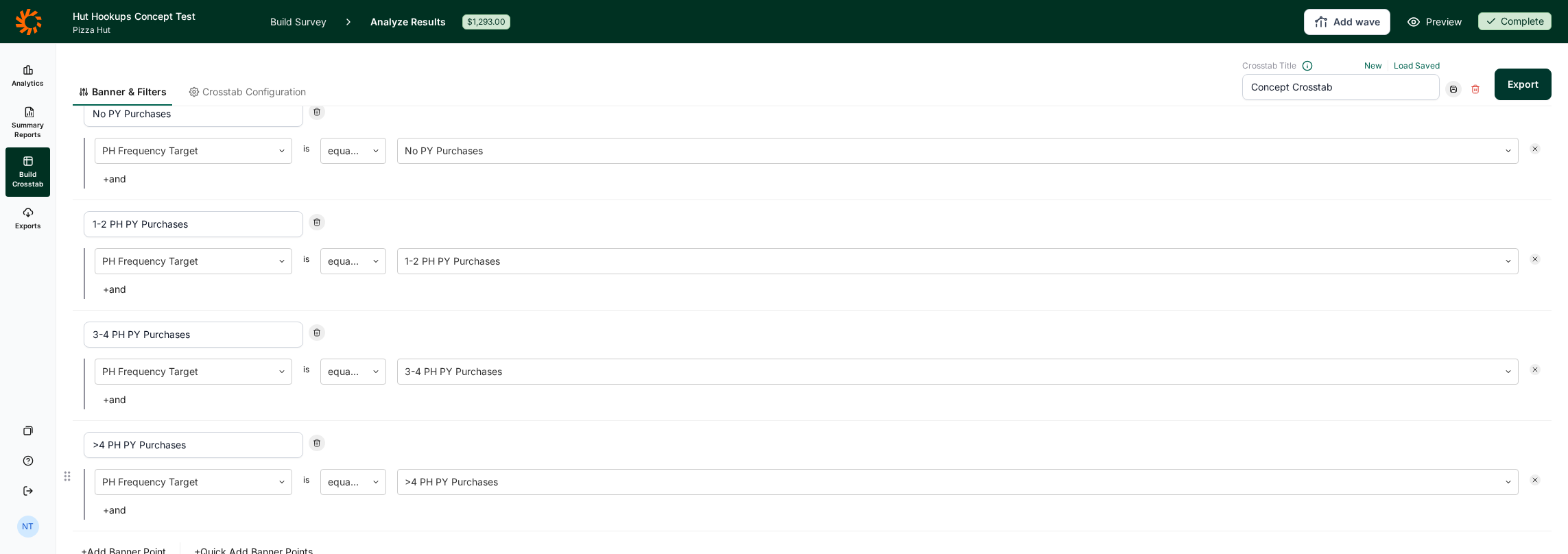 scroll, scrollTop: 391, scrollLeft: 0, axis: vertical 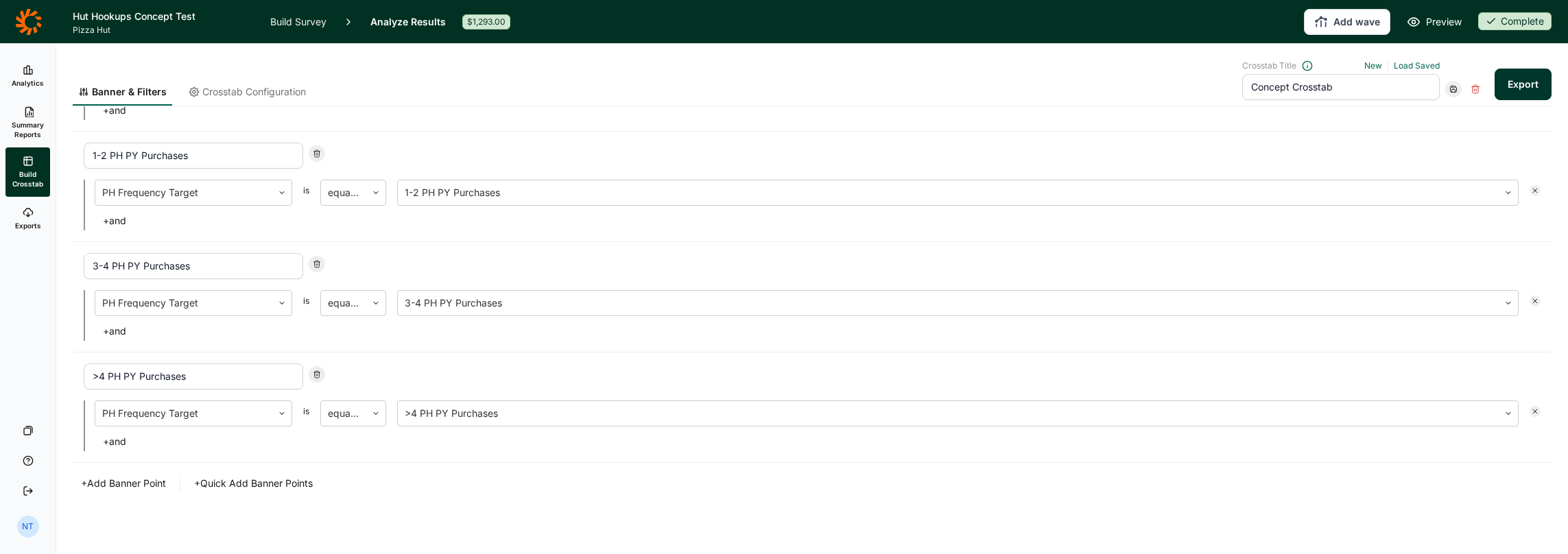 click on "+  Add Banner Point" at bounding box center [123, 483] 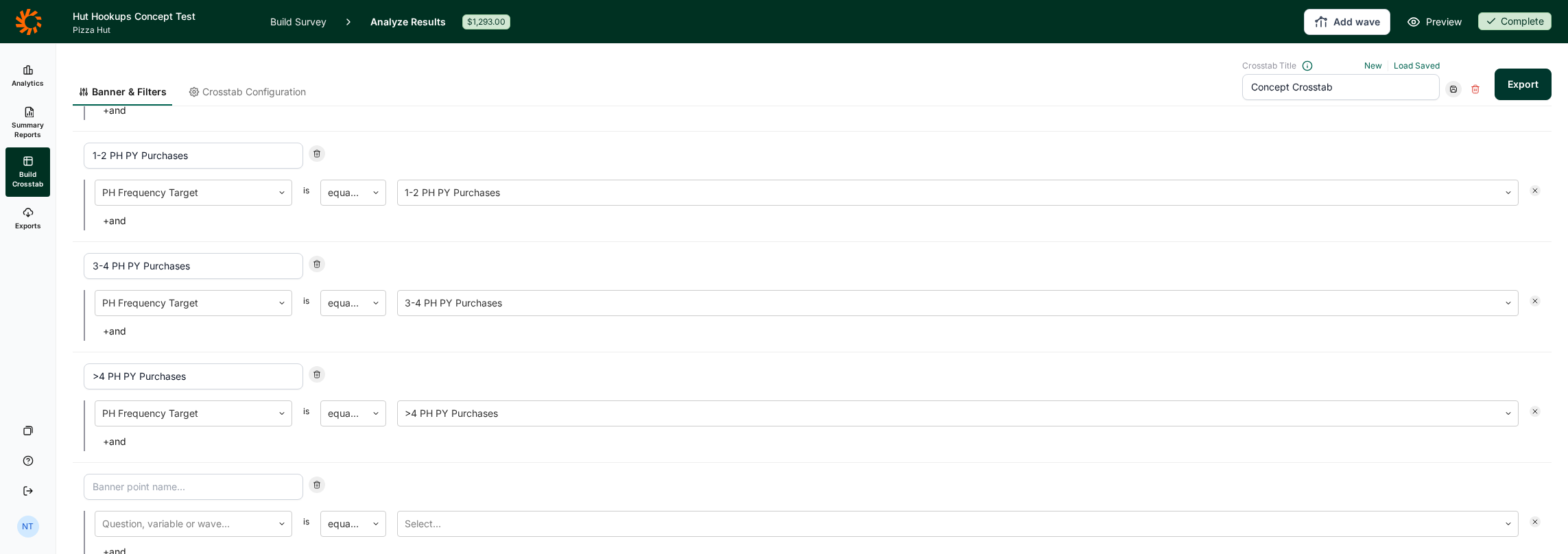 scroll, scrollTop: 501, scrollLeft: 0, axis: vertical 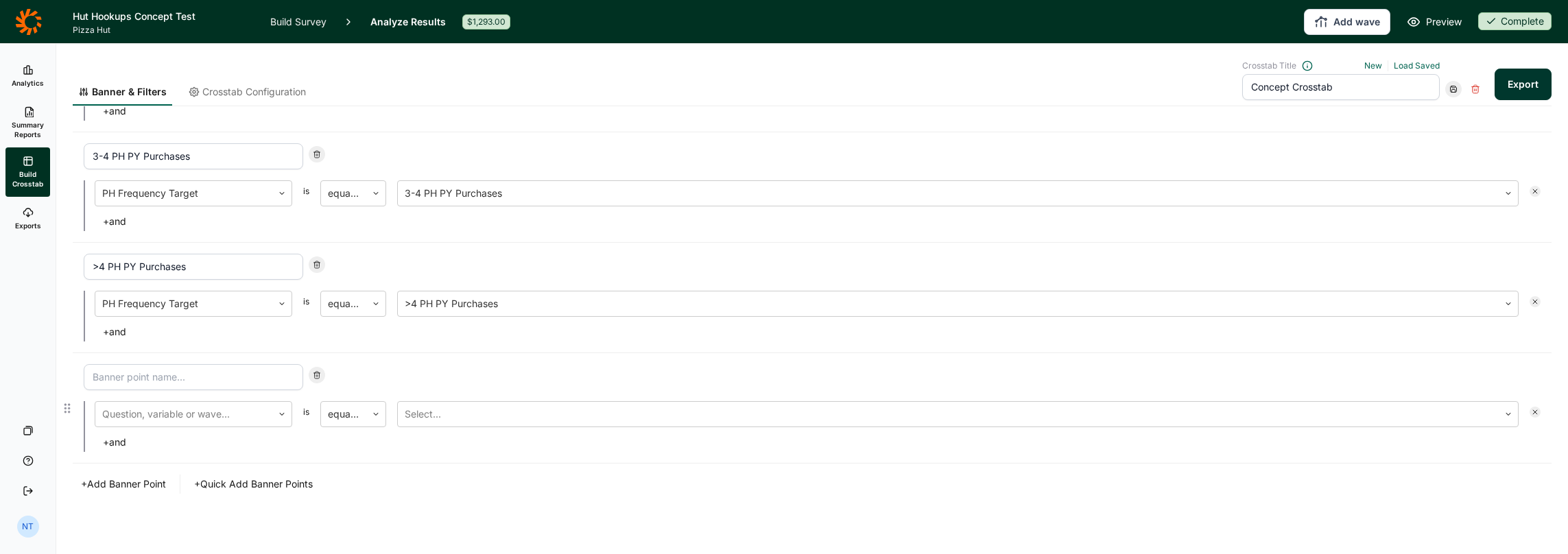 click at bounding box center [193, 377] 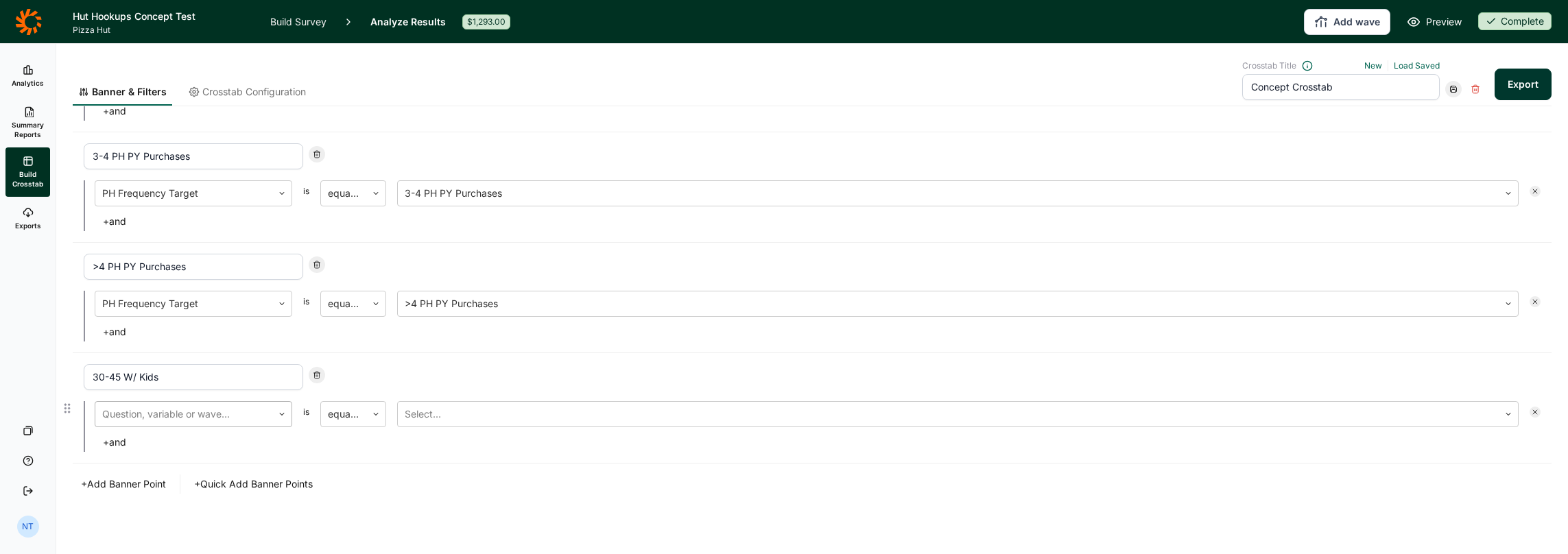 type on "30-45 W/ Kids" 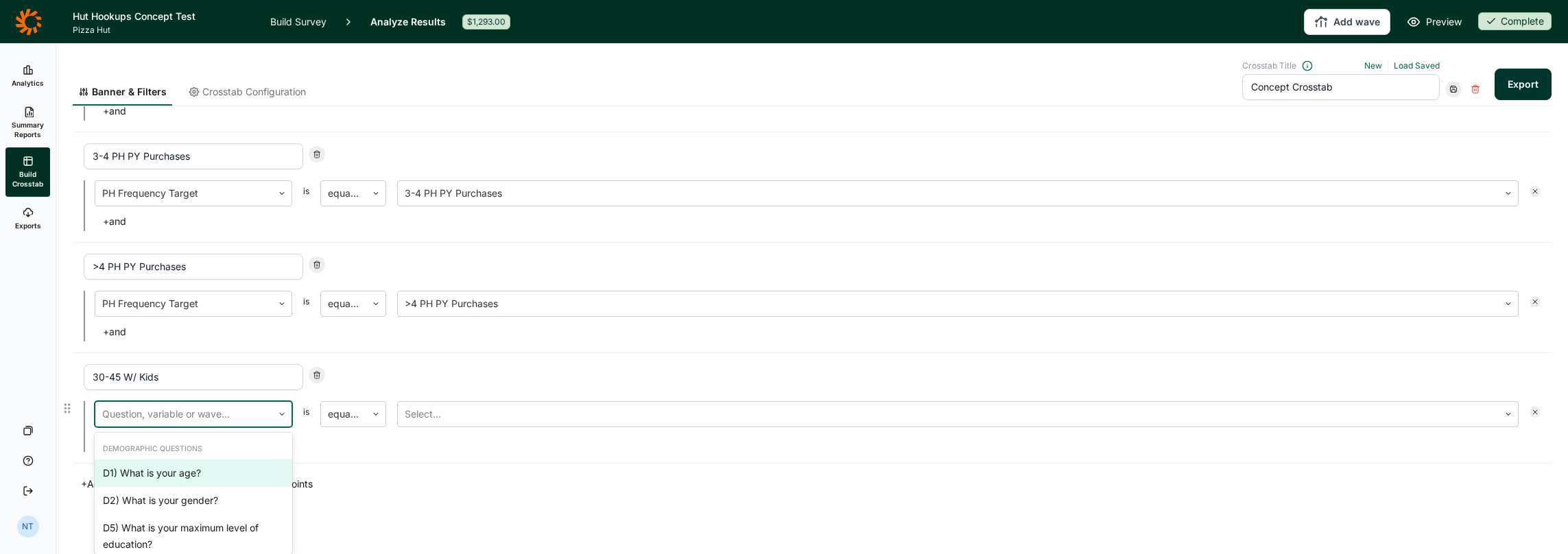 click on "D1) What is your age?" at bounding box center [193, 473] 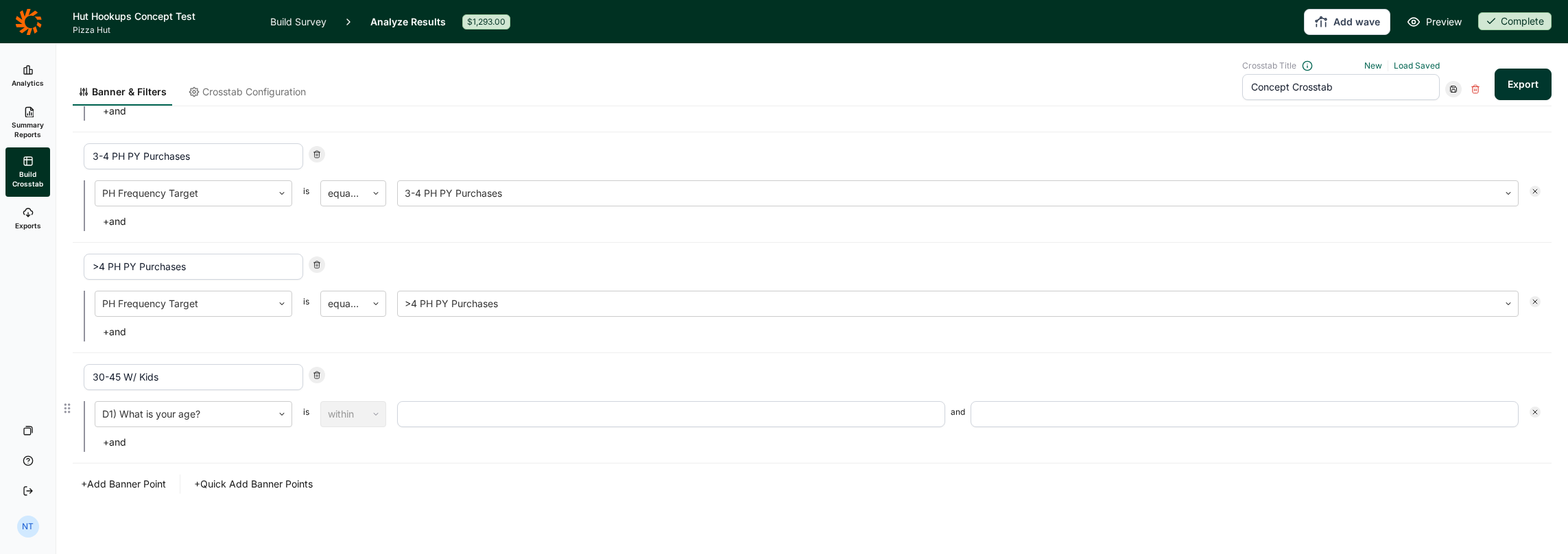 click on "within" at bounding box center [353, 414] 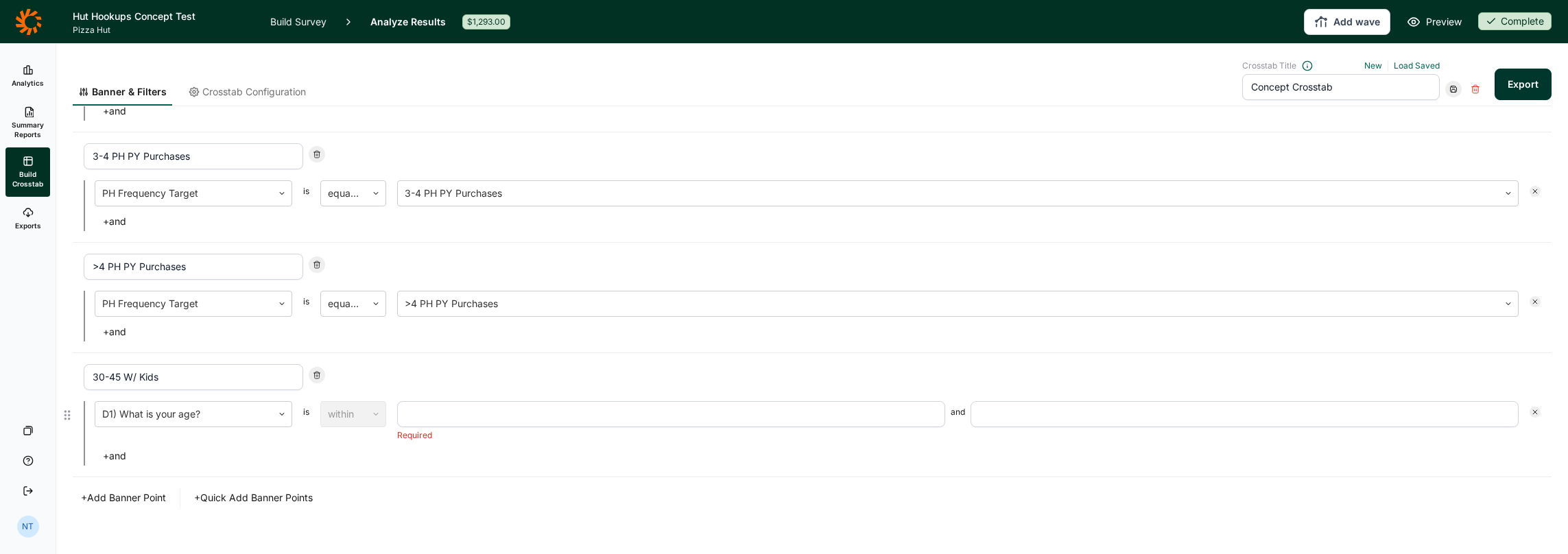 click on "within" at bounding box center (353, 414) 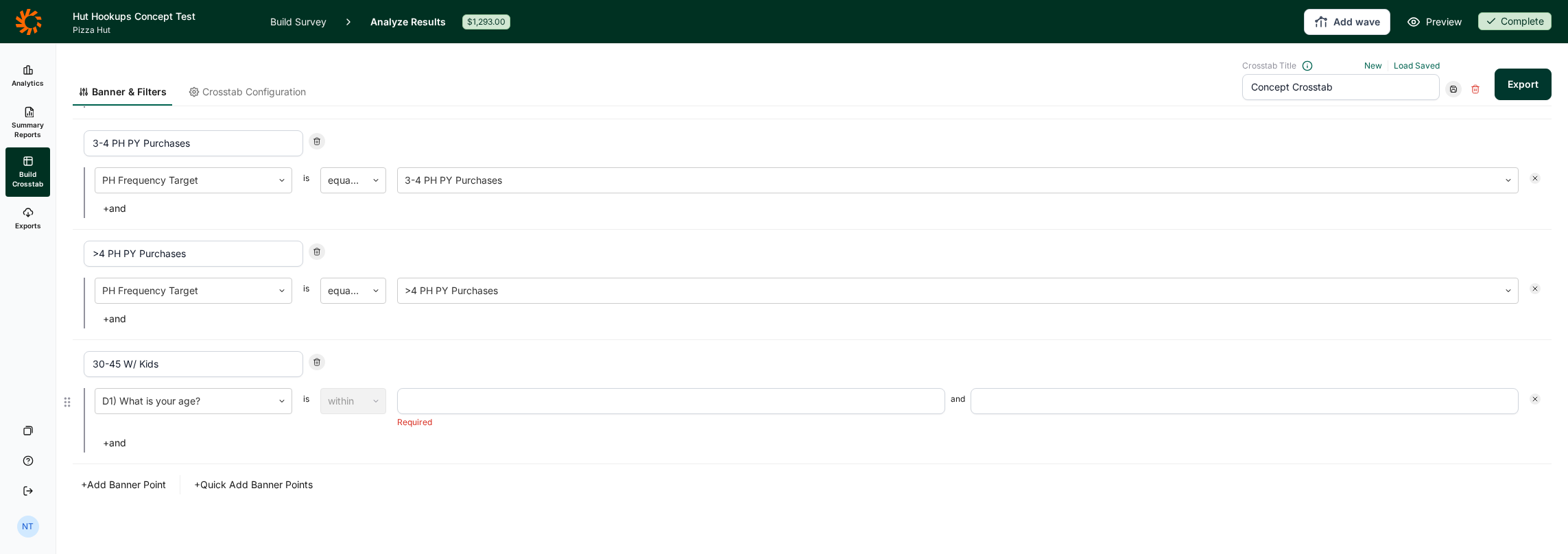 click at bounding box center [671, 401] 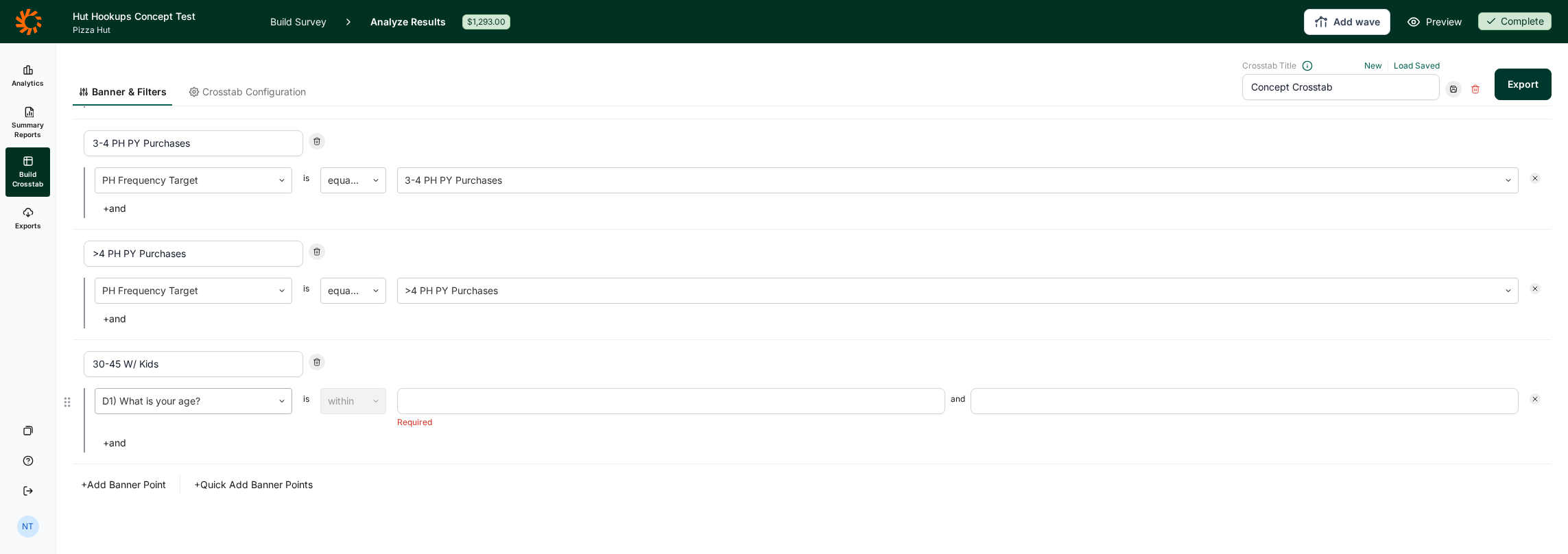 click at bounding box center [184, 401] 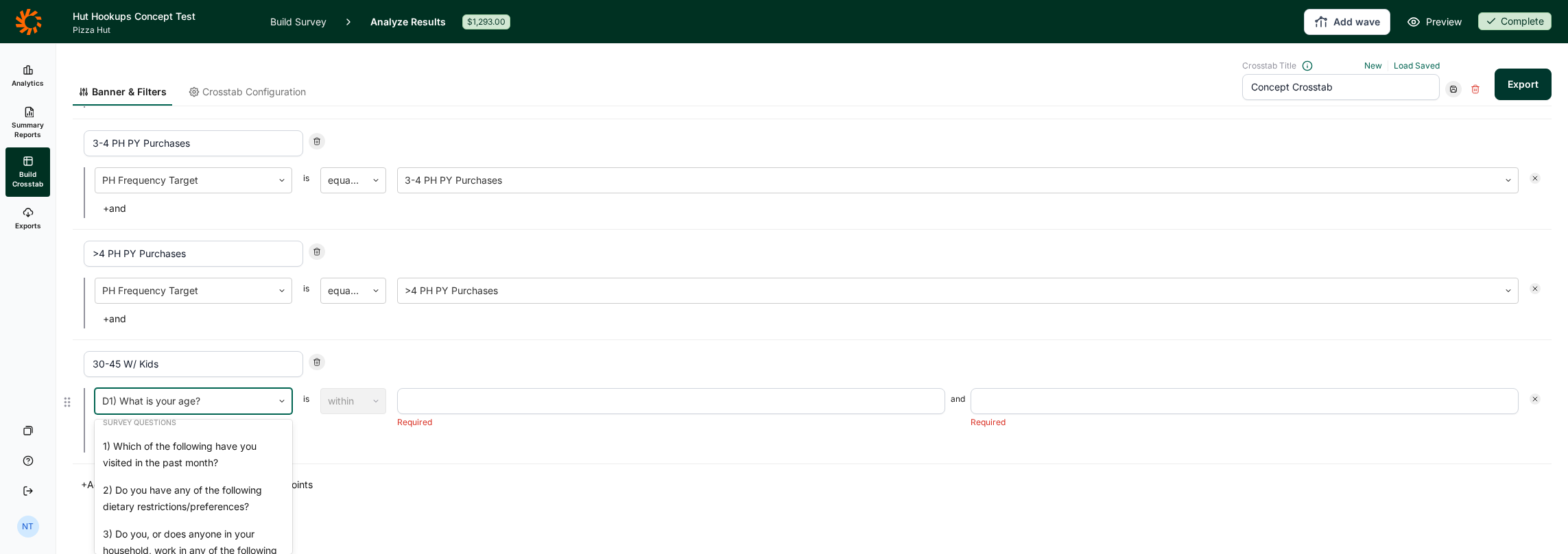scroll, scrollTop: 0, scrollLeft: 0, axis: both 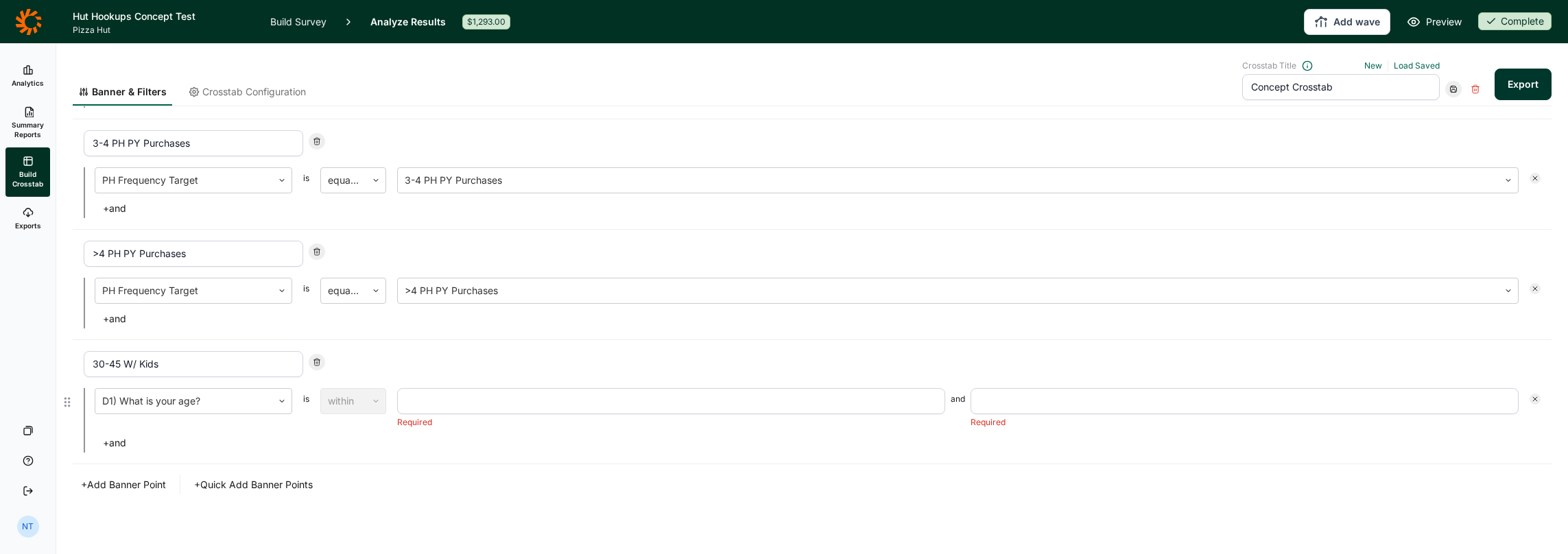 click on "+  and" at bounding box center (818, 443) 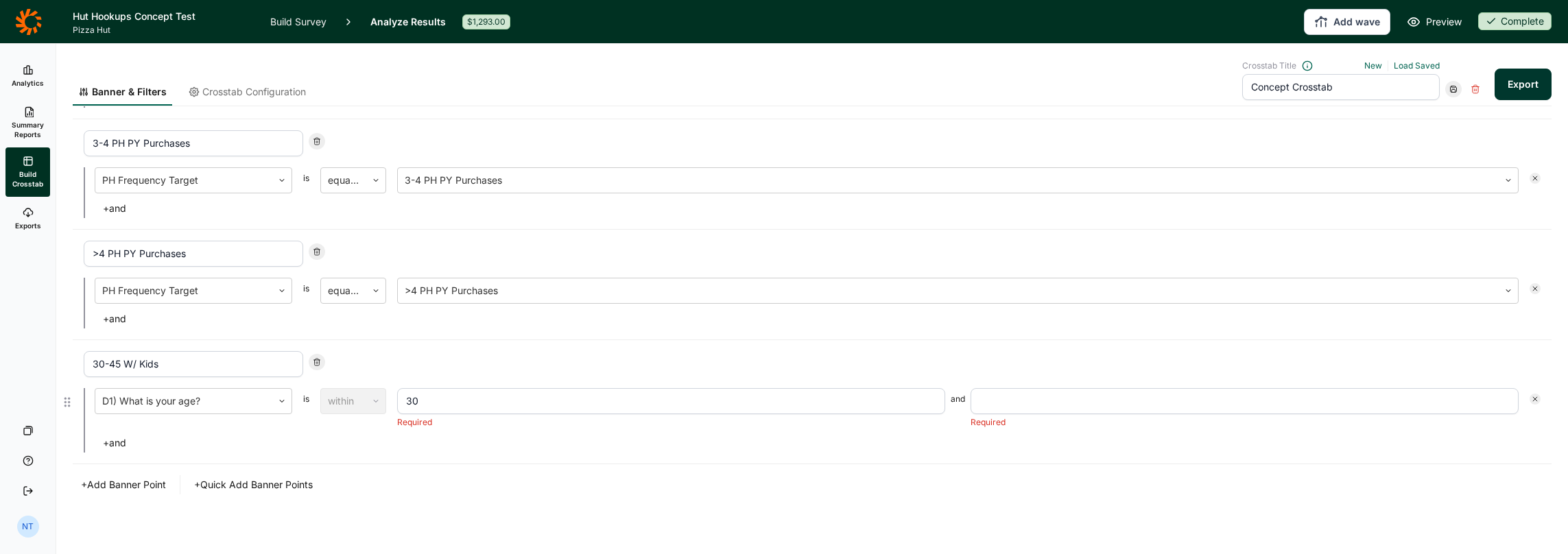 type on "30" 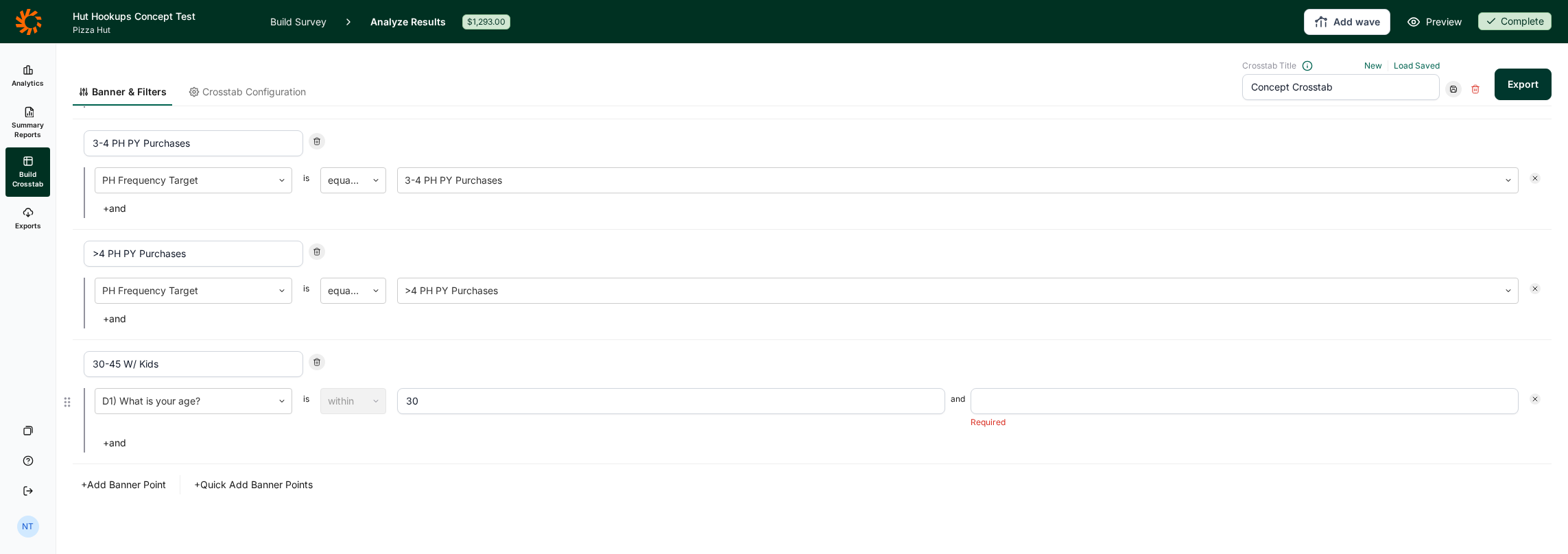 click at bounding box center (1244, 401) 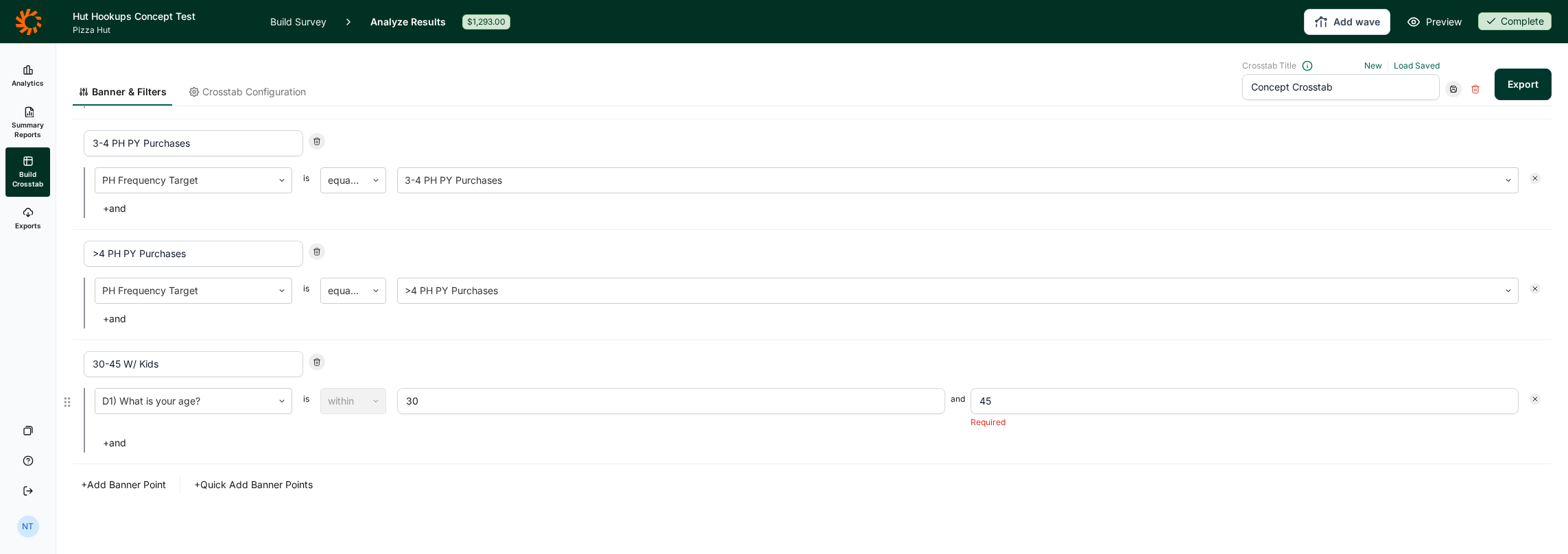 type on "45" 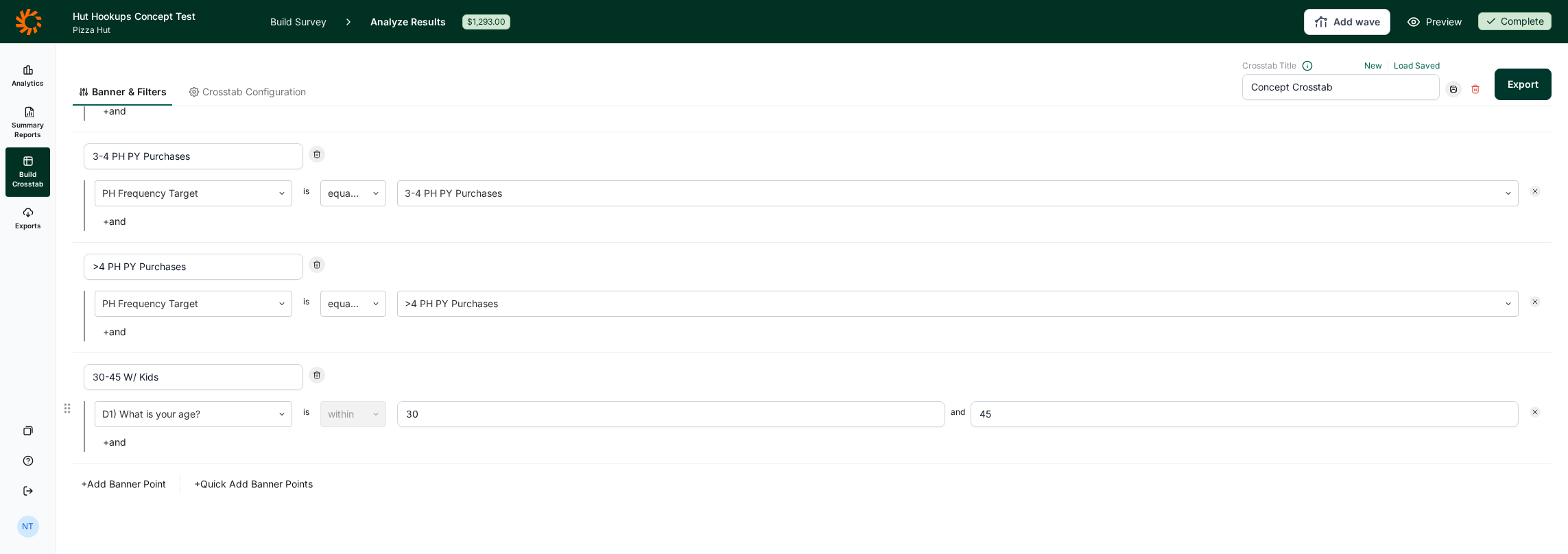 click on "+  and" at bounding box center (115, 442) 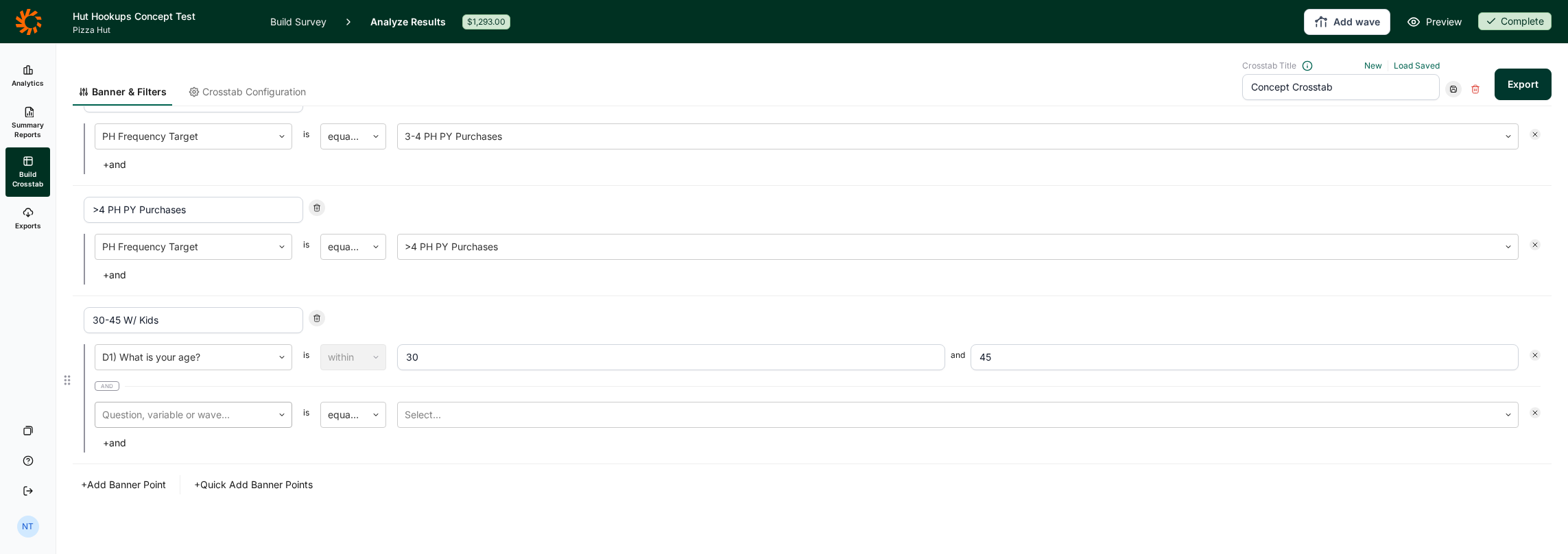 click at bounding box center (184, 415) 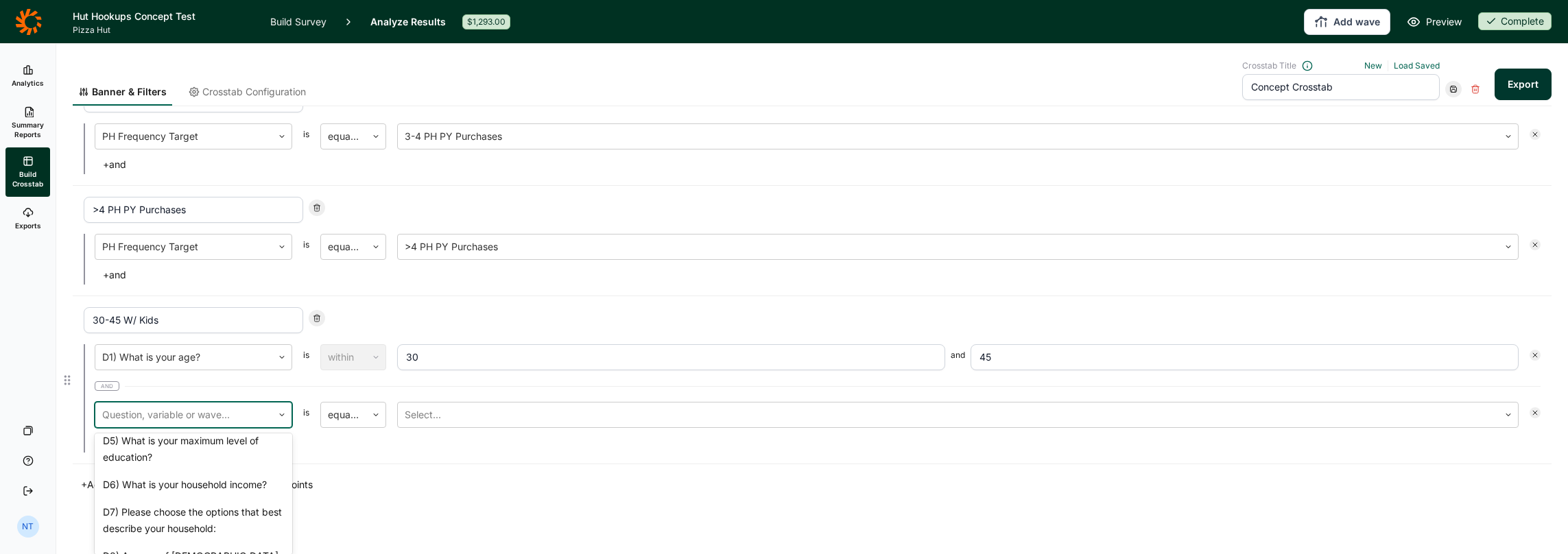 scroll, scrollTop: 137, scrollLeft: 0, axis: vertical 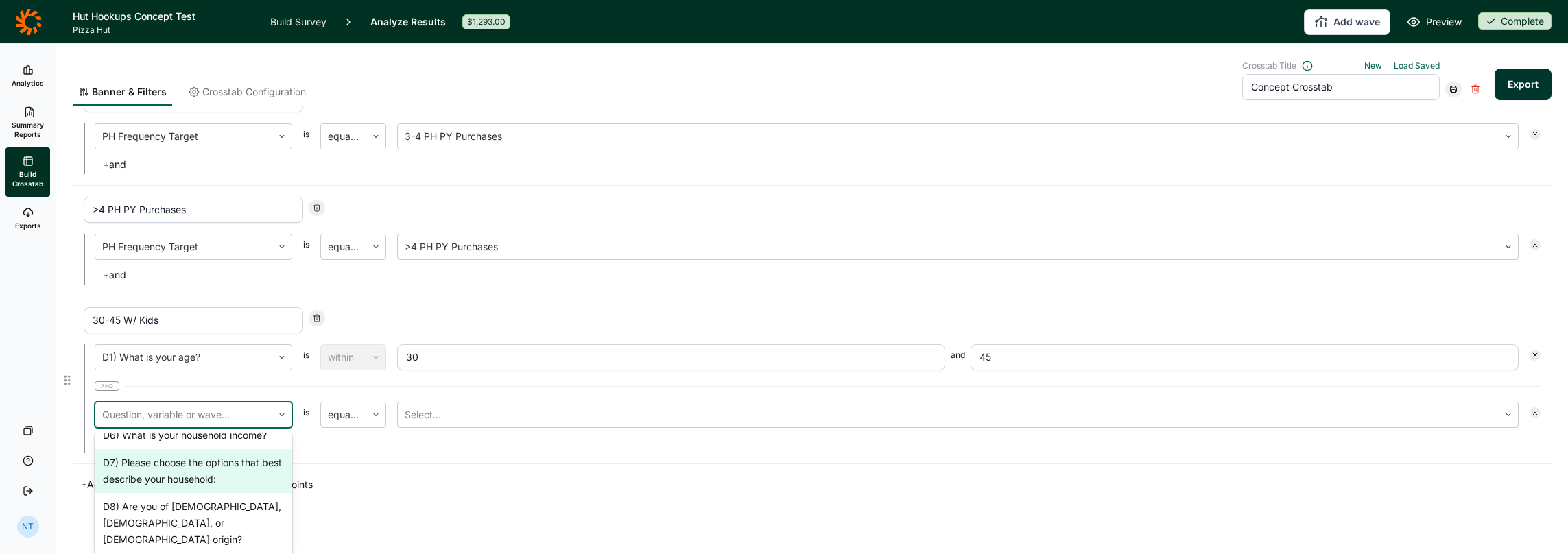 click on "D7) Please choose the options that best describe your household:" at bounding box center (193, 471) 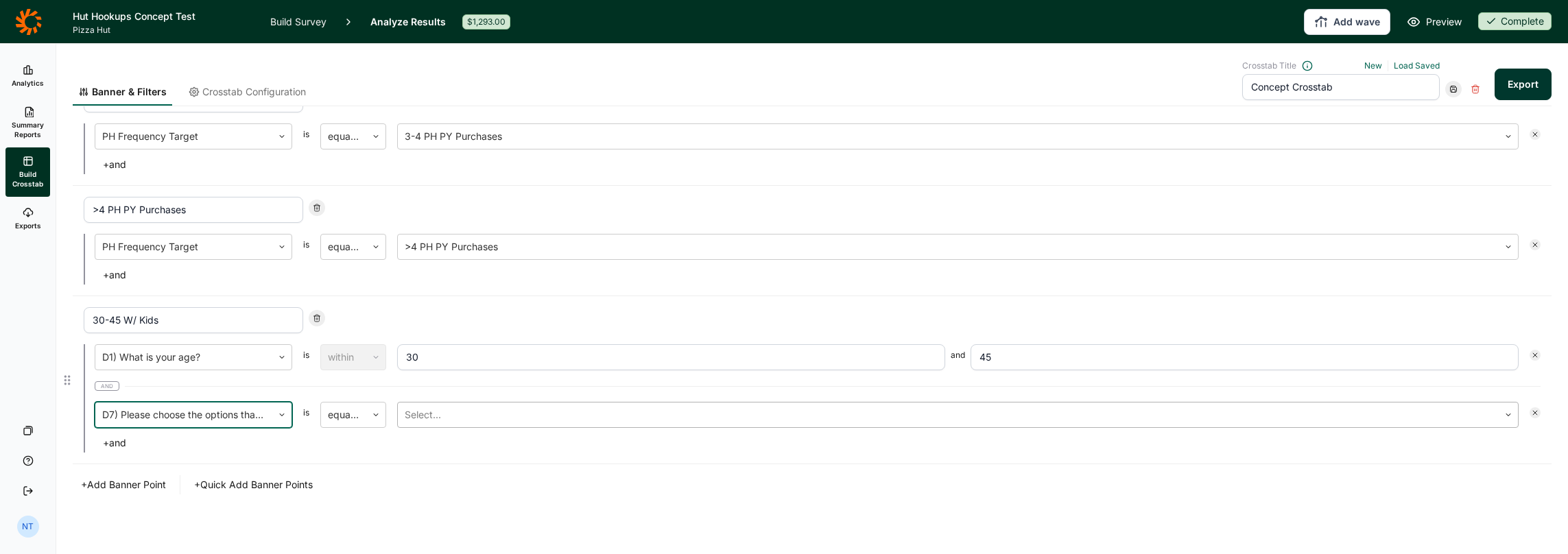 click at bounding box center (948, 415) 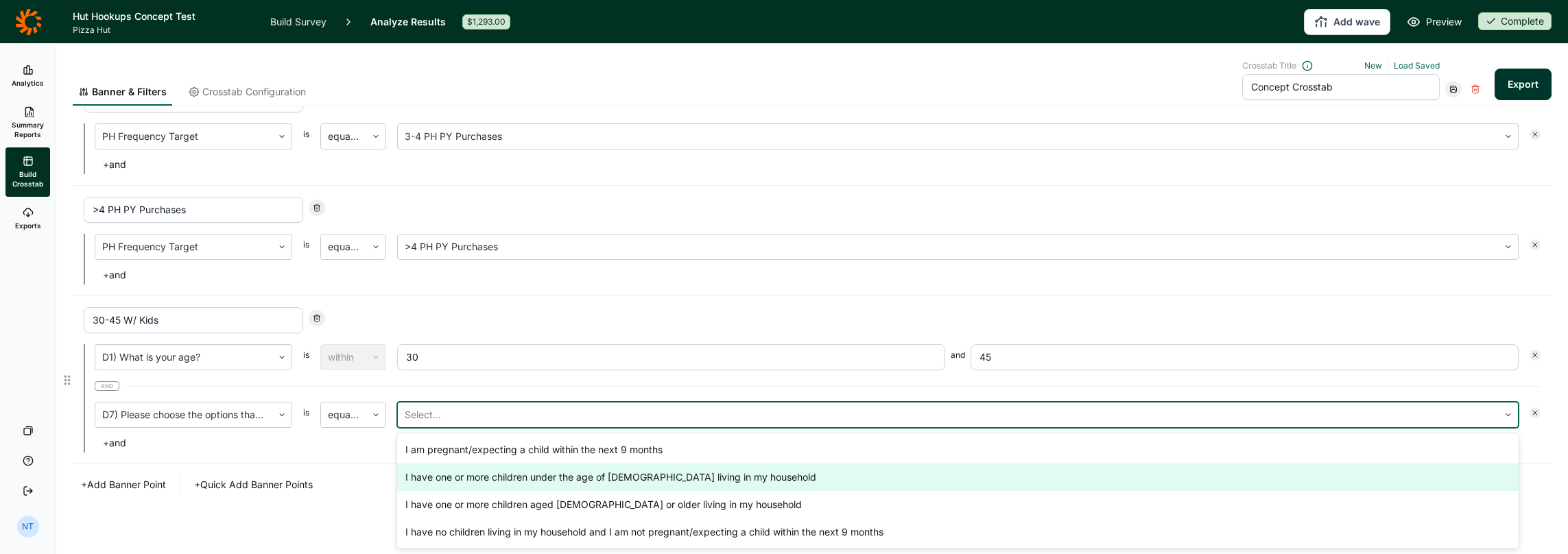 click on "I have one or more children under the age of 18 living in my household" at bounding box center (958, 477) 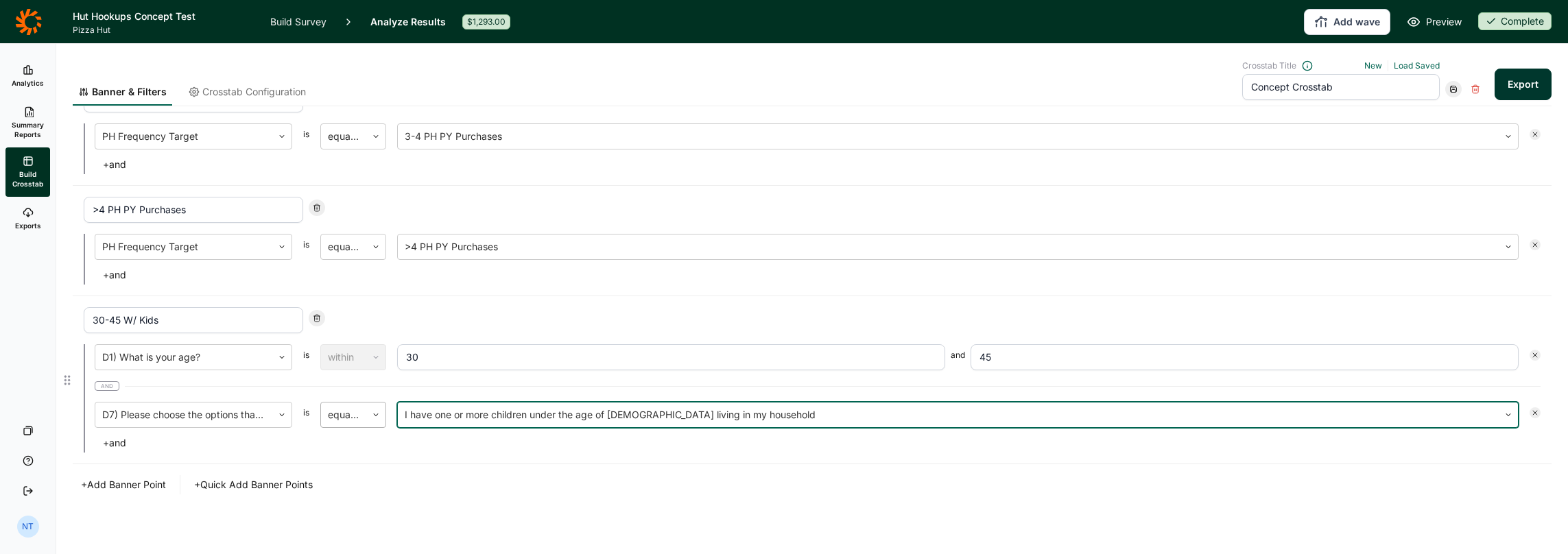 click on "equal to" at bounding box center (353, 415) 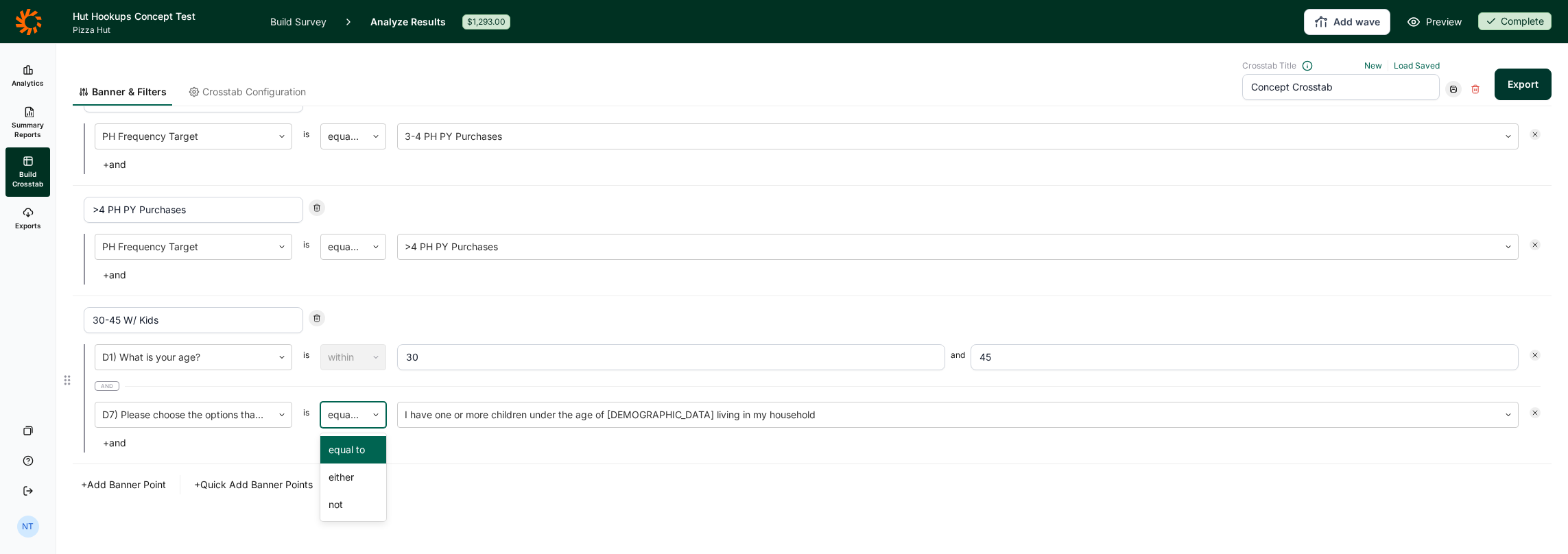 click on "+  and" at bounding box center (818, 443) 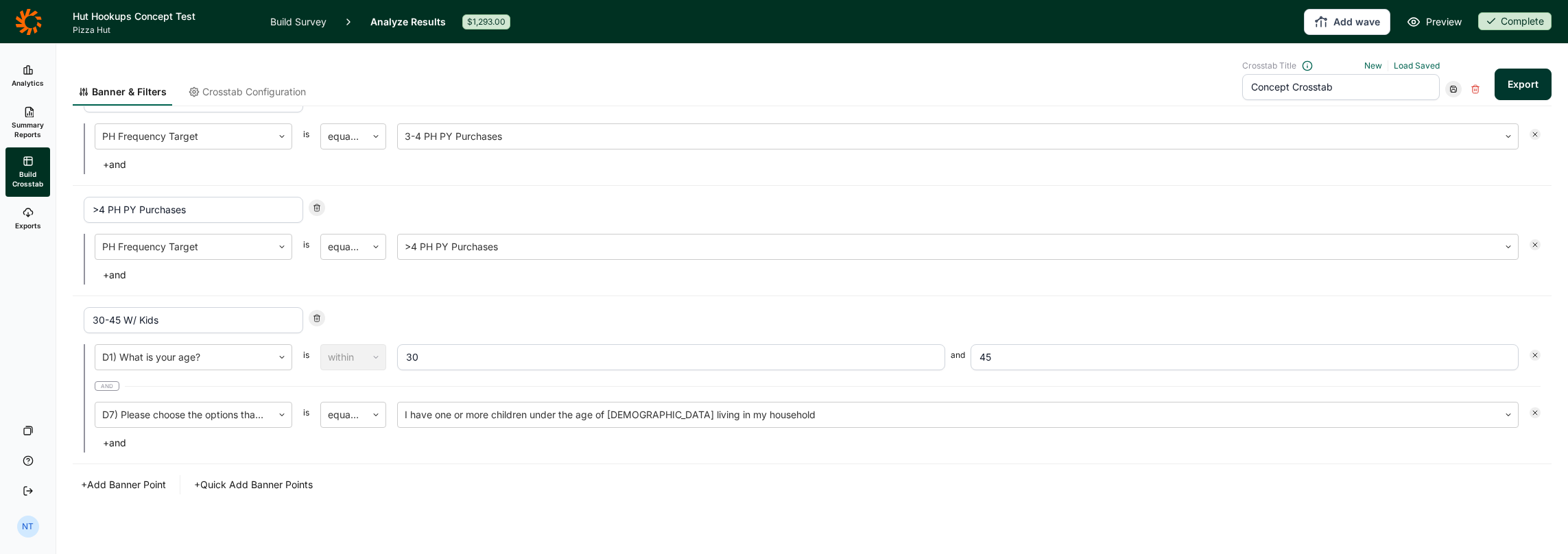 click 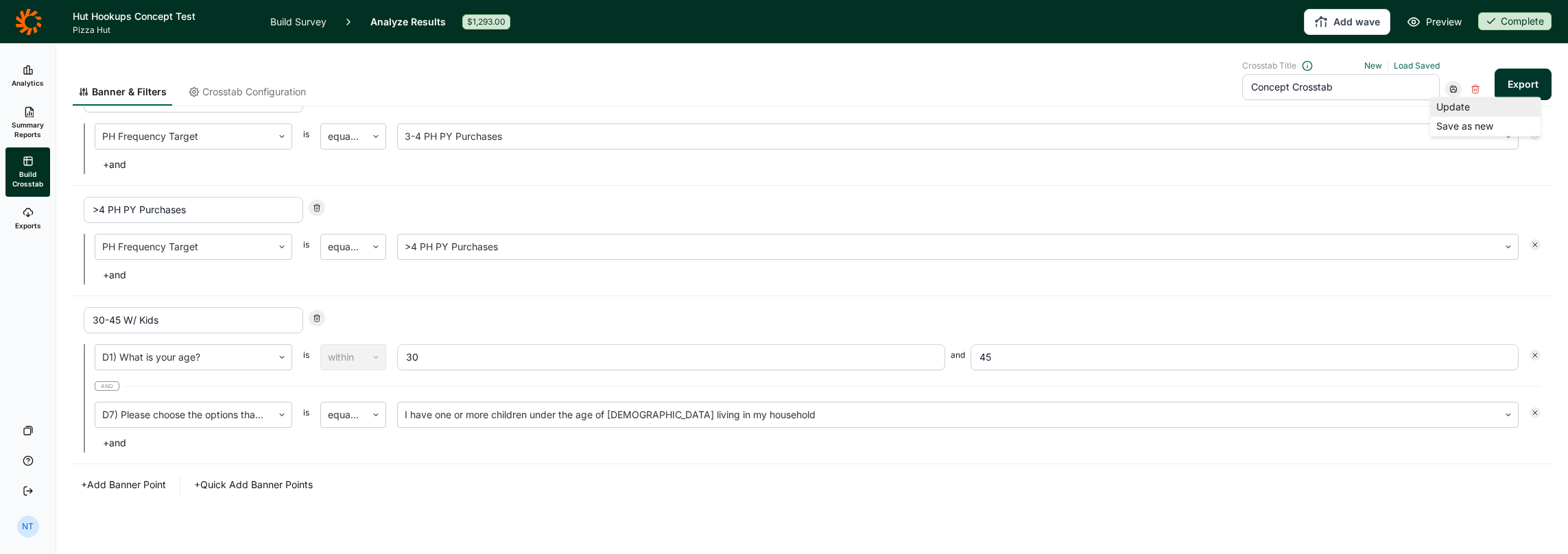 click on "Update" at bounding box center (1486, 107) 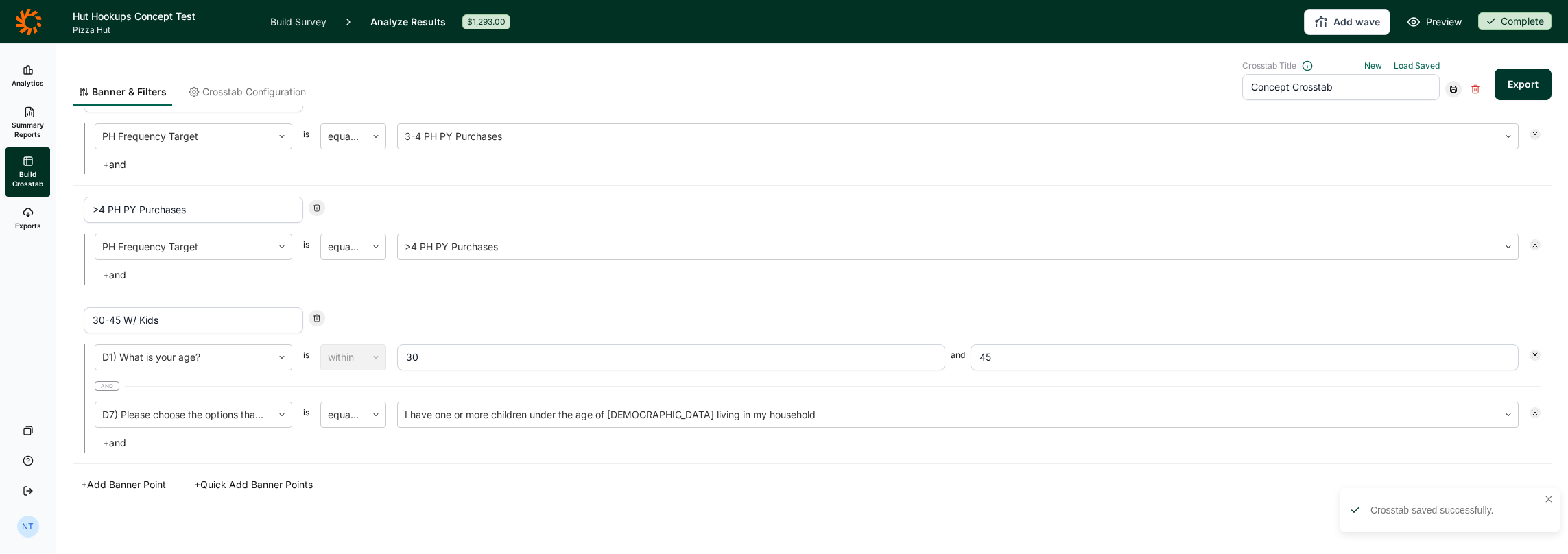 click on "Export" at bounding box center (1523, 84) 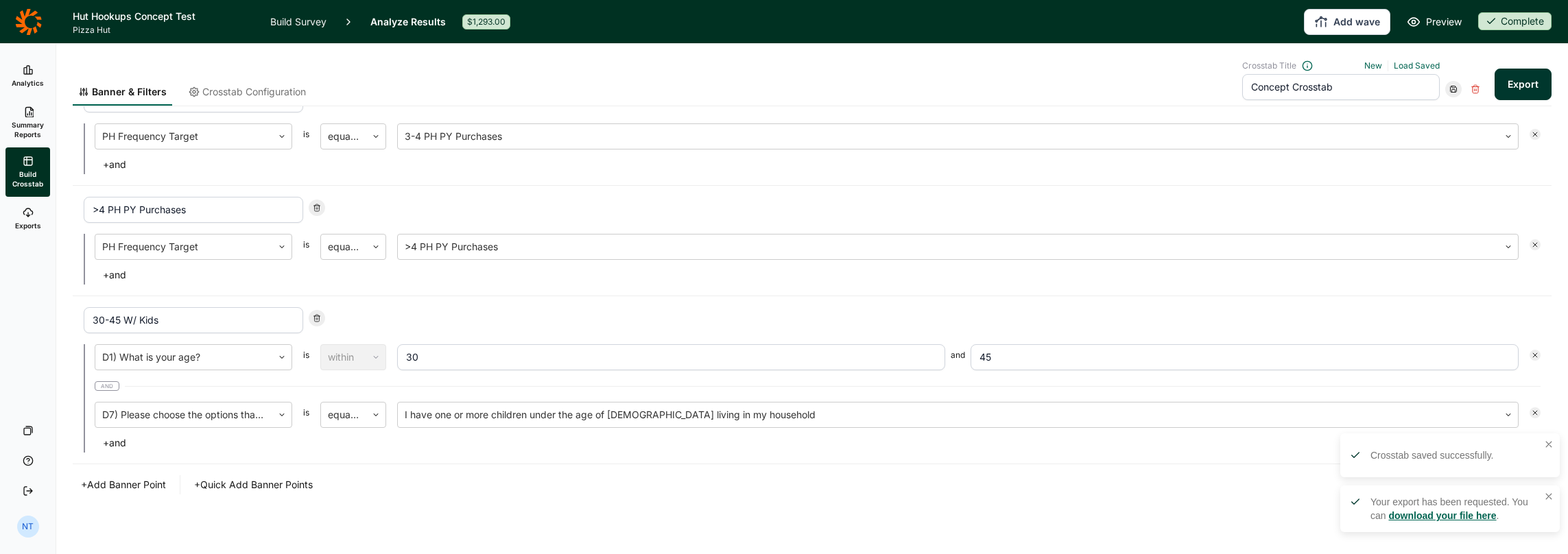 click on "download your file here" at bounding box center [1442, 516] 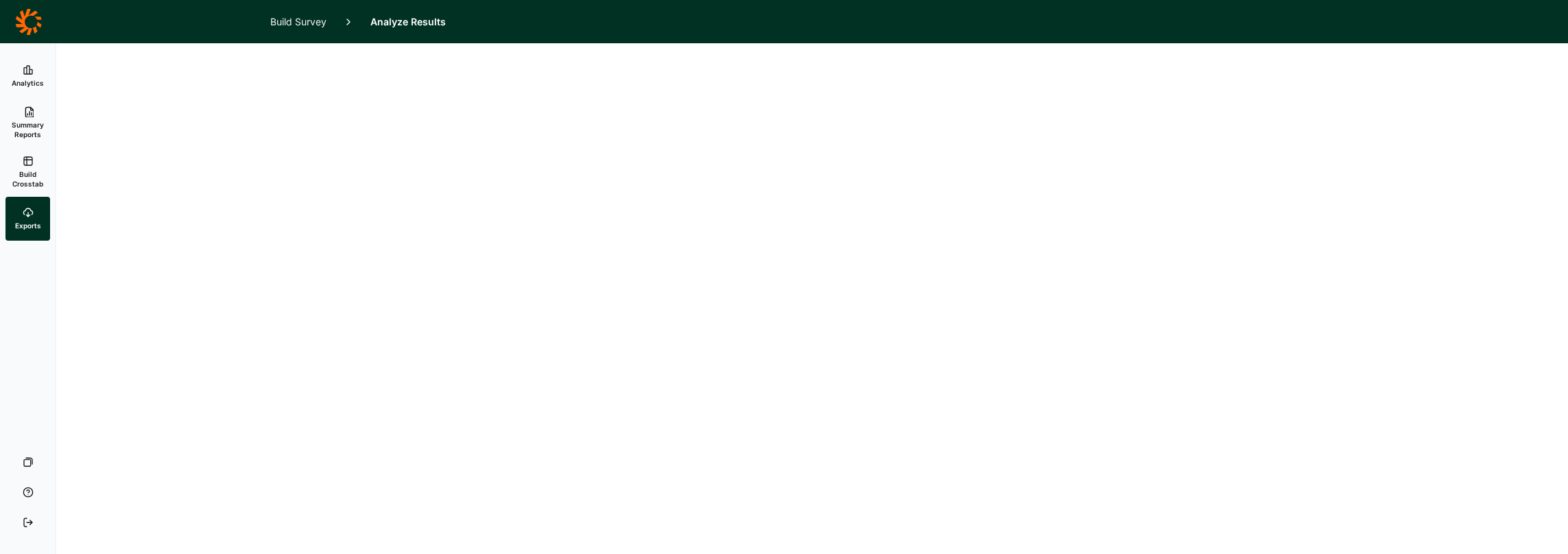 scroll, scrollTop: 0, scrollLeft: 0, axis: both 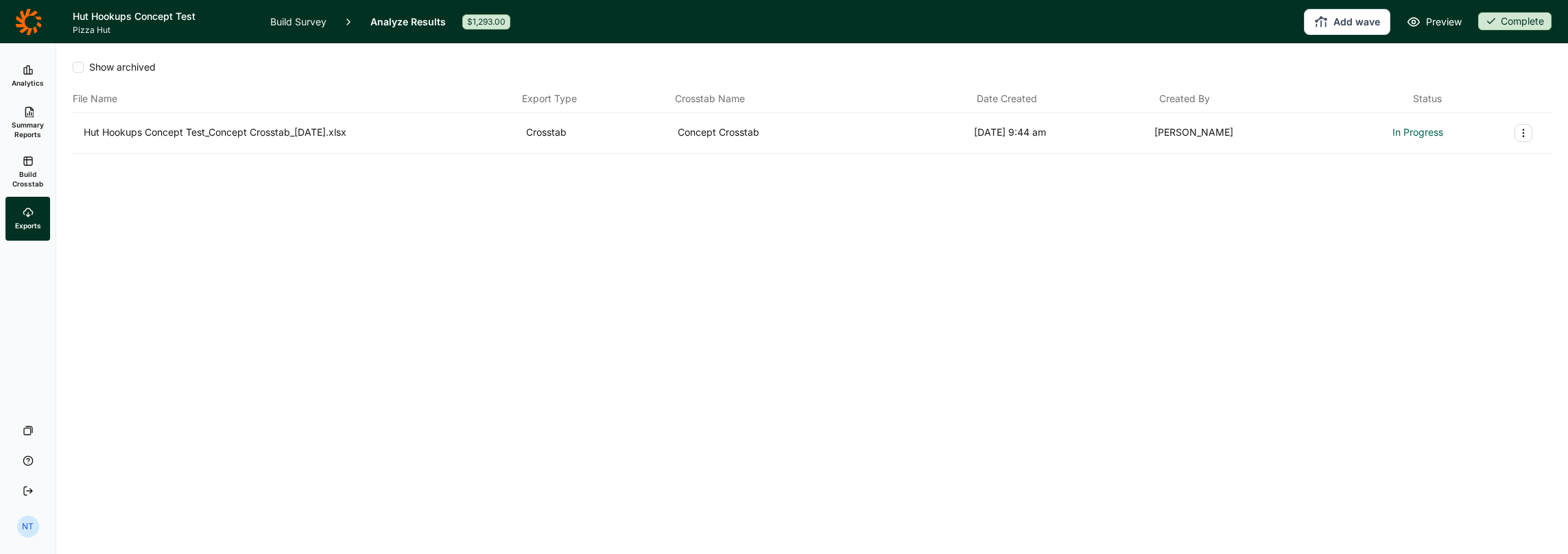 click 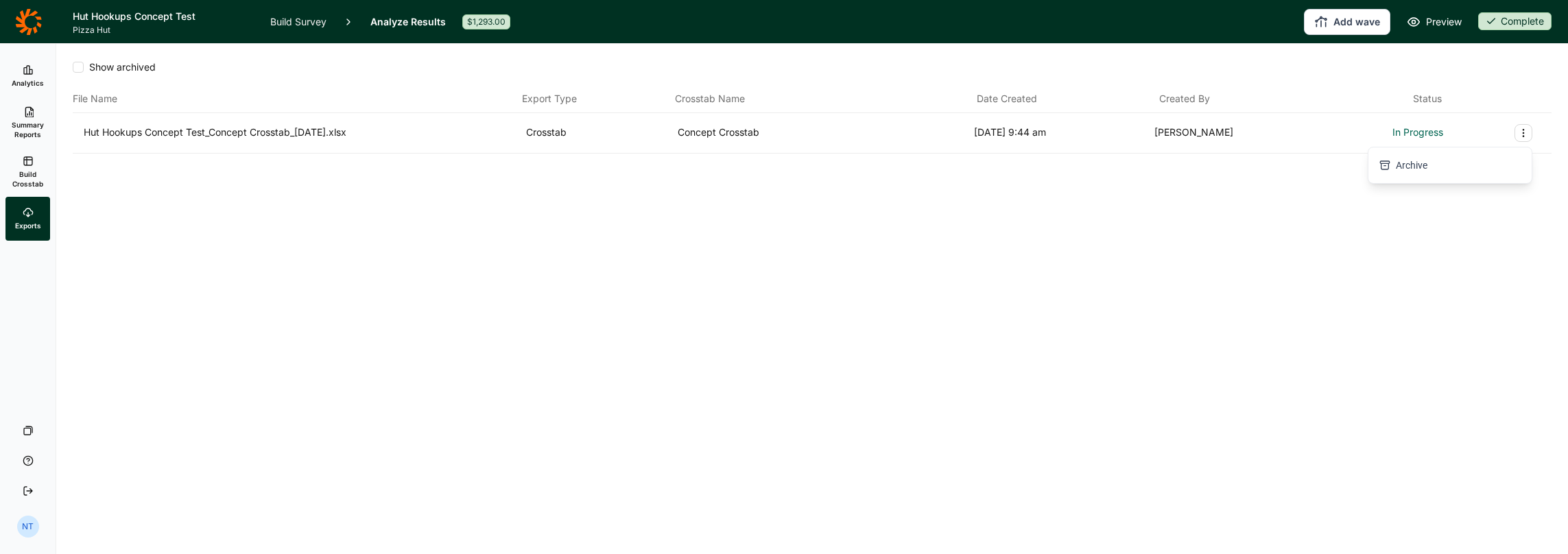 click on "Show archived File Name Export Type Crosstab Name Date Created Created By Status Hut Hookups Concept Test_Concept Crosstab_07.09.25.xlsx Crosstab Concept Crosstab 7/9/2025 9:44 am Nicole Tang In Progress" at bounding box center [812, 299] 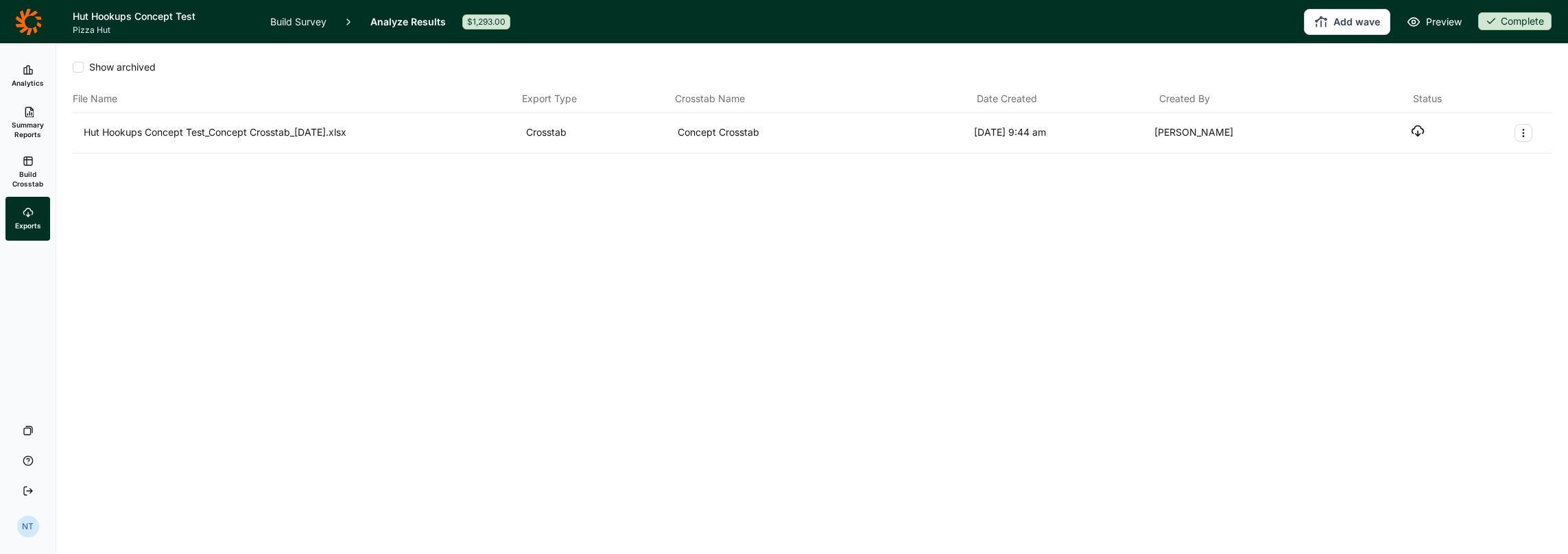 click on "Hut Hookups Concept Test_Concept Crosstab_07.09.25.xlsx Crosstab Concept Crosstab 7/9/2025 9:44 am Nicole Tang" at bounding box center (812, 133) 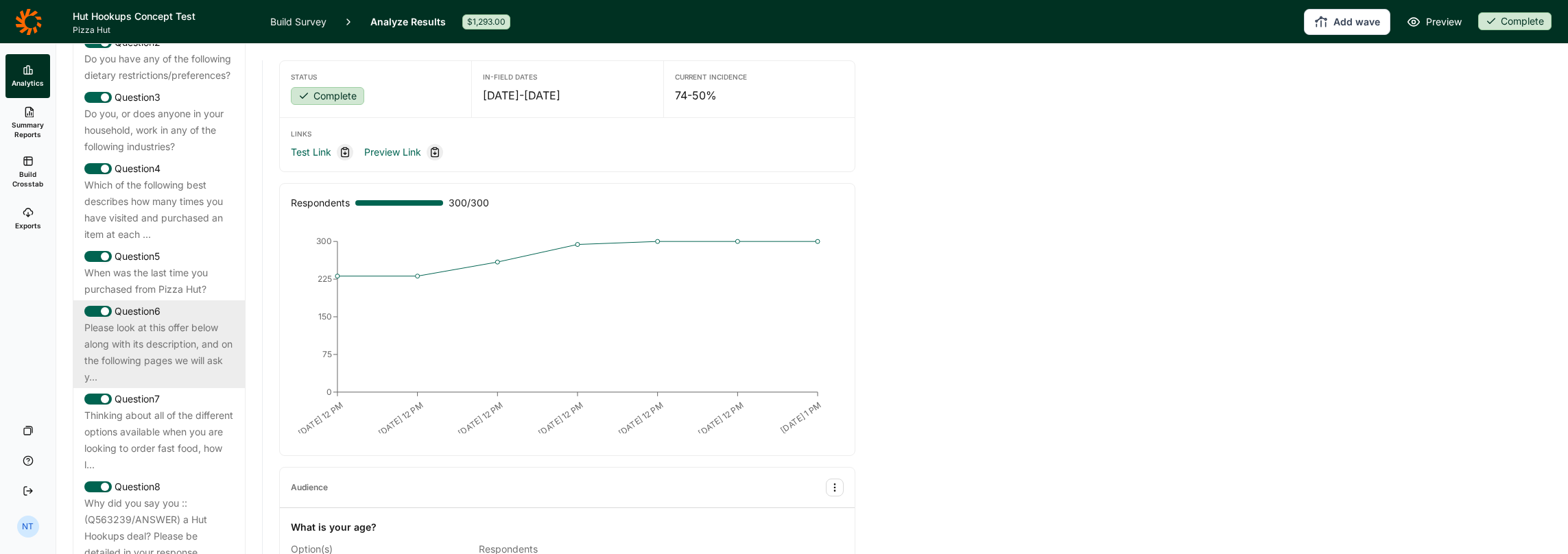 scroll, scrollTop: 754, scrollLeft: 0, axis: vertical 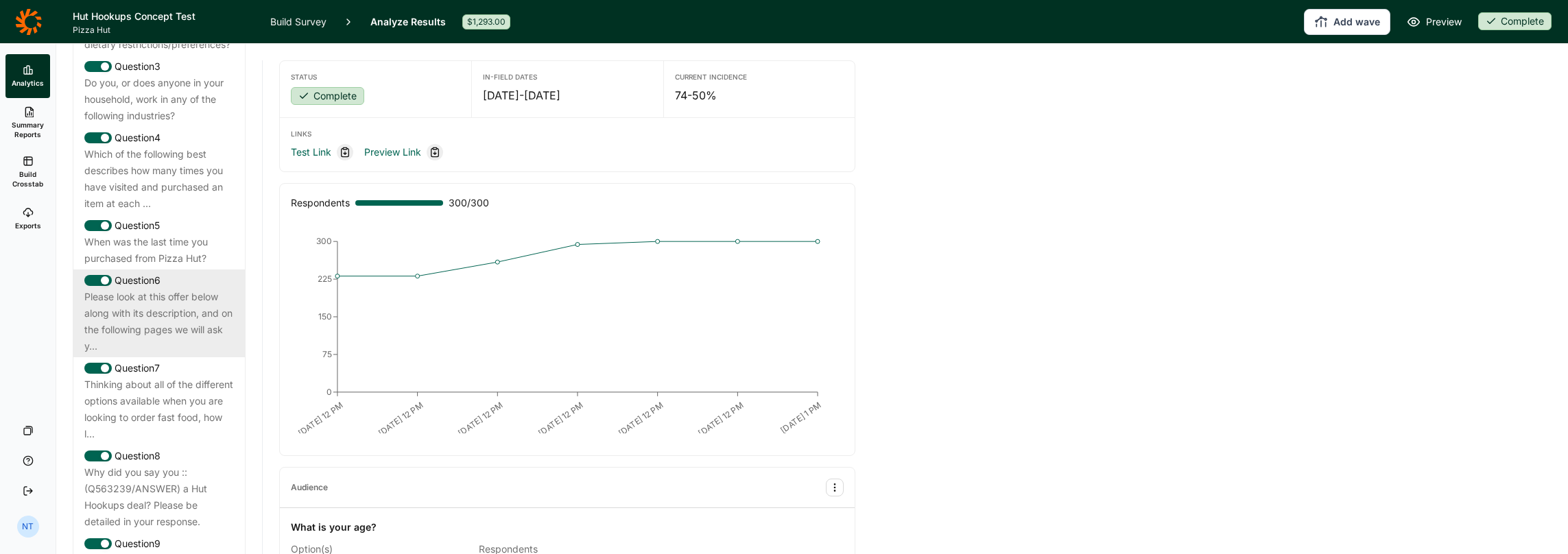 click on "Question  6" at bounding box center (159, 280) 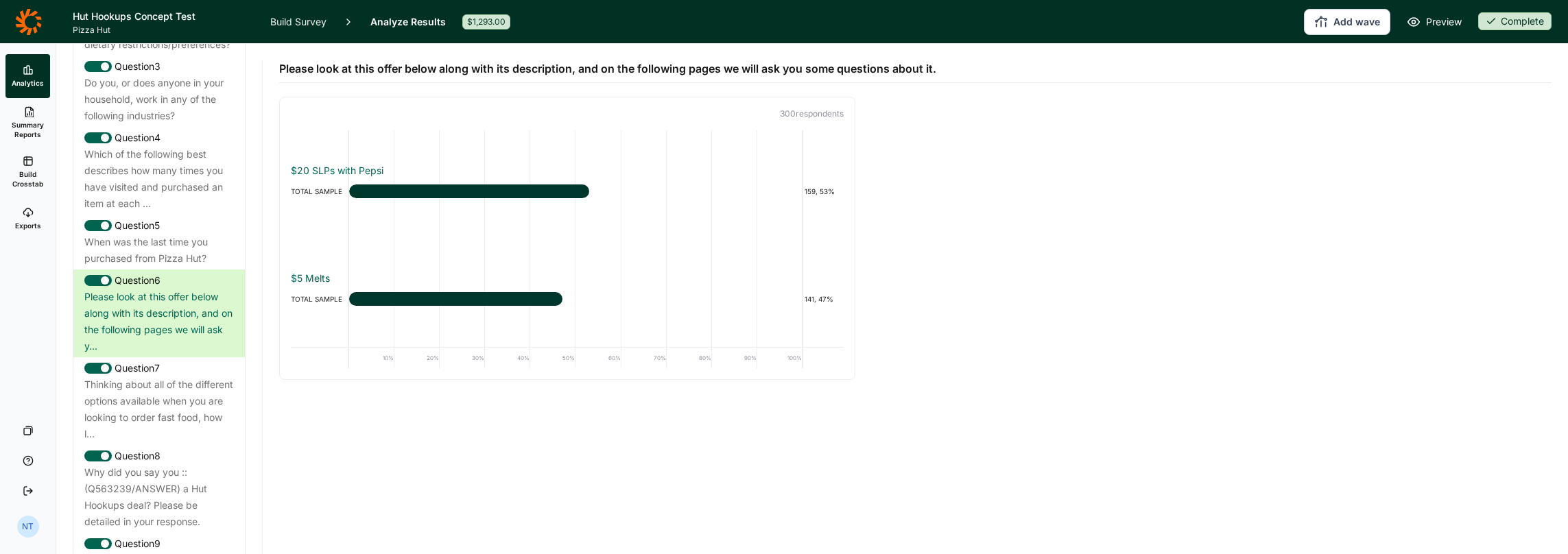 click on "Please look at this offer below along with its description, and on the following pages we will ask you some questions about it. 300  respondent s $20 SLPs with Pepsi TOTAL SAMPLE 159, 53% $5 Melts TOTAL SAMPLE 141, 47% 10% 20% 30% 40% 50% 60% 70% 80% 90% 100%" at bounding box center [915, 212] 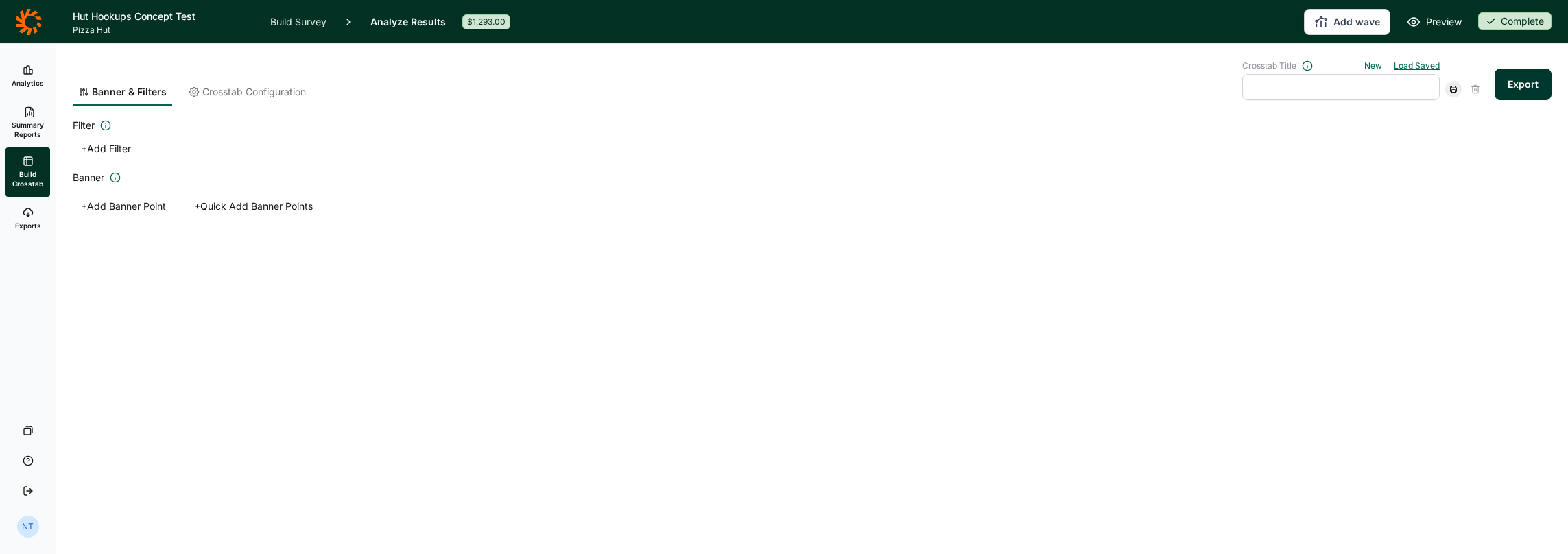 click on "Load Saved" at bounding box center [1416, 65] 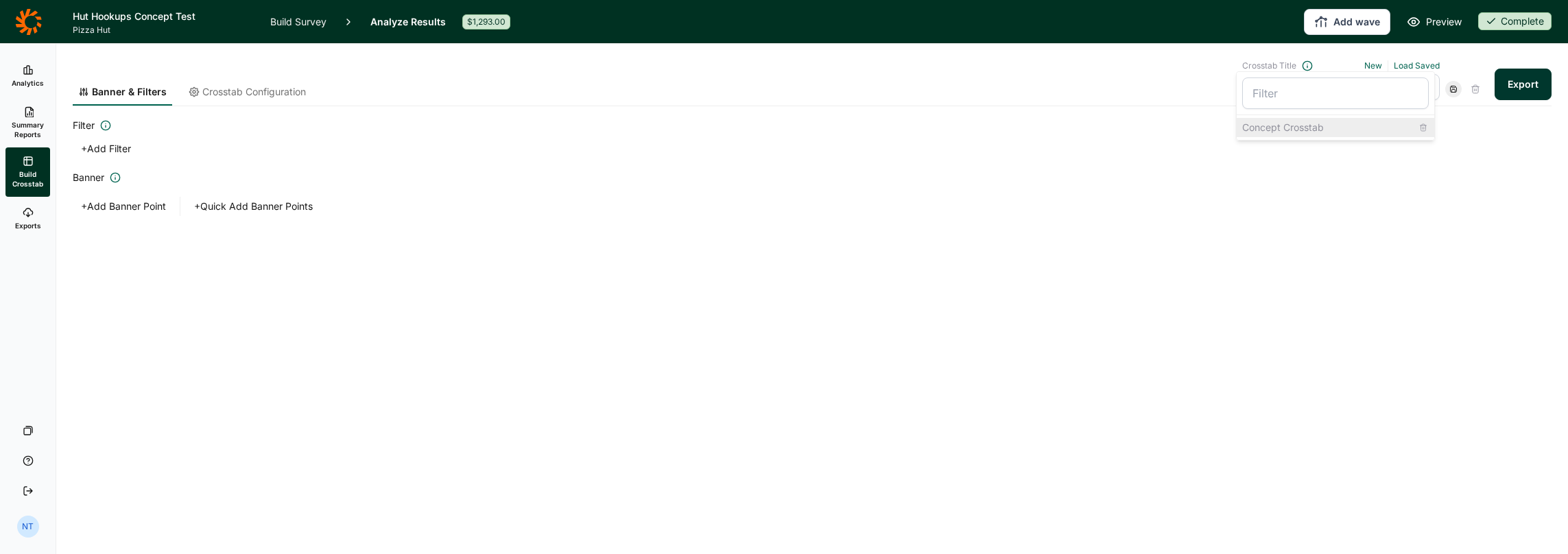 click on "Concept Crosstab" at bounding box center [1335, 128] 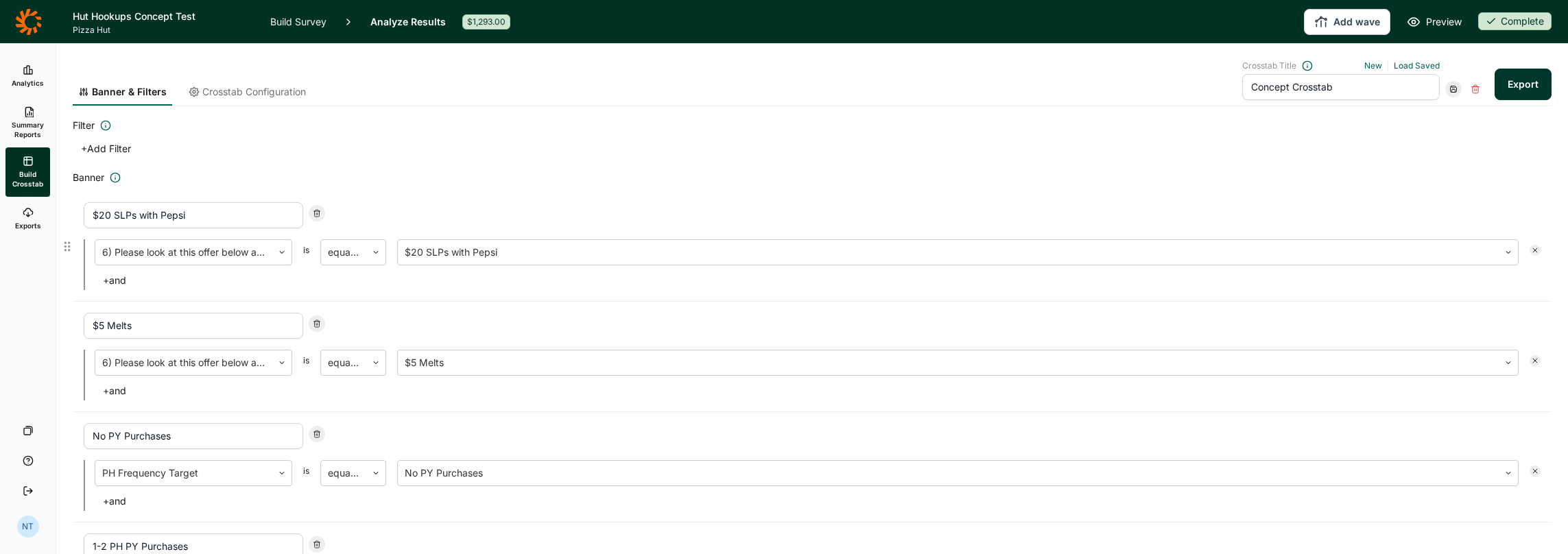 scroll, scrollTop: 137, scrollLeft: 0, axis: vertical 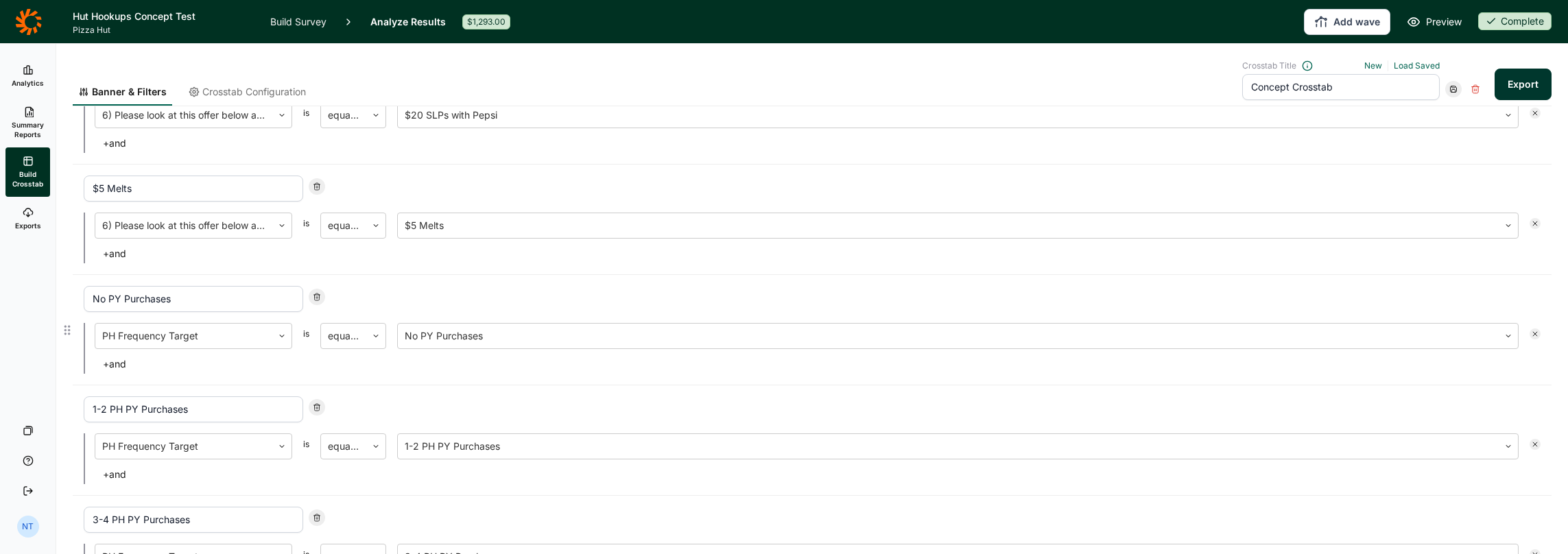 click 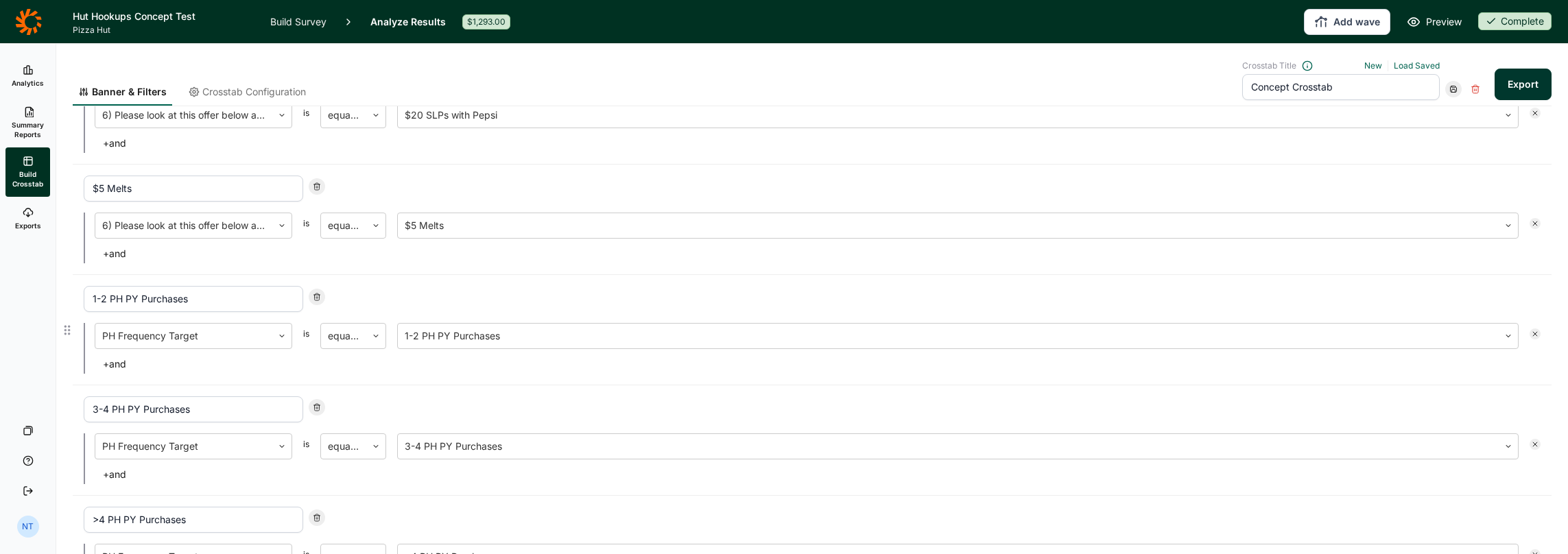 click 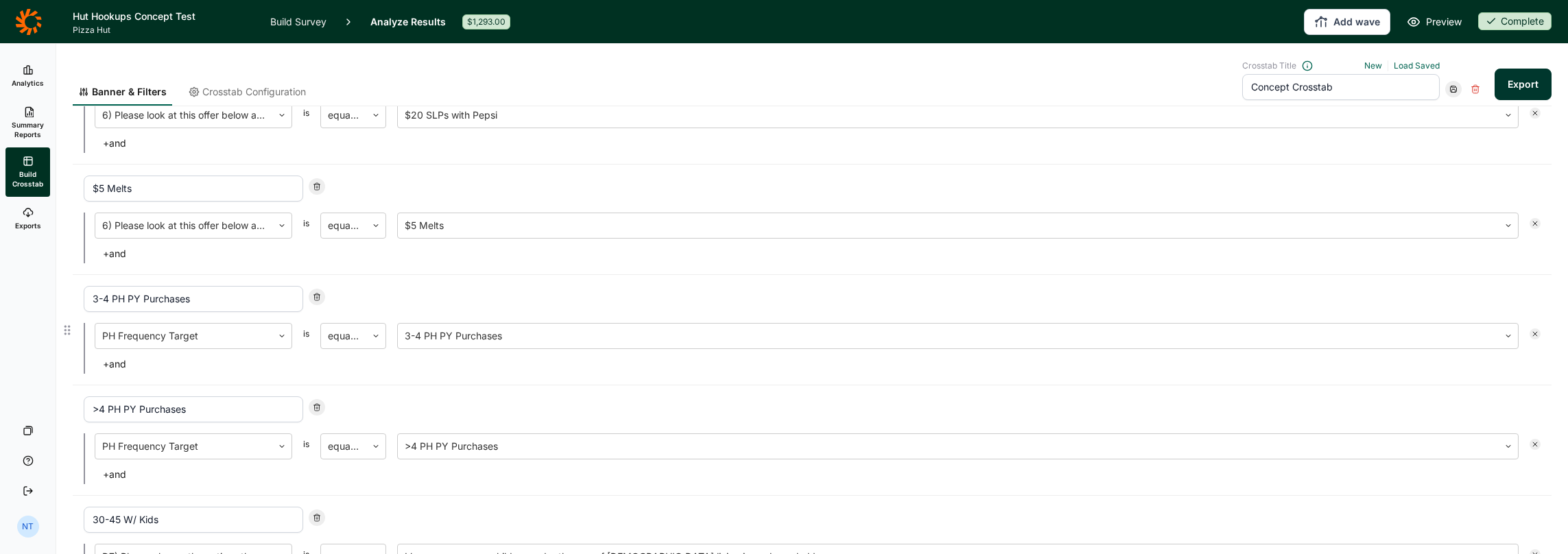 click 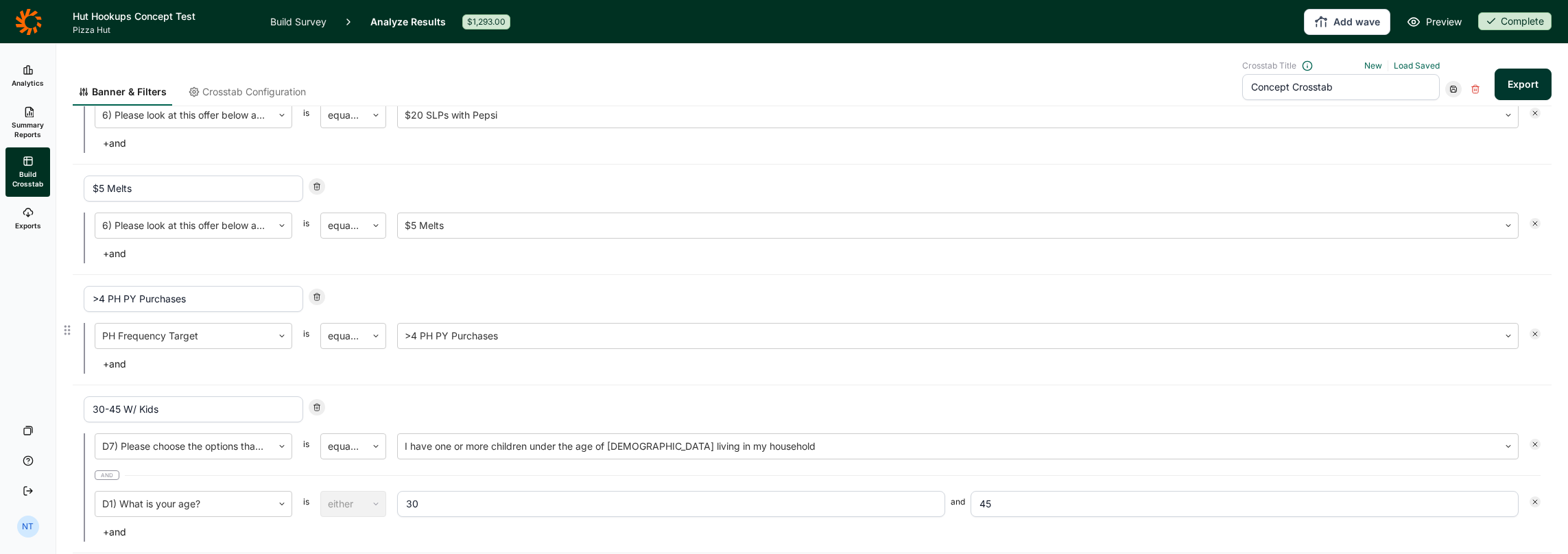 click 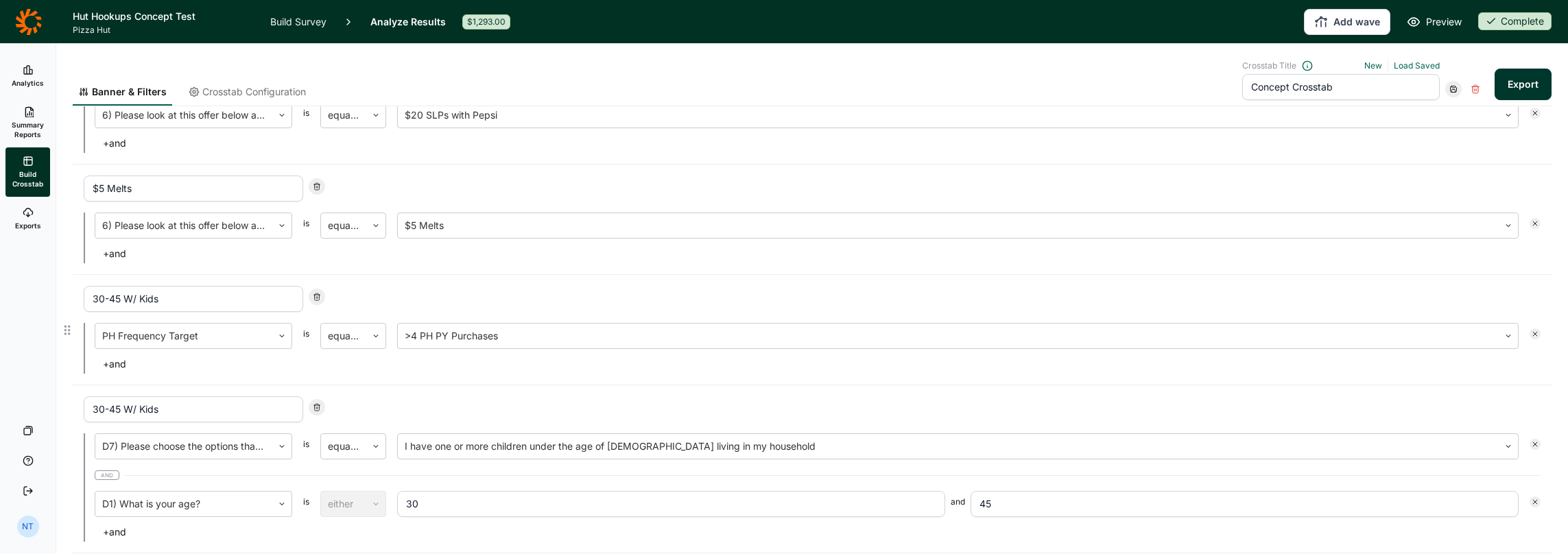 scroll, scrollTop: 119, scrollLeft: 0, axis: vertical 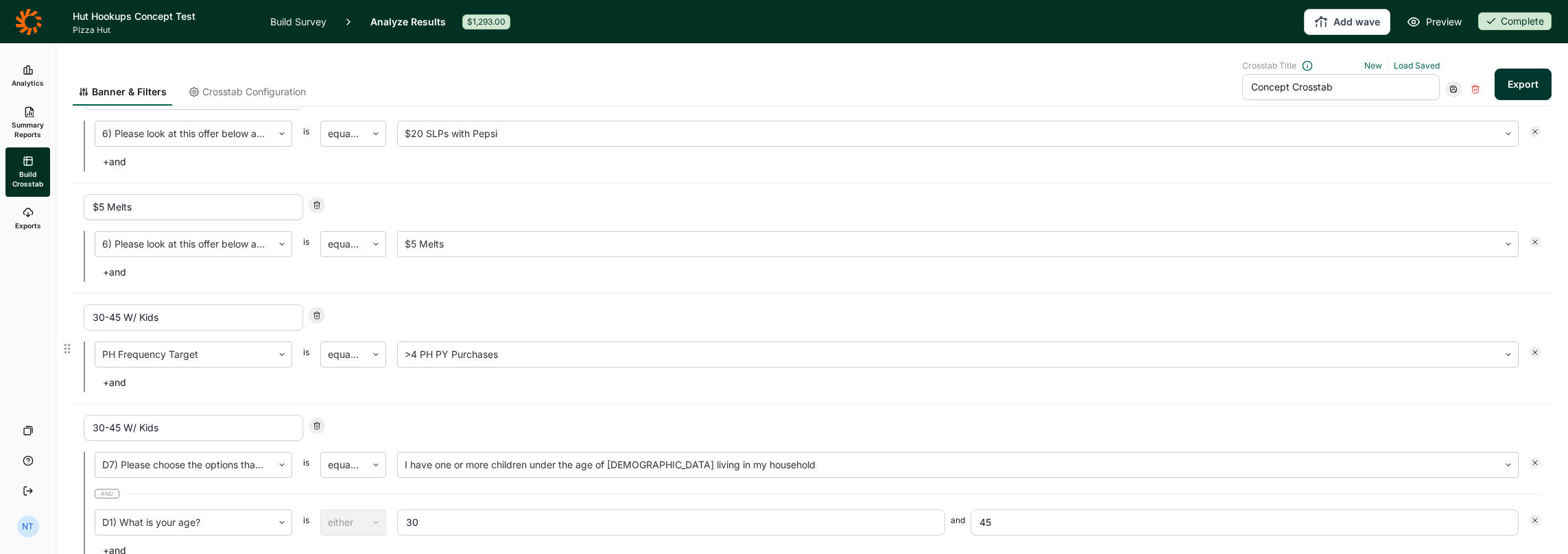 click on "30-45 W/ Kids PH Frequency Target is equal to >4 PH PY Purchases +  and" at bounding box center [812, 348] 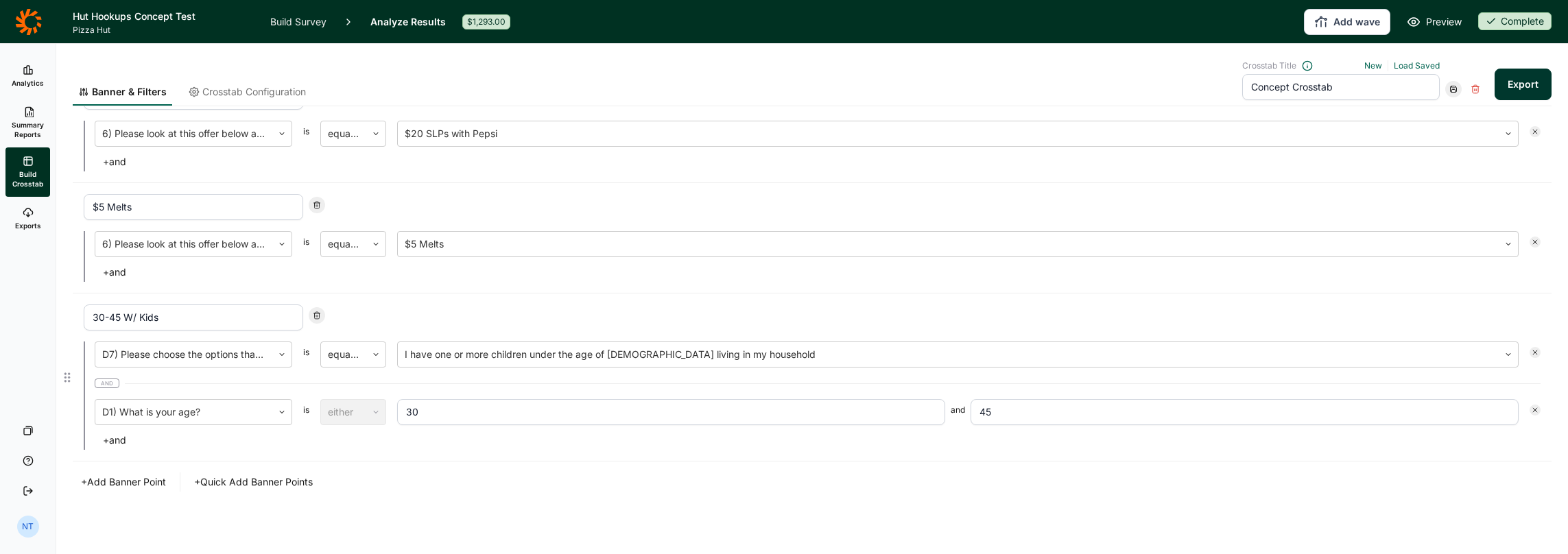 click 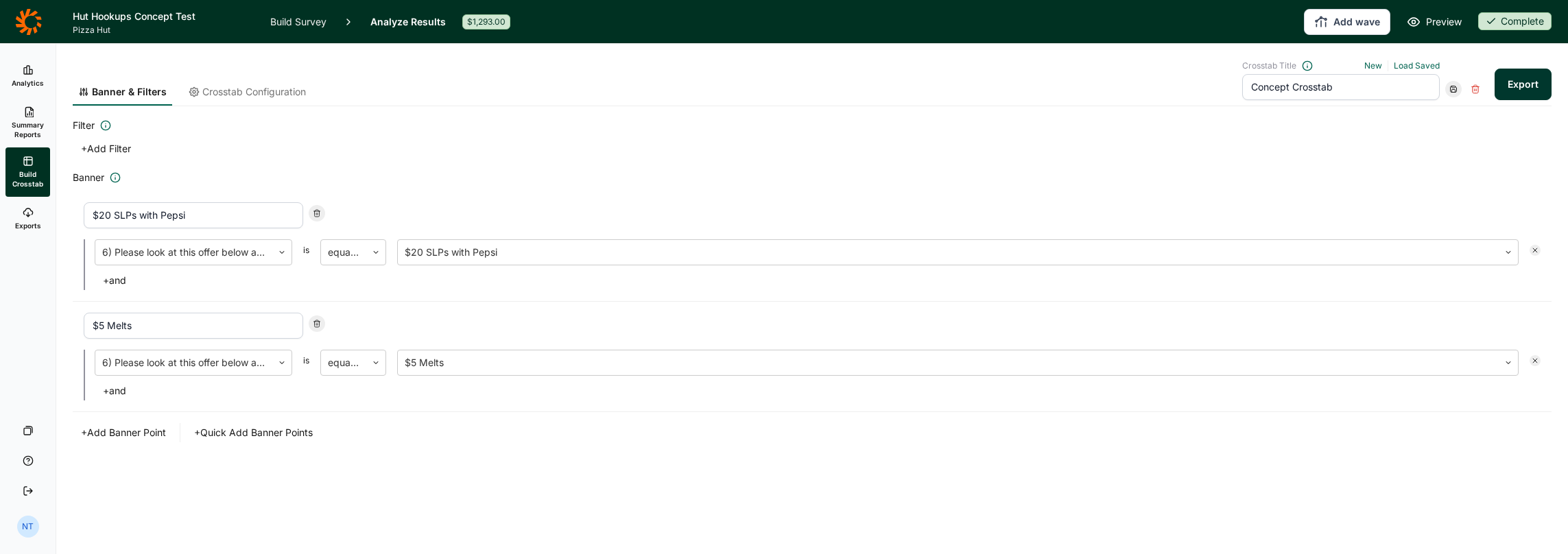 click on "Concept Crosstab" at bounding box center [1341, 87] 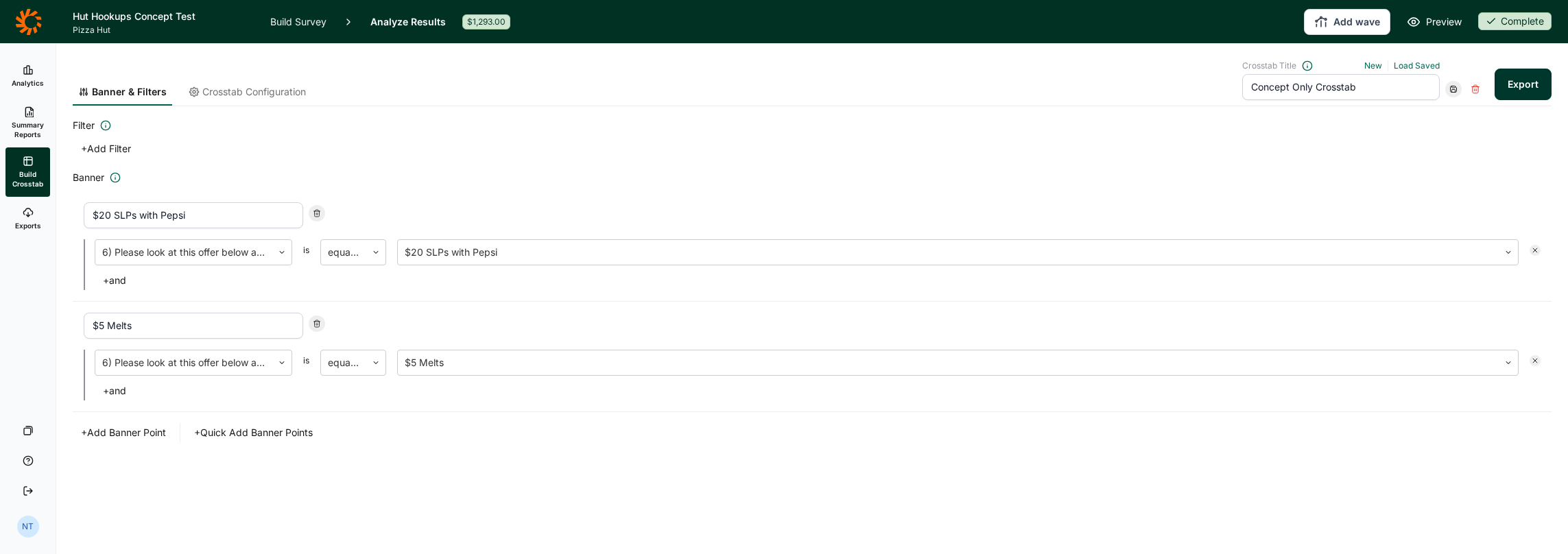 click on "Concept Only Crosstab" at bounding box center (1341, 87) 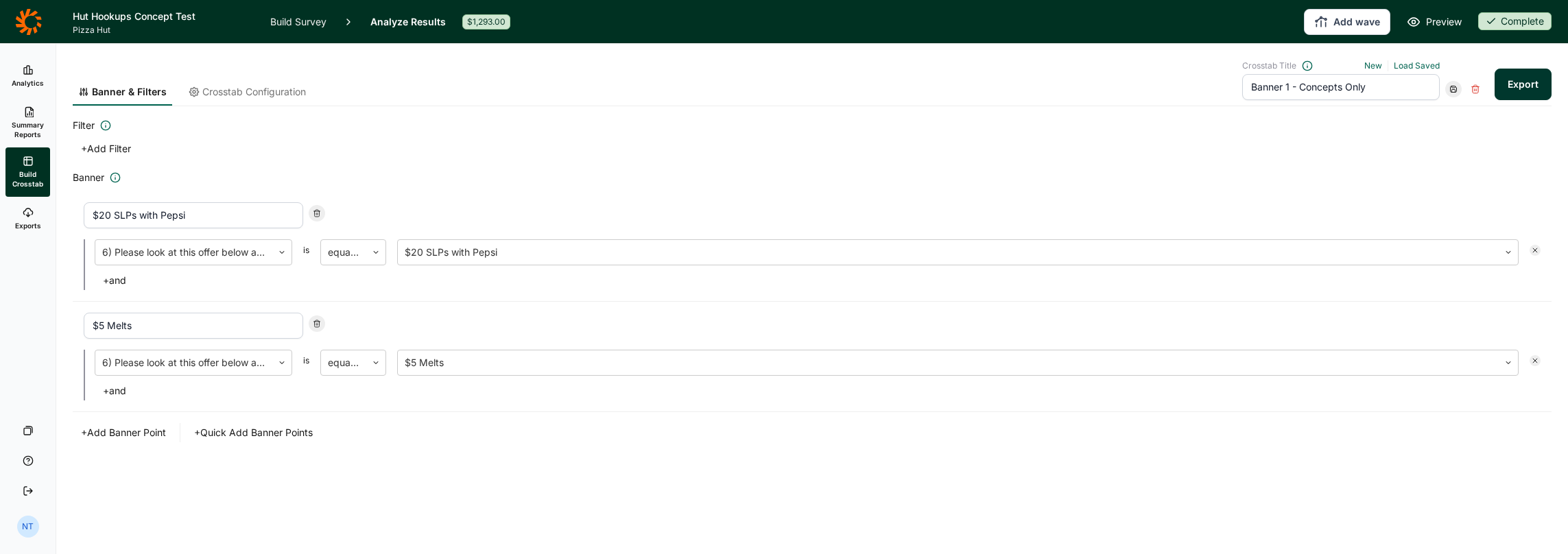 click 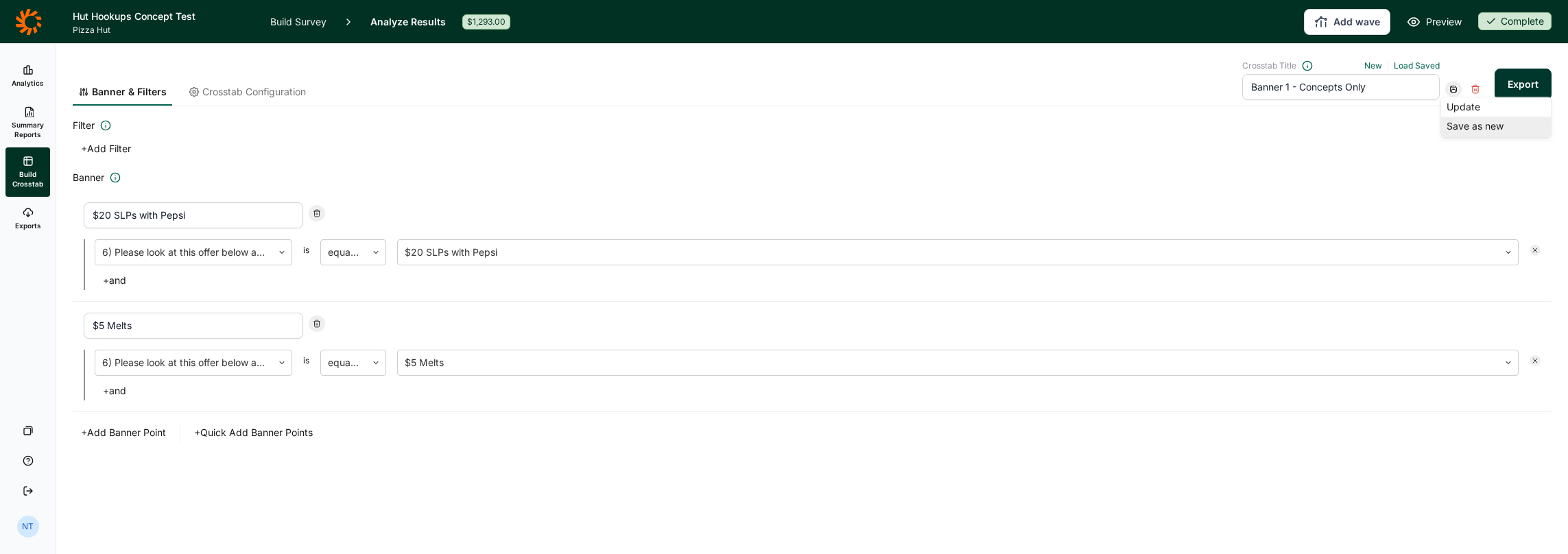 click on "Save as new" at bounding box center [1496, 126] 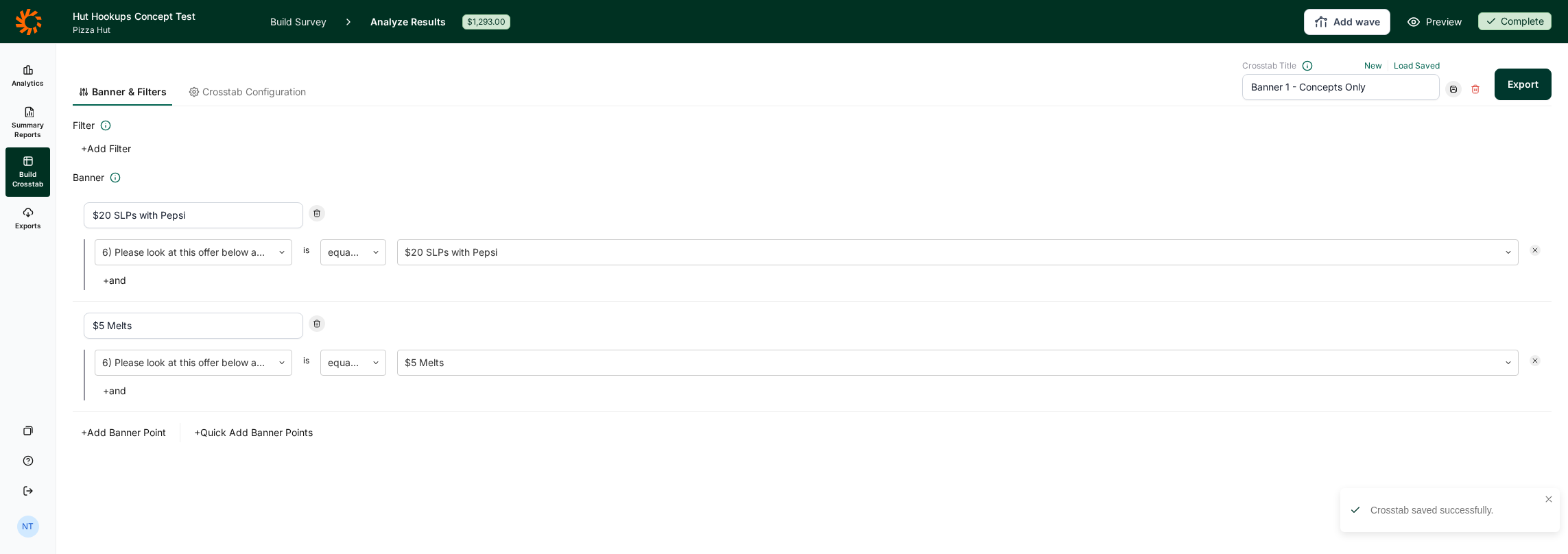 click on "Banner 1 - Concepts Only" at bounding box center [1341, 87] 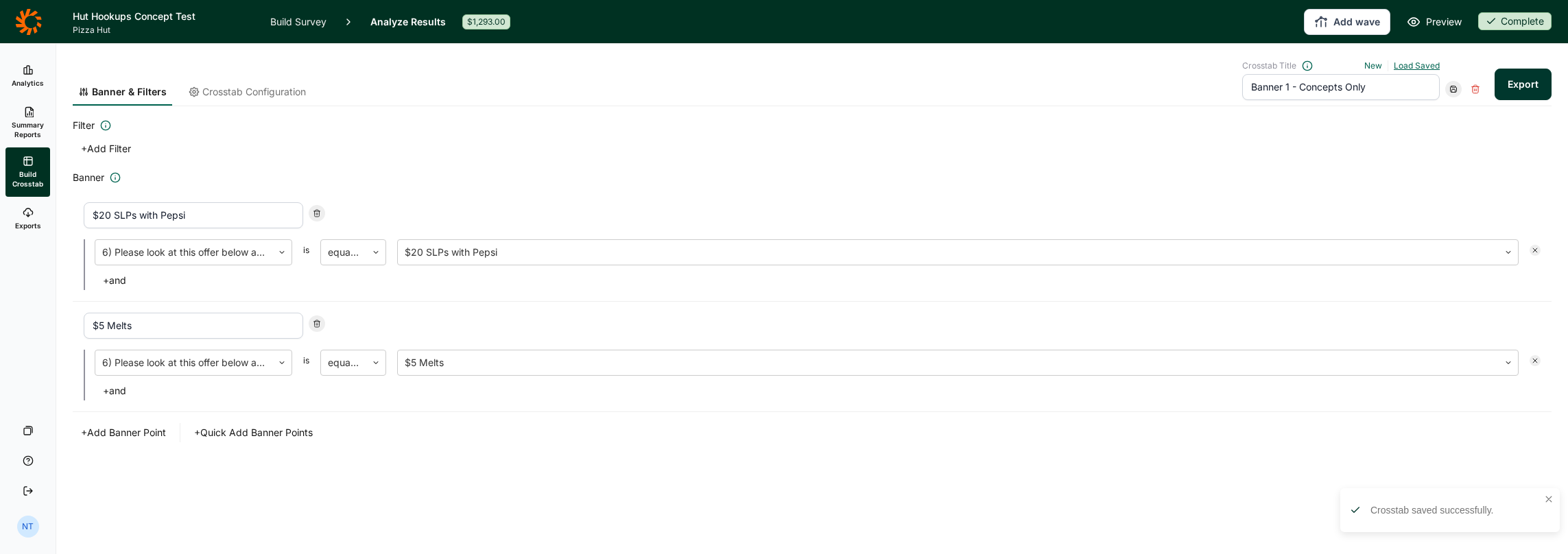 click on "Load Saved" at bounding box center (1416, 65) 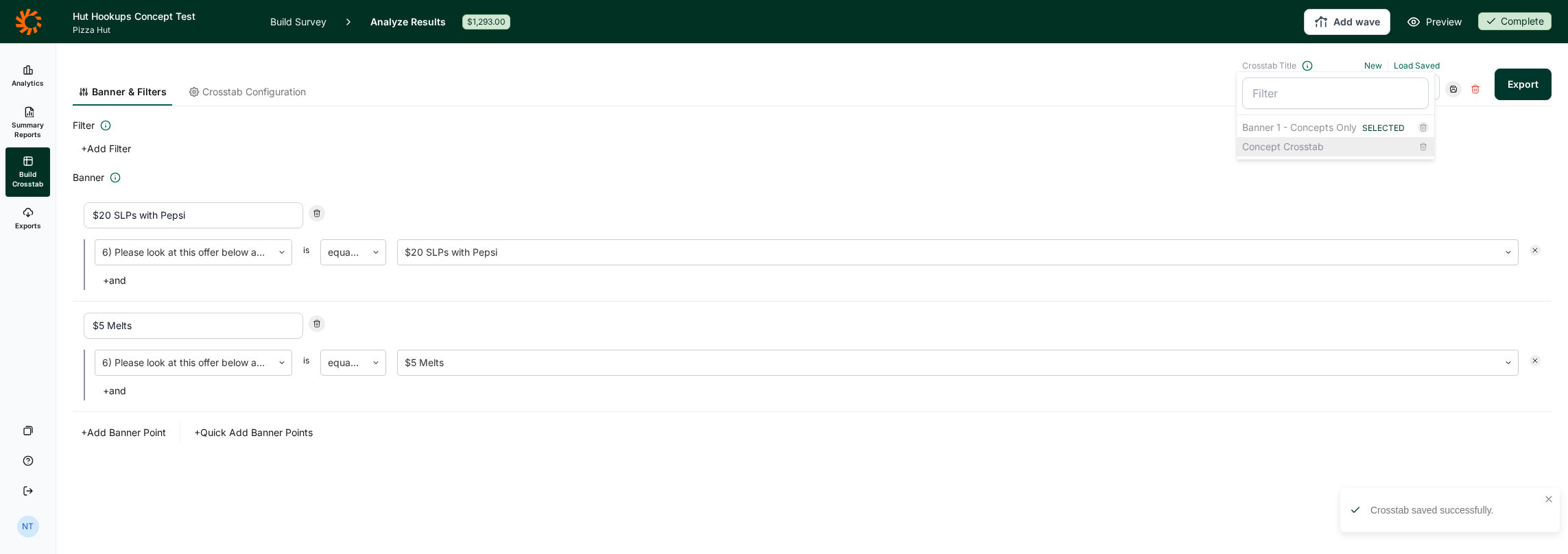click on "Concept Crosstab" at bounding box center (1335, 147) 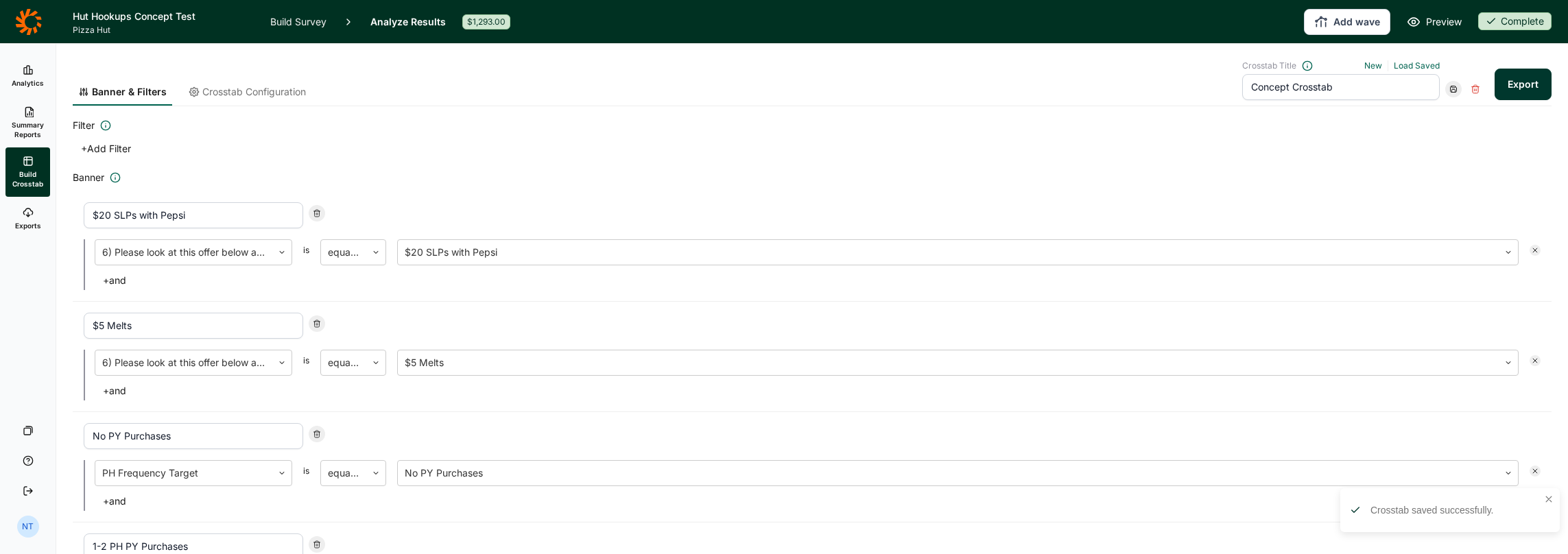 click on "Concept Crosstab" at bounding box center (1341, 87) 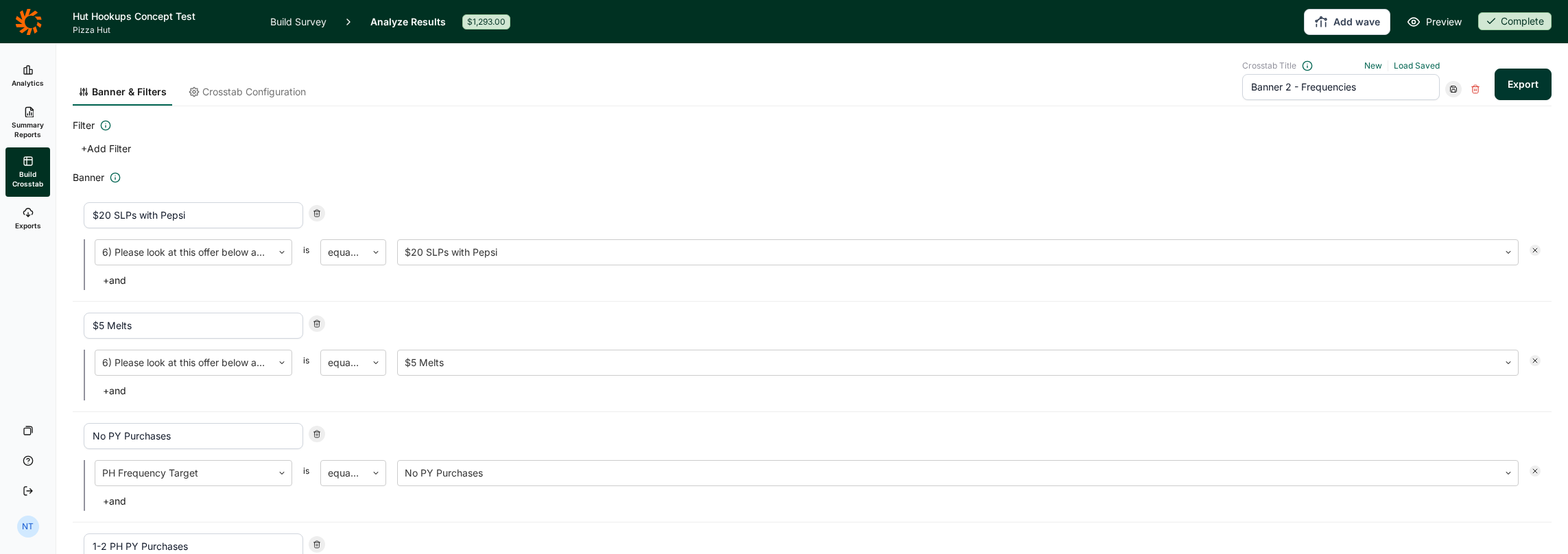 click on "Banner 2 - Frequencies" at bounding box center [1341, 87] 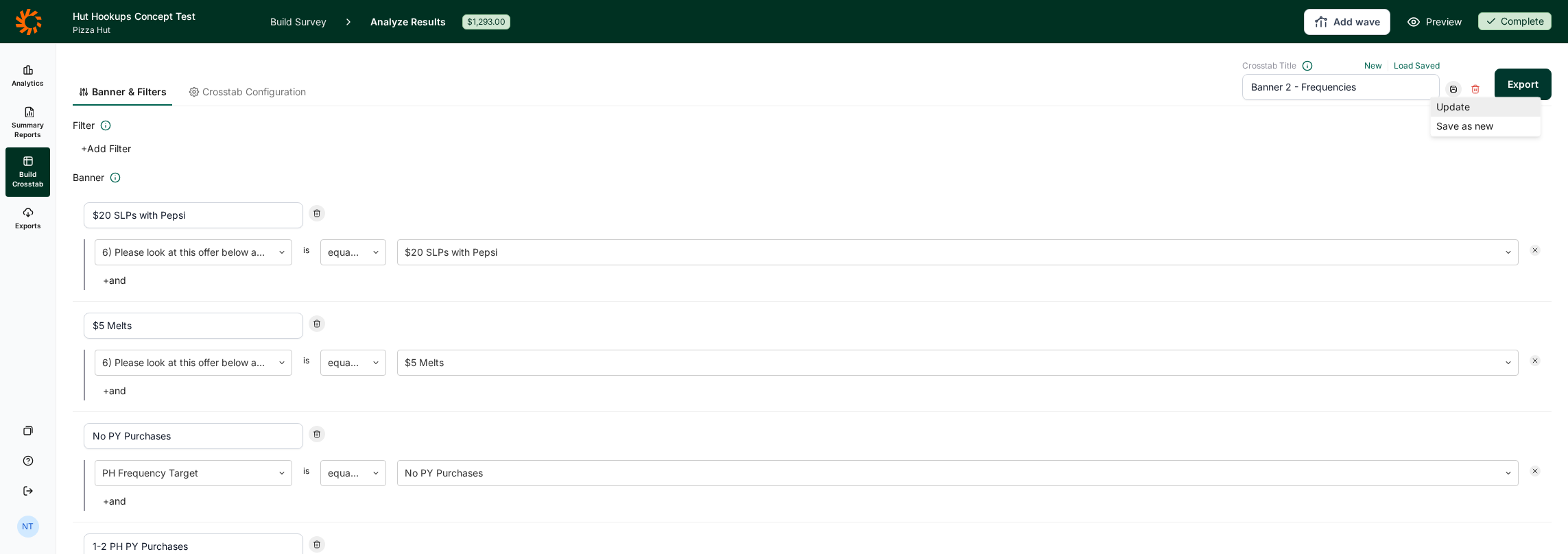 click on "Update" at bounding box center (1486, 107) 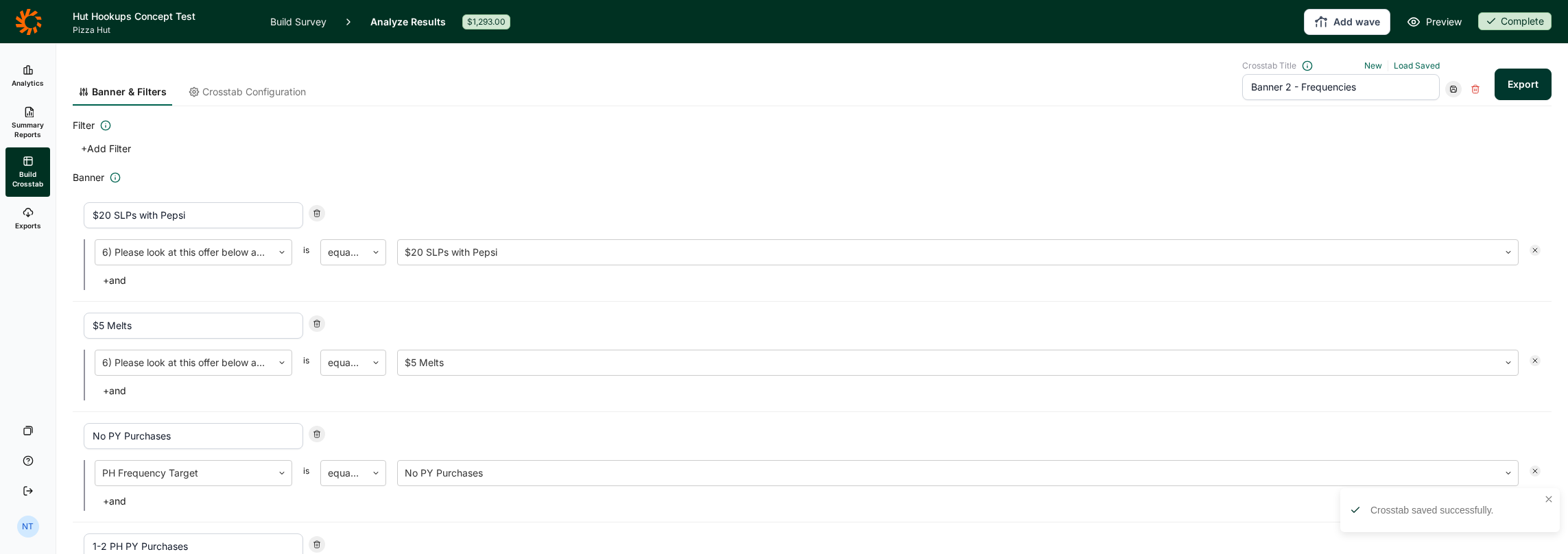 click on "Banner 2 - Frequencies" at bounding box center (1341, 87) 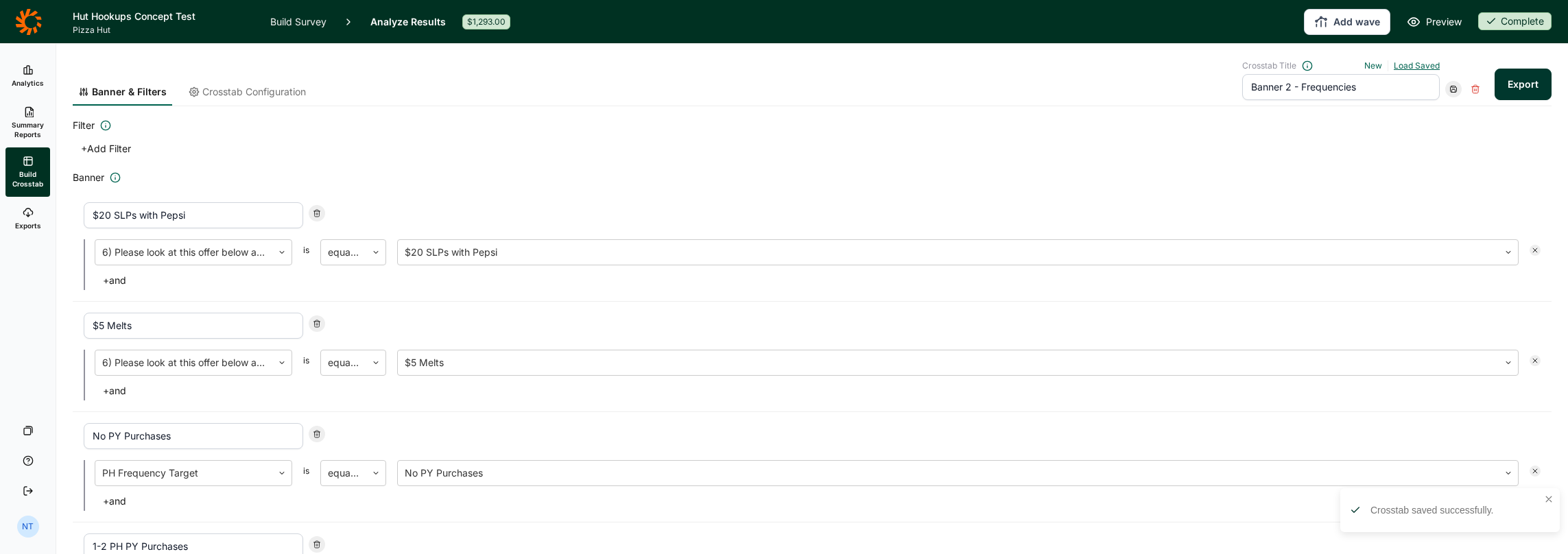 click on "Load Saved" at bounding box center [1416, 65] 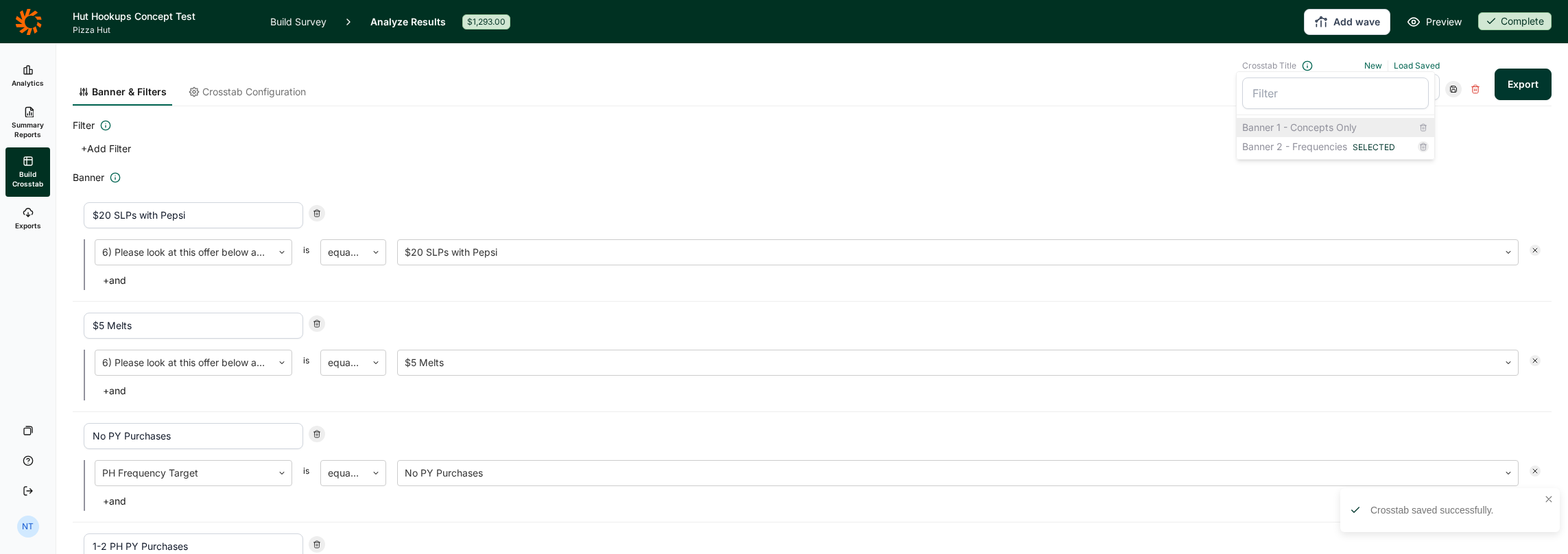 click on "Banner 1 - Concepts Only" at bounding box center [1335, 128] 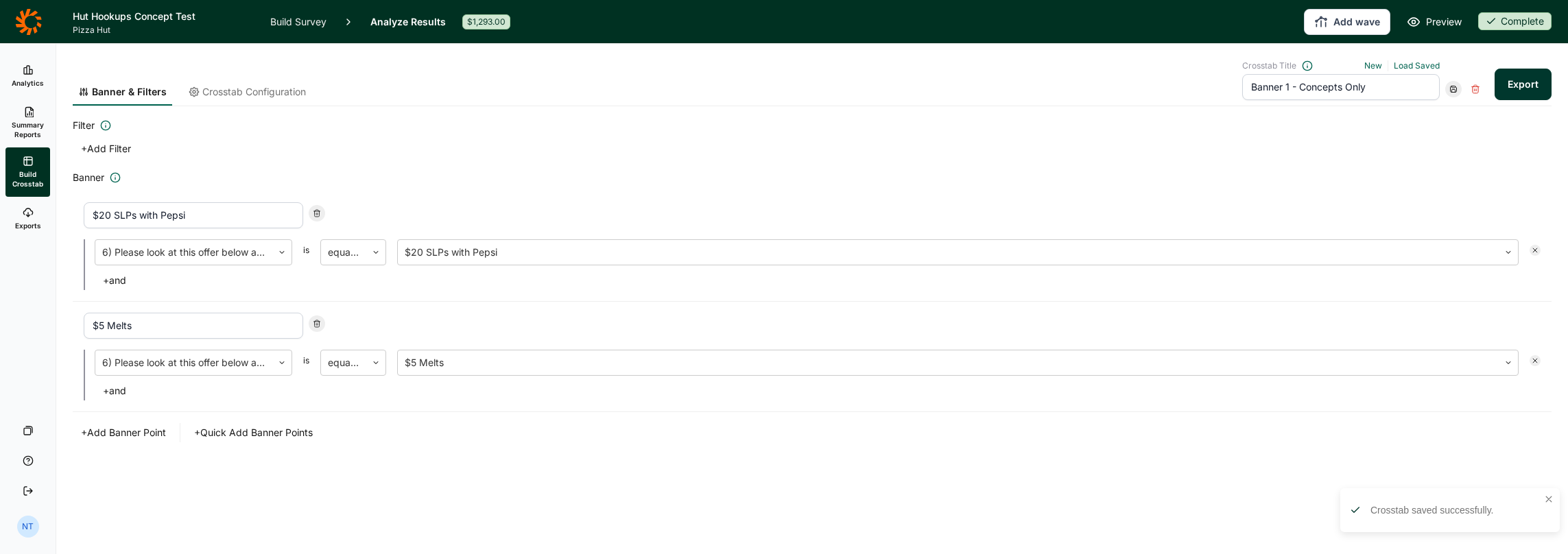 click on "Export" at bounding box center [1523, 84] 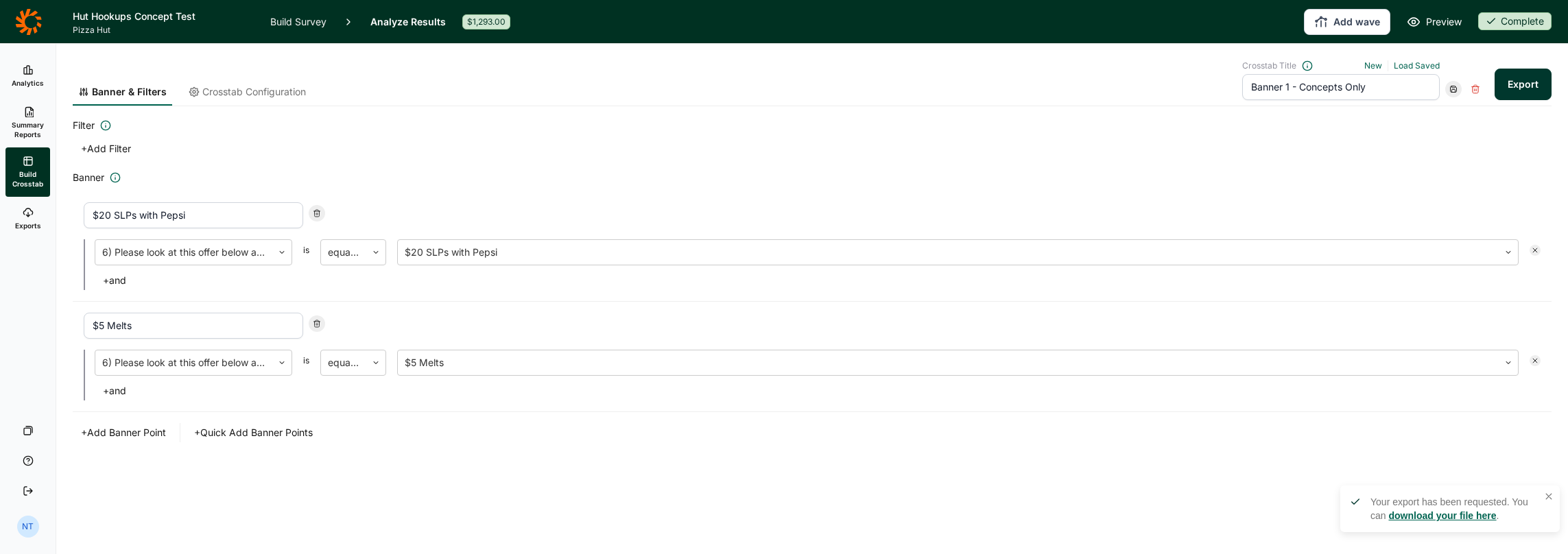 click on "download your file here" at bounding box center [1442, 516] 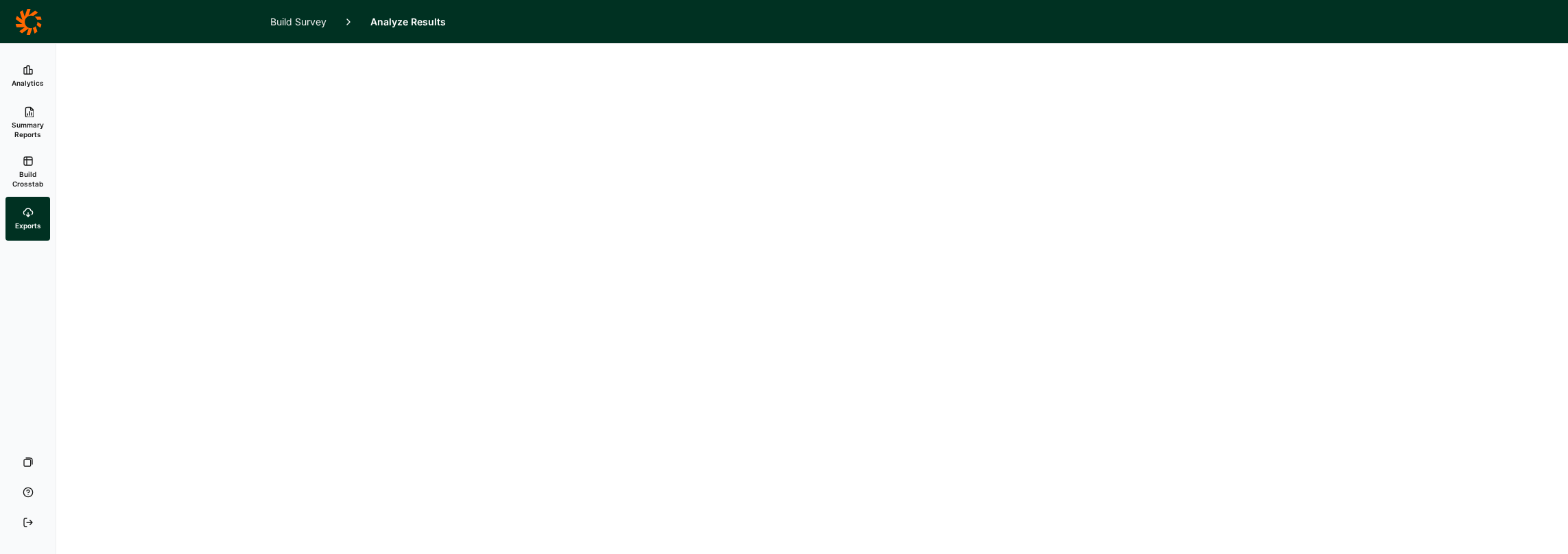 scroll, scrollTop: 0, scrollLeft: 0, axis: both 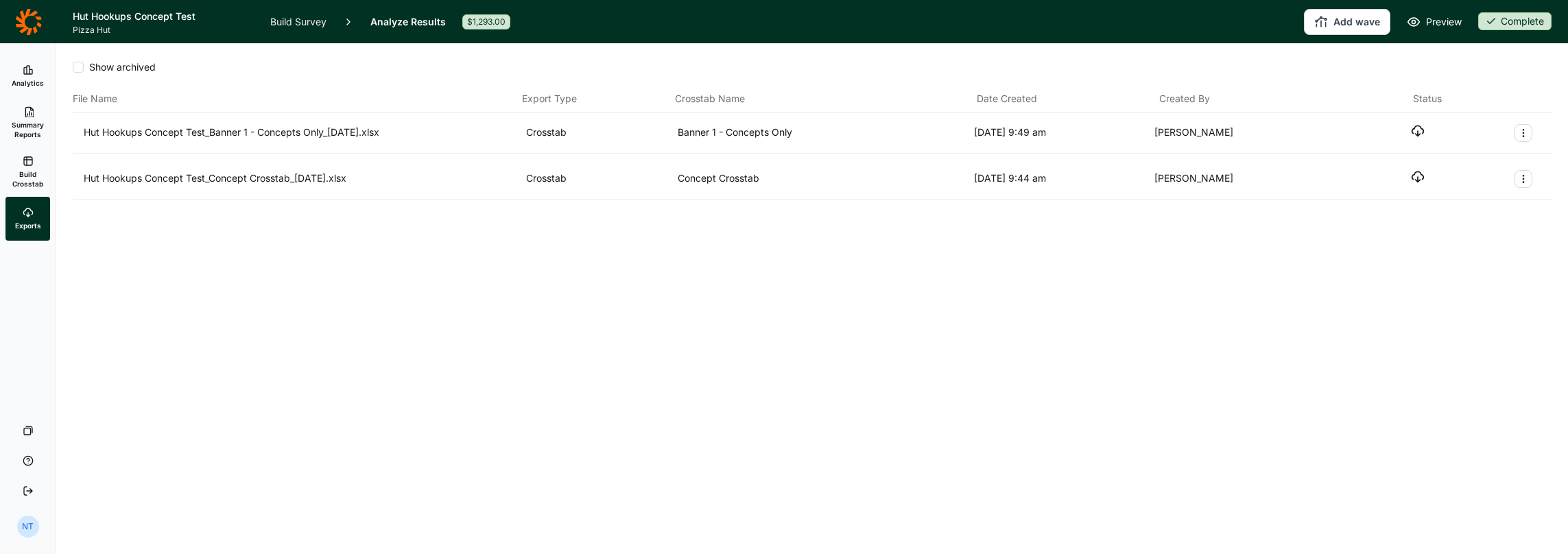 click 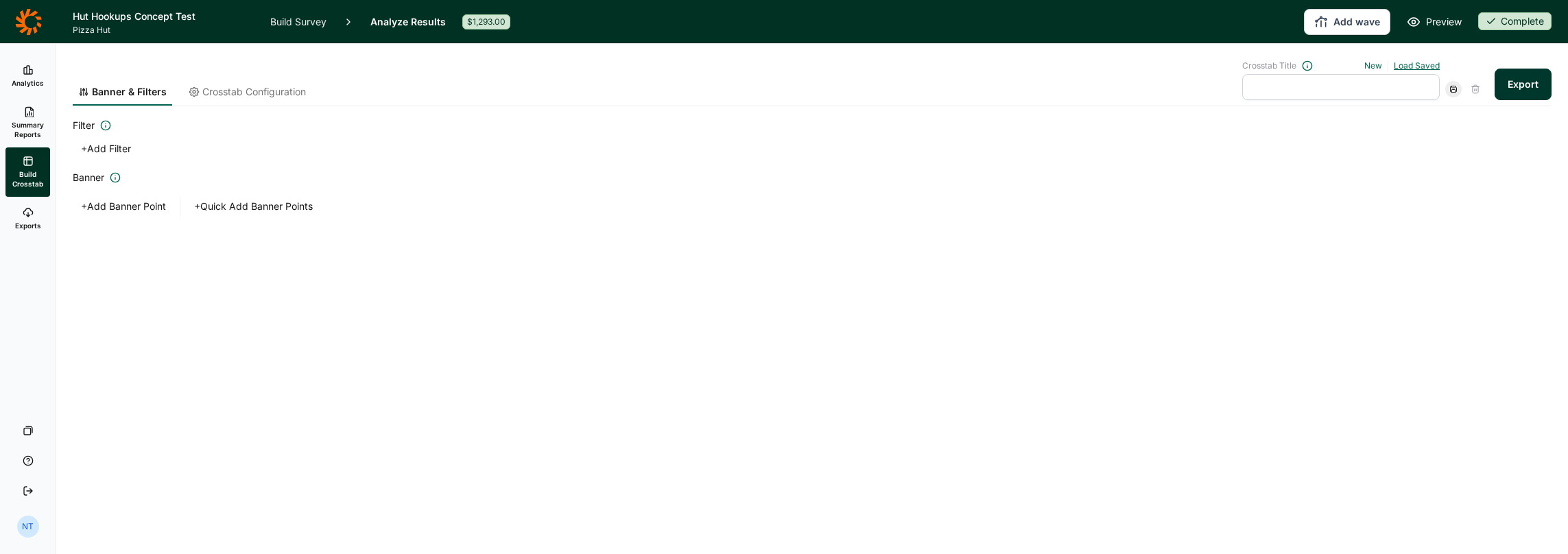 click on "Load Saved" at bounding box center (1416, 65) 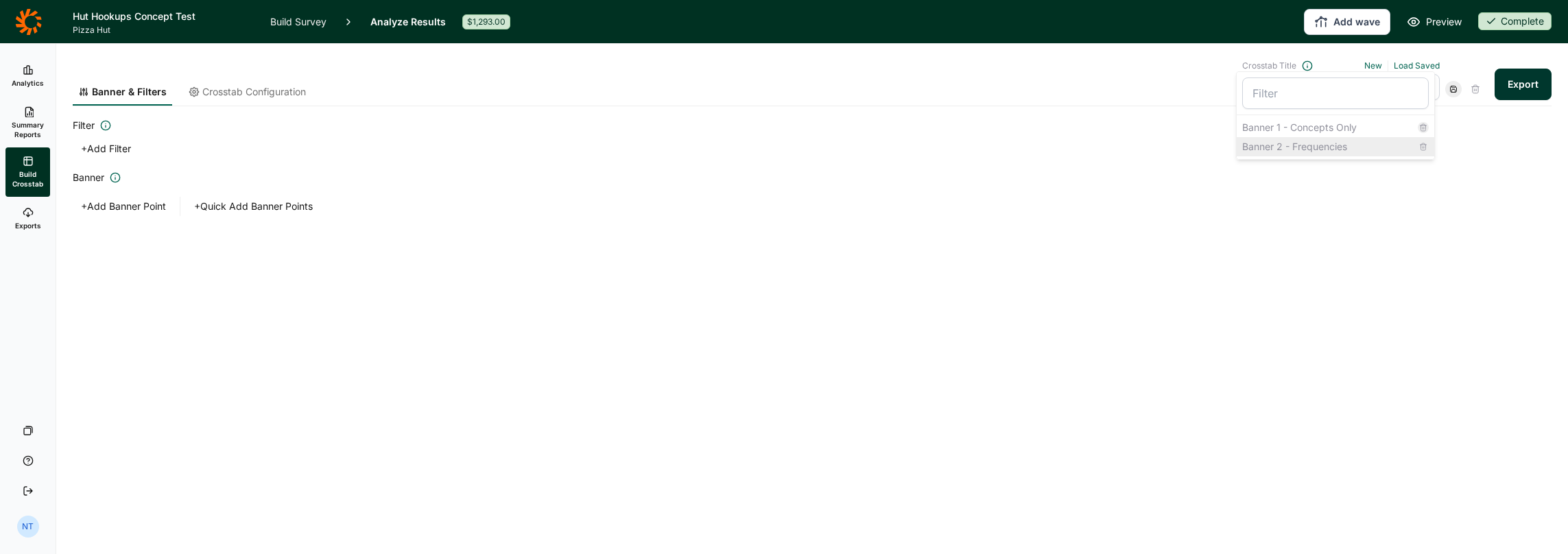 click on "Banner 2 - Frequencies" at bounding box center (1335, 147) 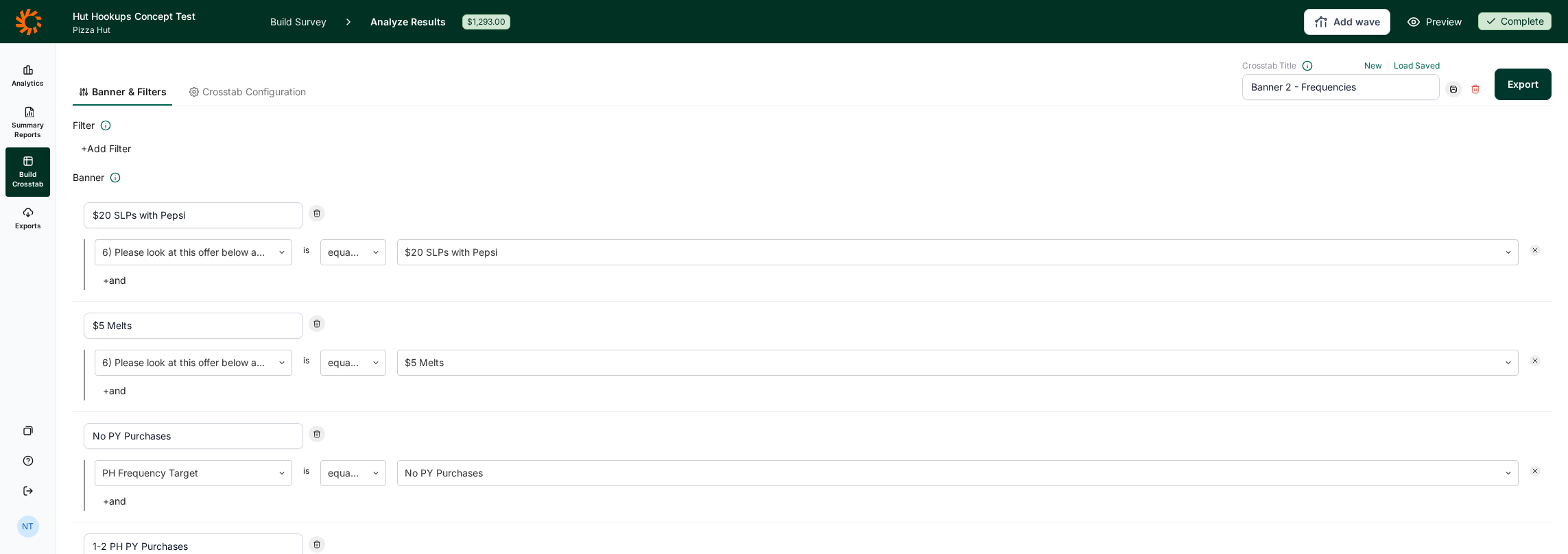 click on "Export" at bounding box center [1523, 84] 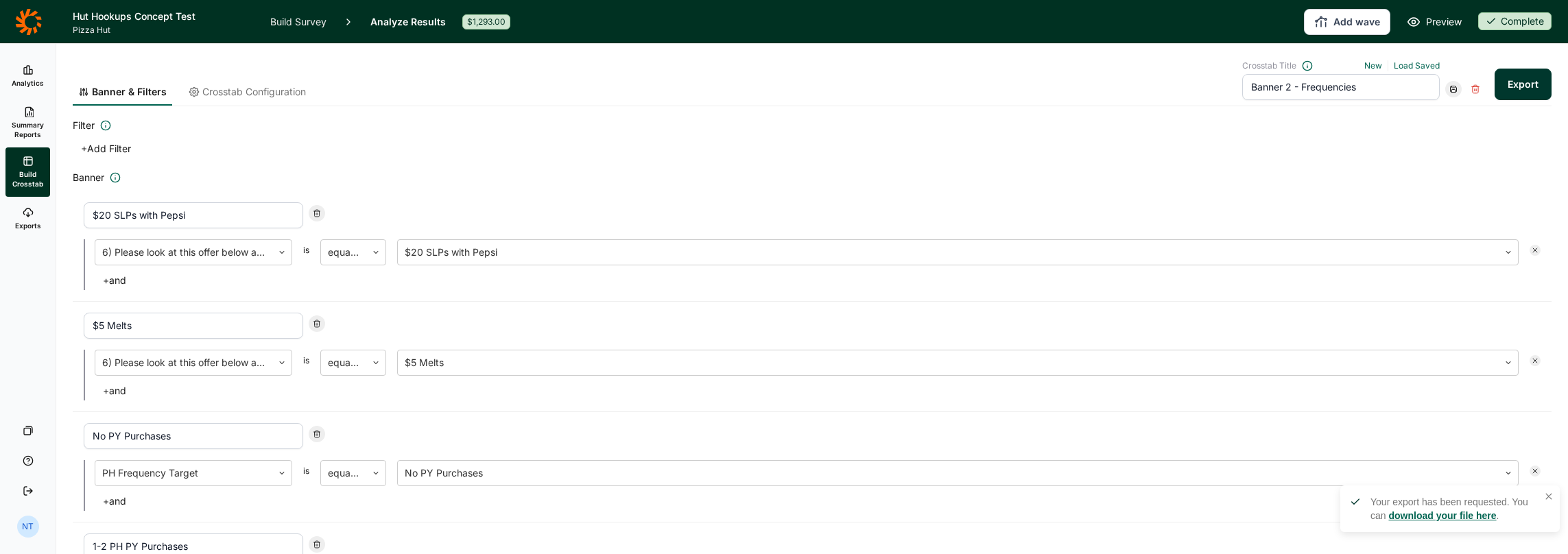 click on "download your file here" at bounding box center (1442, 516) 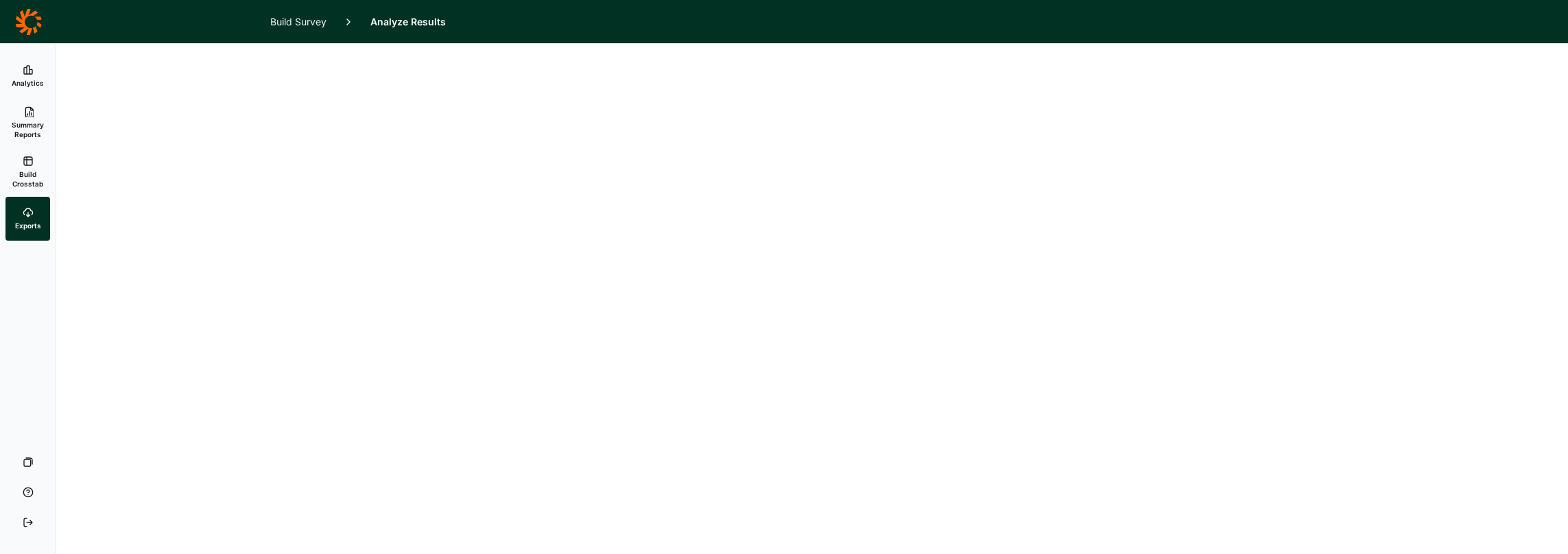 scroll, scrollTop: 0, scrollLeft: 0, axis: both 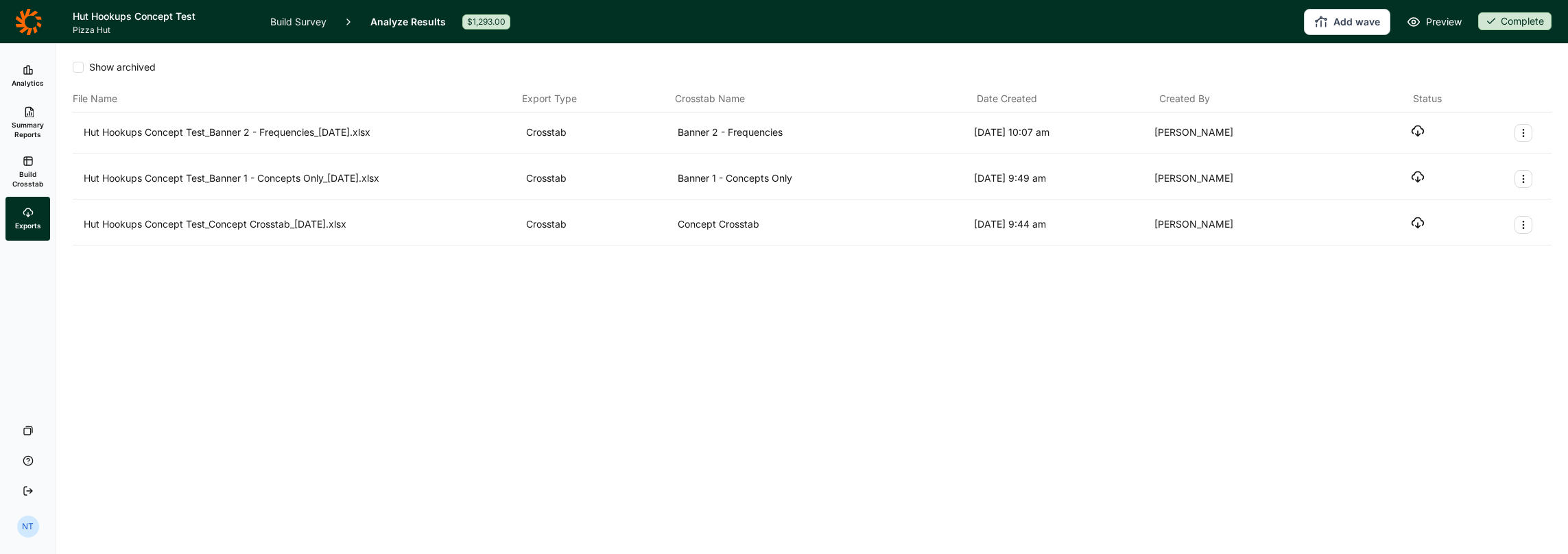 click on "File Name Export Type Crosstab Name Date Created Created By Status" at bounding box center (812, 99) 